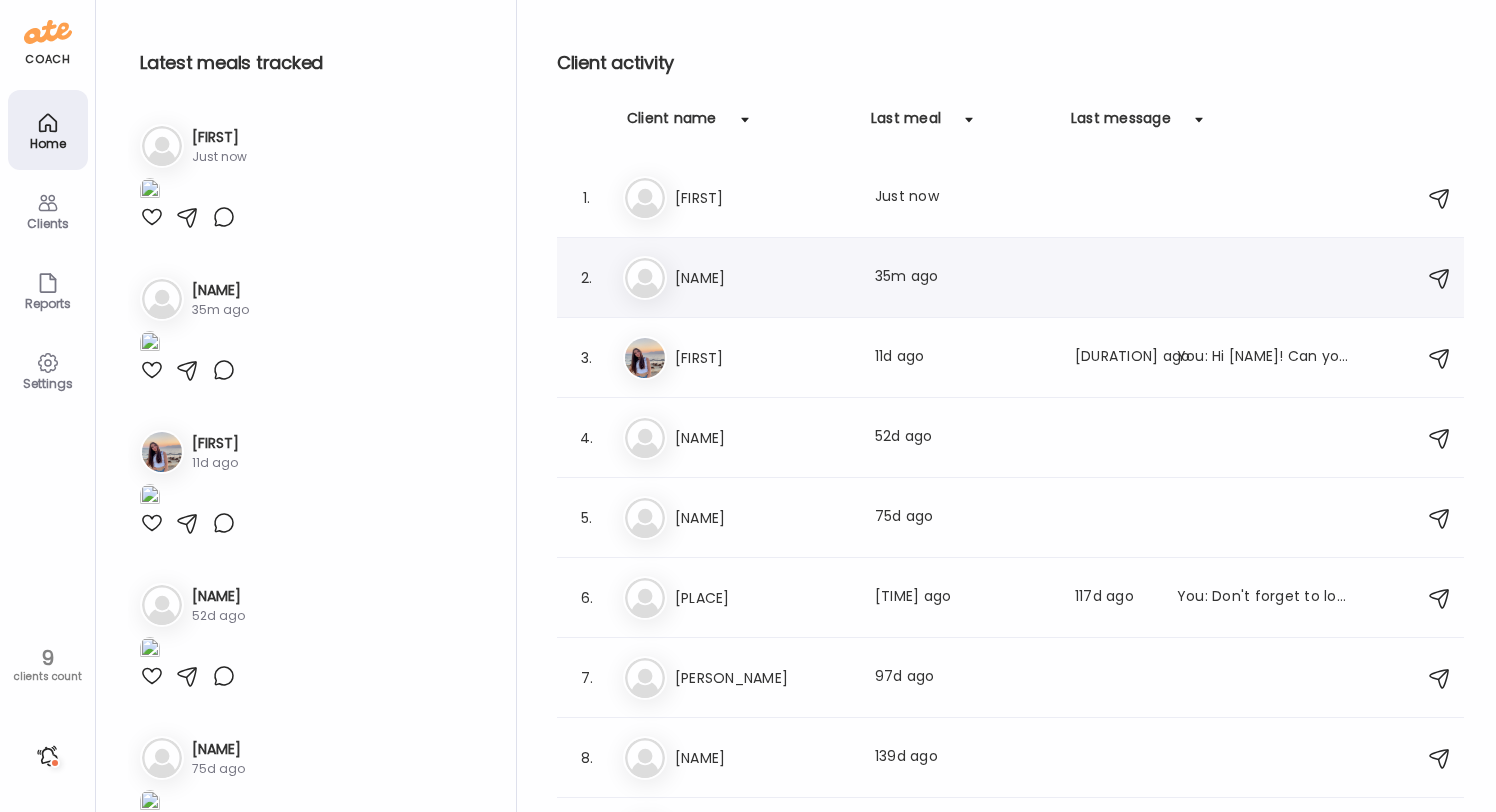 scroll, scrollTop: 0, scrollLeft: 0, axis: both 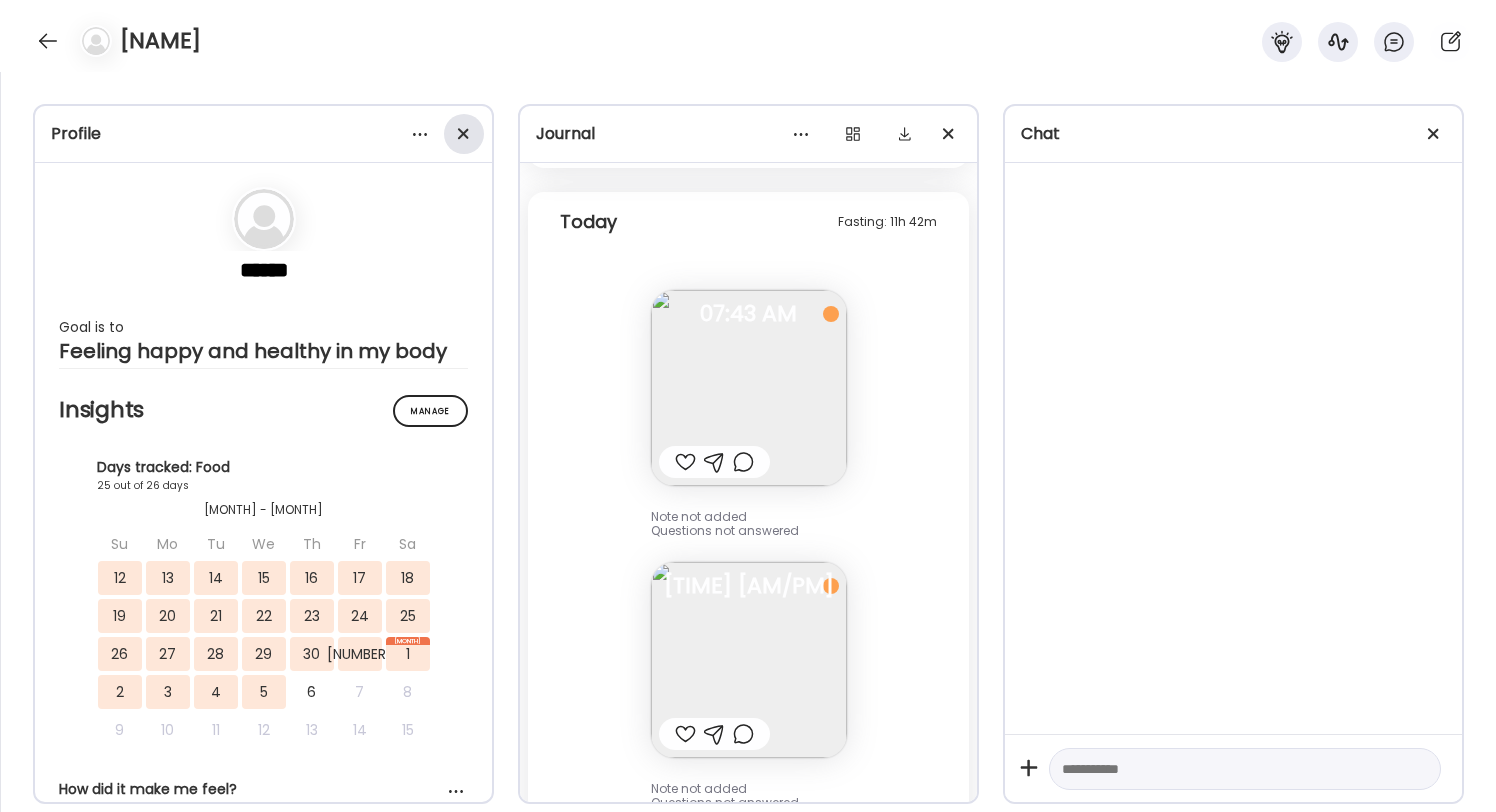 click at bounding box center [464, 134] 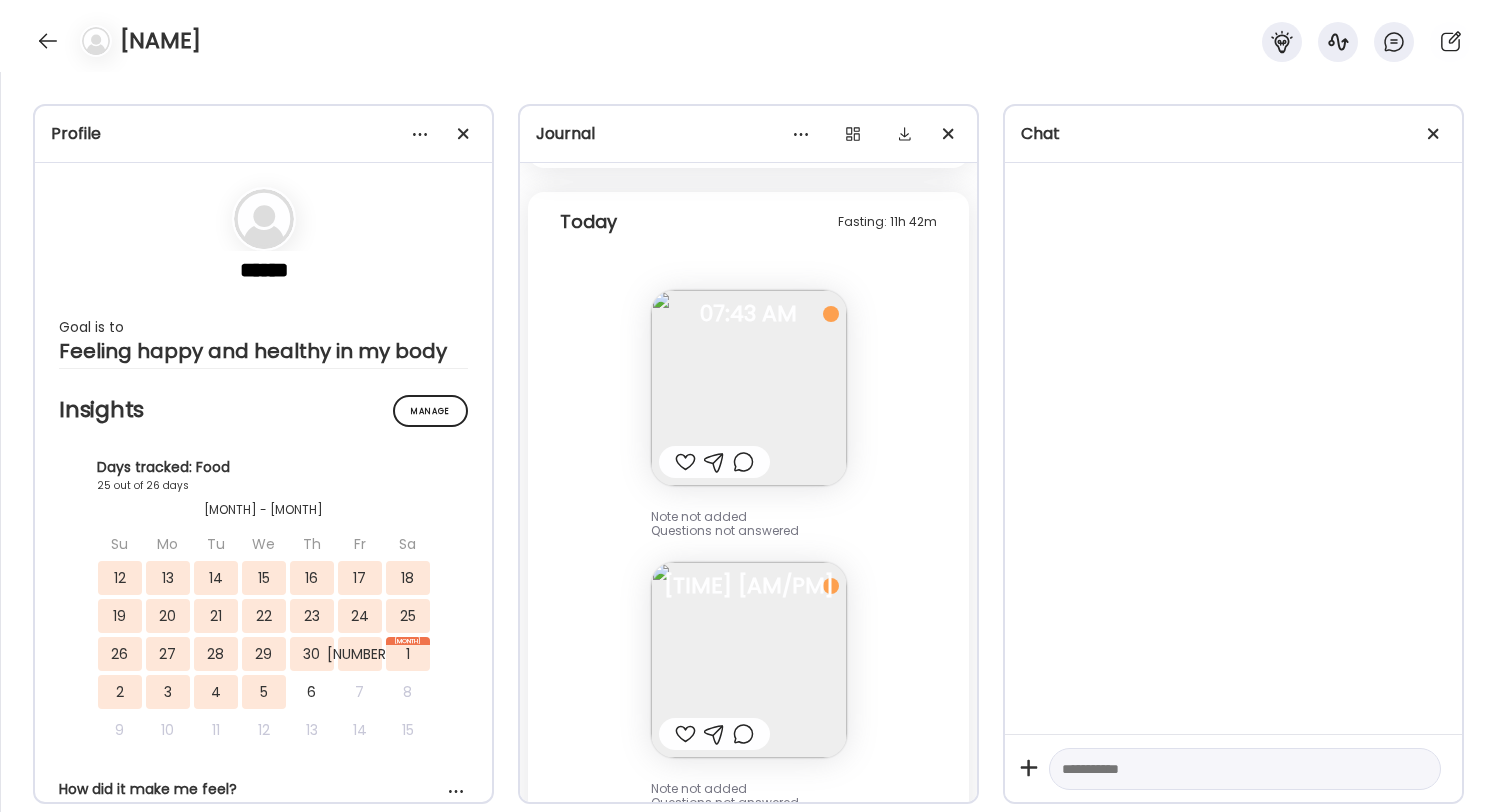 scroll, scrollTop: 23407, scrollLeft: 0, axis: vertical 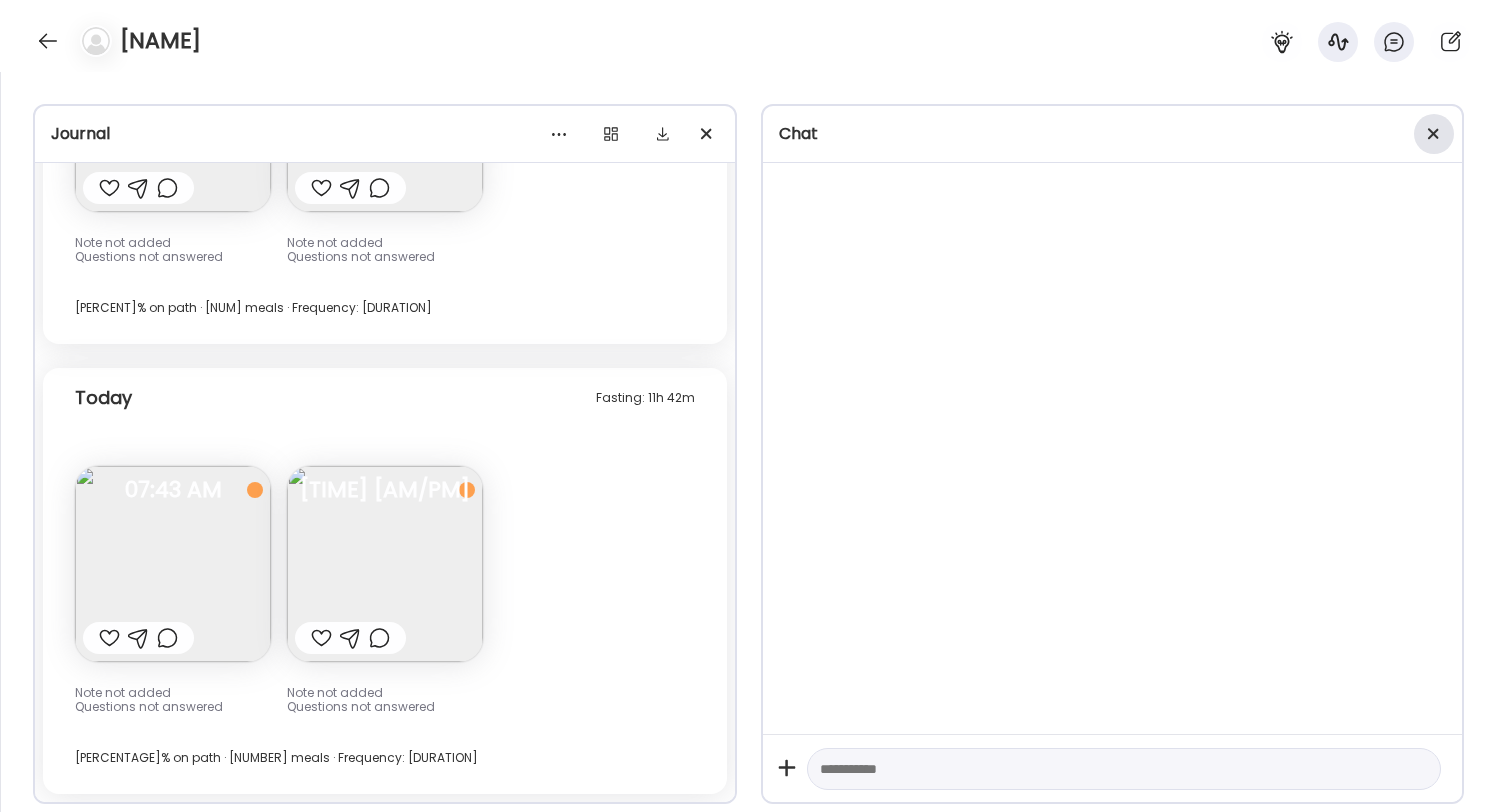 click at bounding box center (1434, 134) 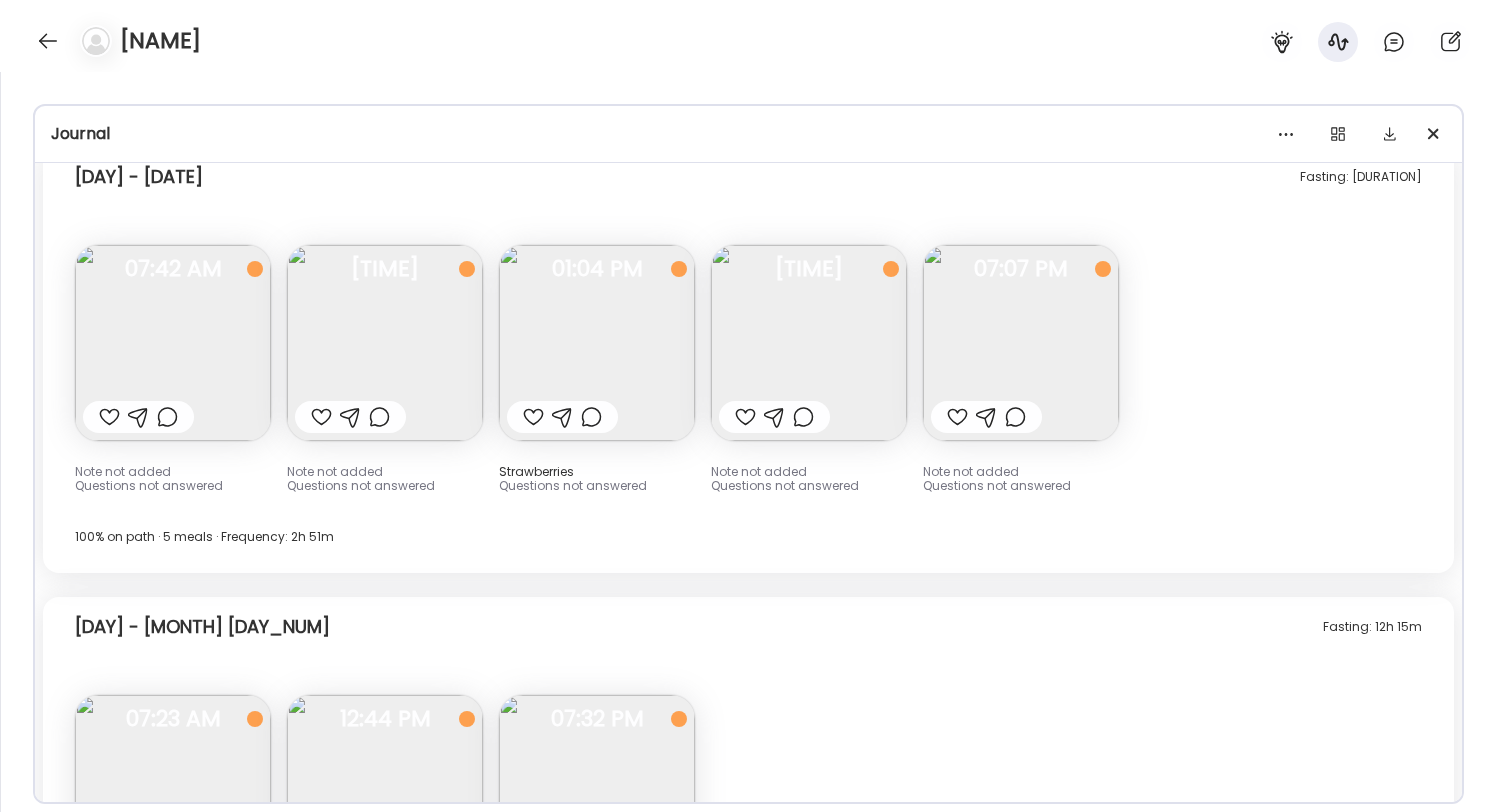 scroll, scrollTop: 11179, scrollLeft: 0, axis: vertical 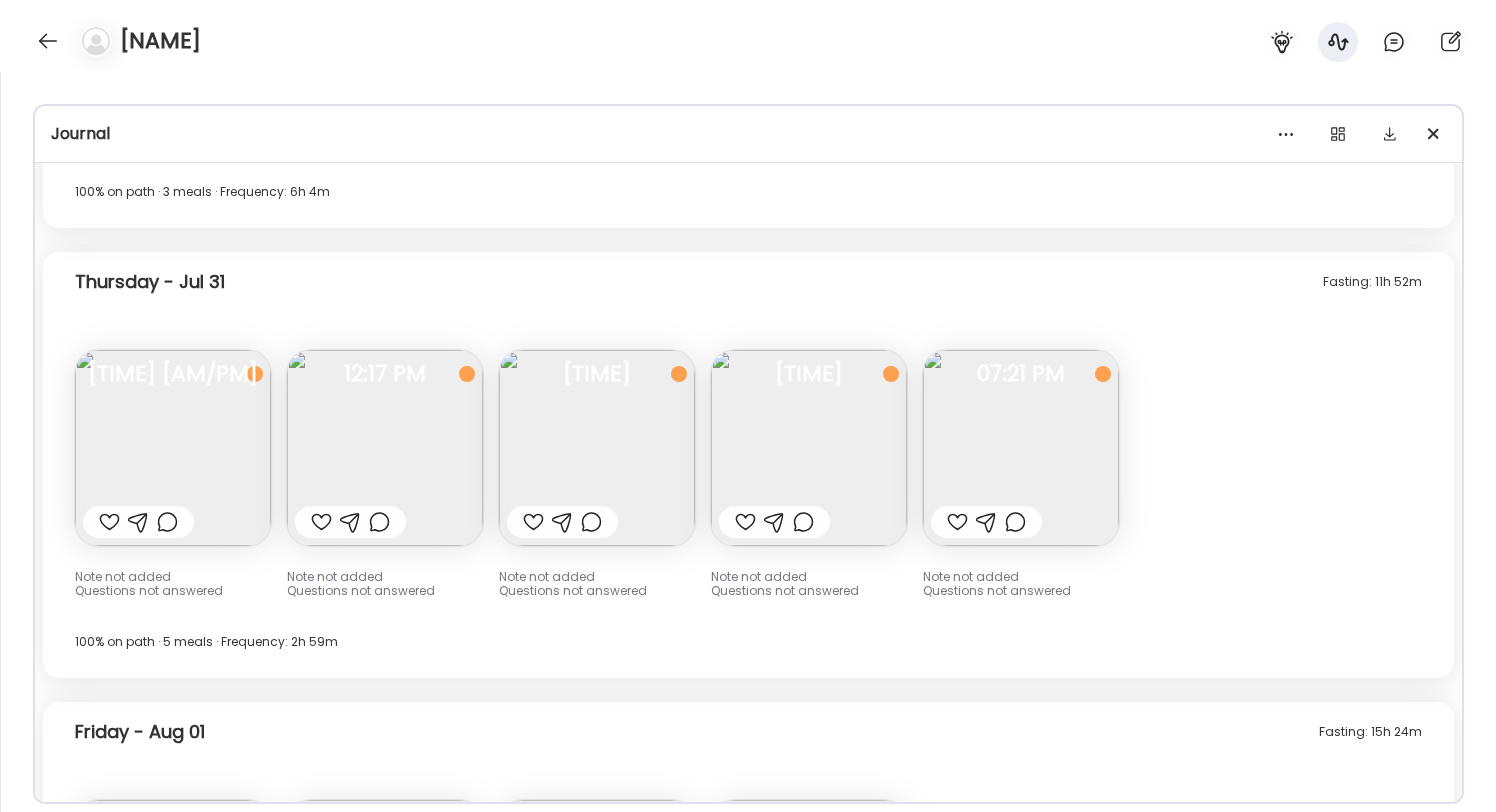 click at bounding box center [173, 448] 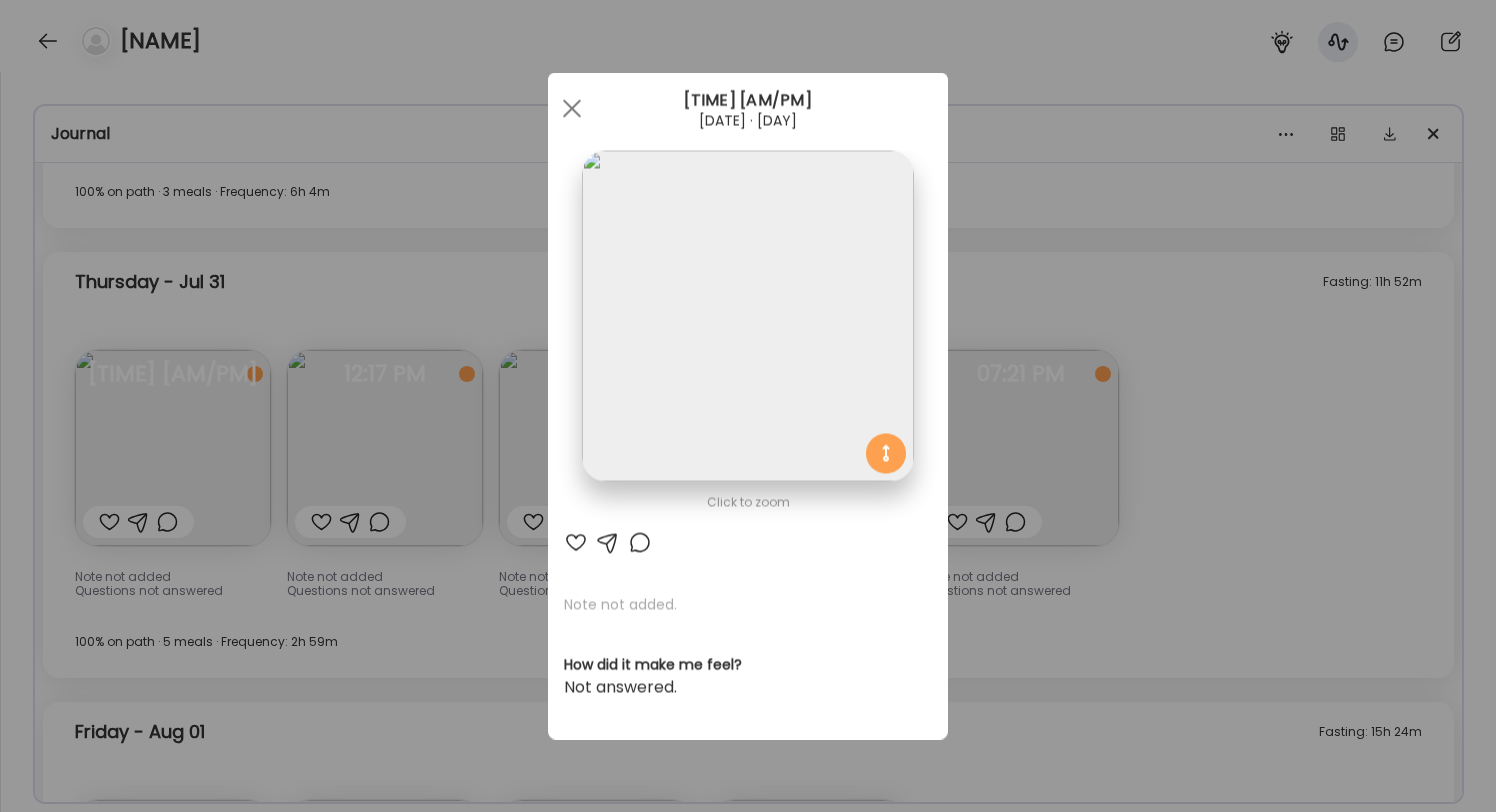 click on "Ate Coach Dashboard
1 Image 2 Message 3 Invite
Let’s get you quickly set up
Add a headshot or company logo for client recognition
Skip Next
Ate Coach Dashboard
1 Image 2 Message 3 Invite
Customize your welcome message
This page will be the first thing your clients will see. Add a welcome message to personalize their experience.
Header 32" at bounding box center (748, 406) 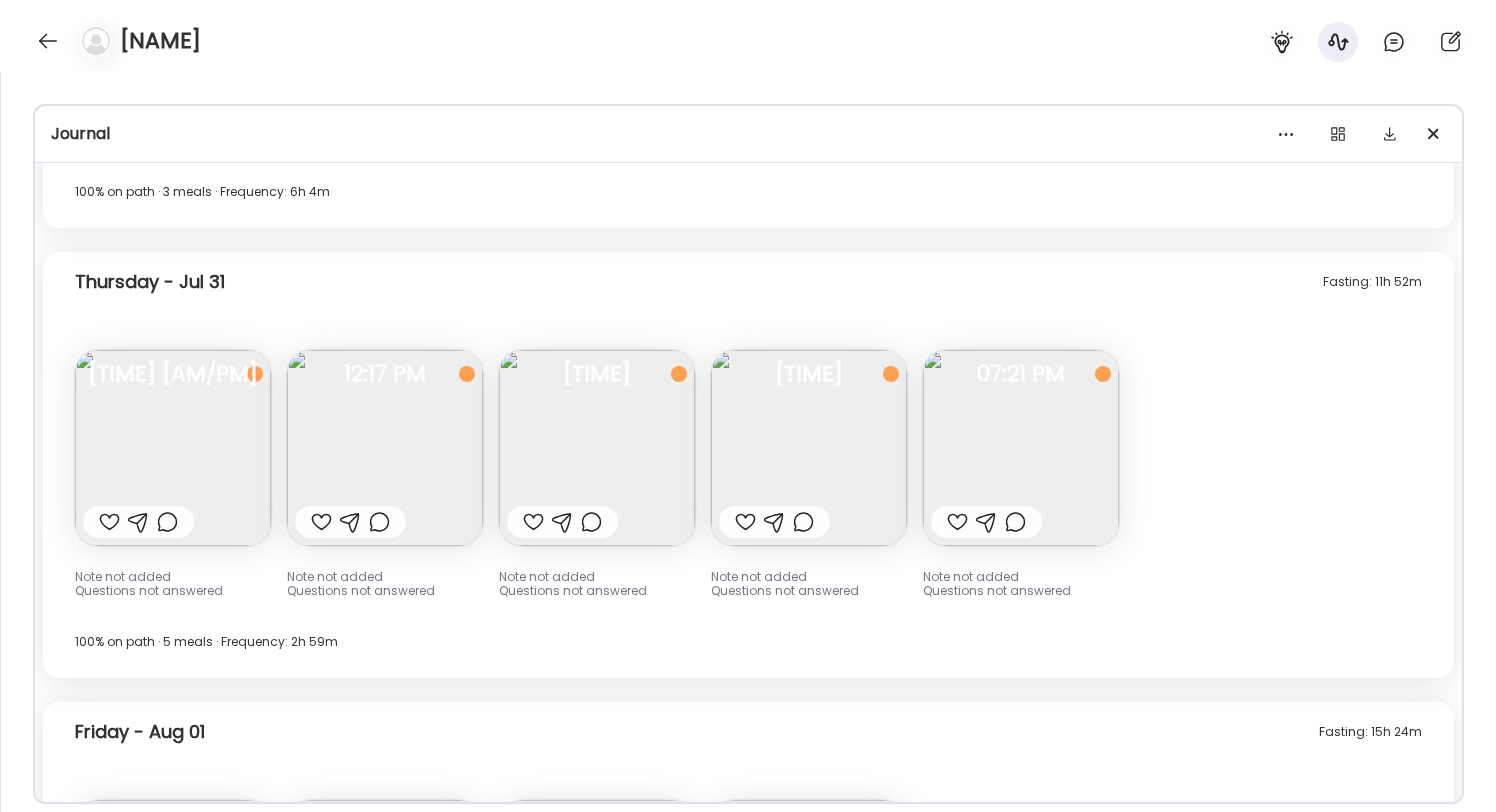 click at bounding box center [385, 448] 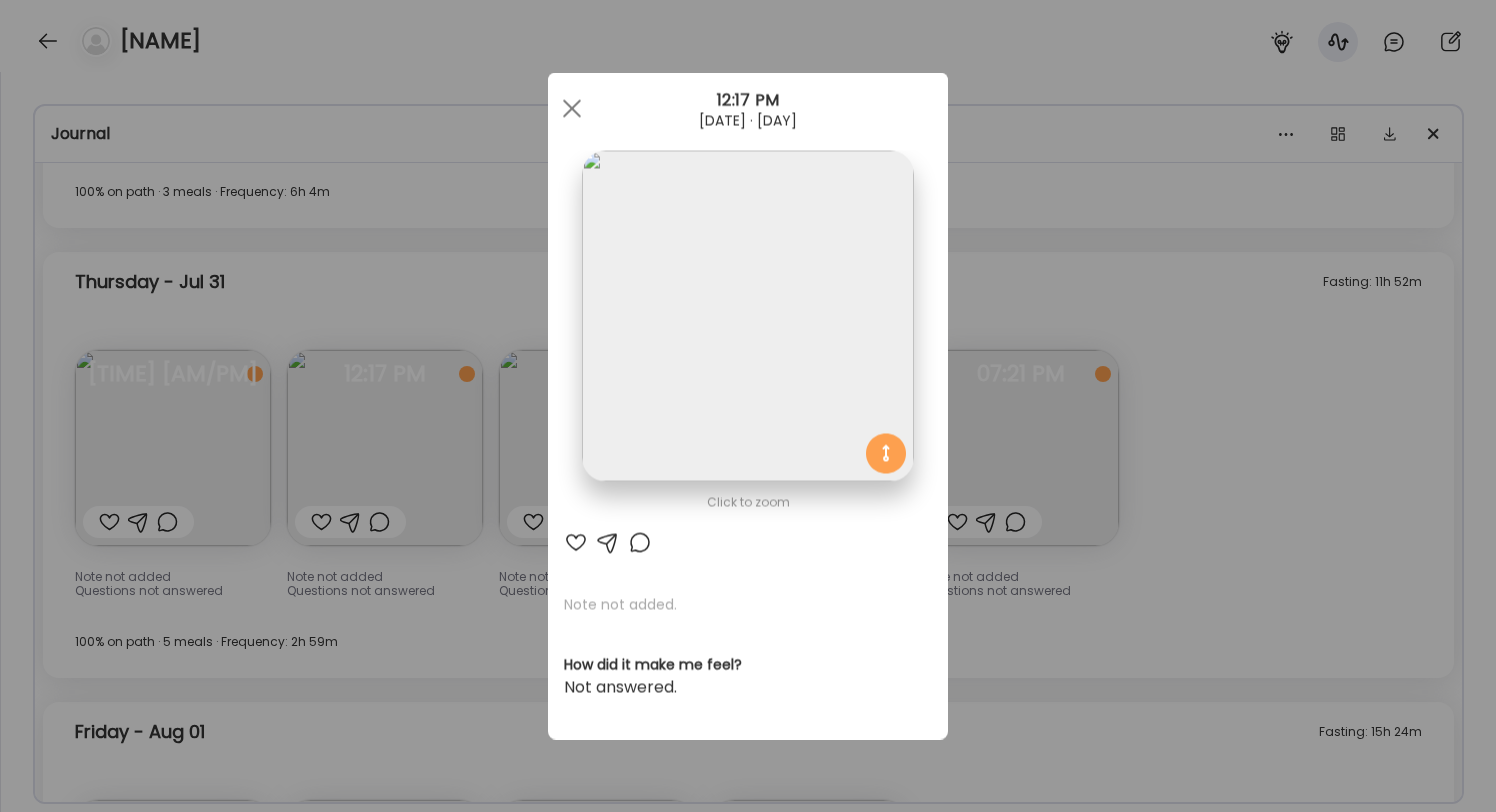 click on "Ate Coach Dashboard
1 Image 2 Message 3 Invite
Let’s get you quickly set up
Add a headshot or company logo for client recognition
Skip Next
Ate Coach Dashboard
1 Image 2 Message 3 Invite
Customize your welcome message
This page will be the first thing your clients will see. Add a welcome message to personalize their experience.
Header 32" at bounding box center (748, 406) 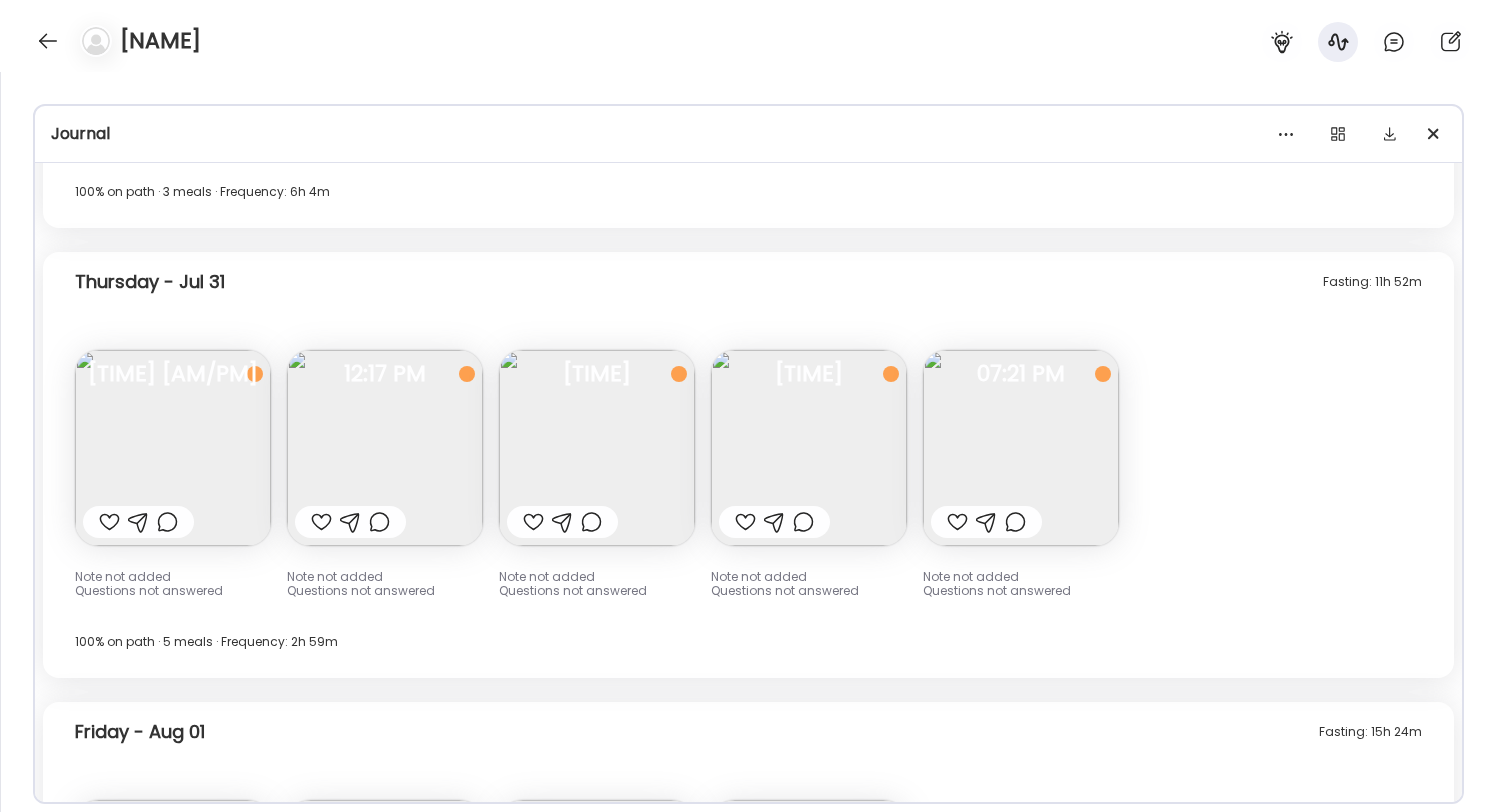 click at bounding box center [597, 448] 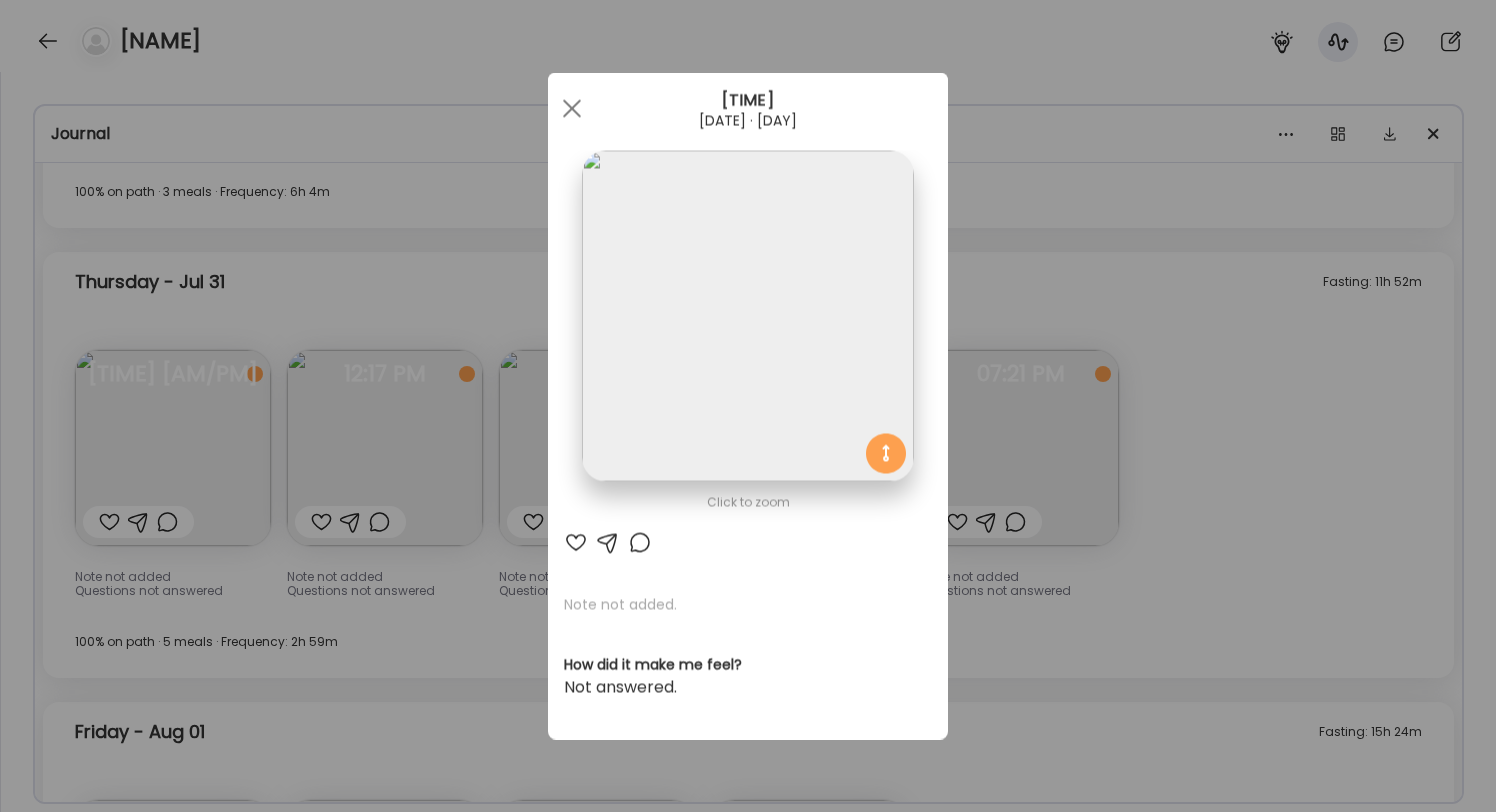 click on "Ate Coach Dashboard
1 Image 2 Message 3 Invite
Let’s get you quickly set up
Add a headshot or company logo for client recognition
Skip Next
Ate Coach Dashboard
1 Image 2 Message 3 Invite
Customize your welcome message
This page will be the first thing your clients will see. Add a welcome message to personalize their experience.
Header 32" at bounding box center (748, 406) 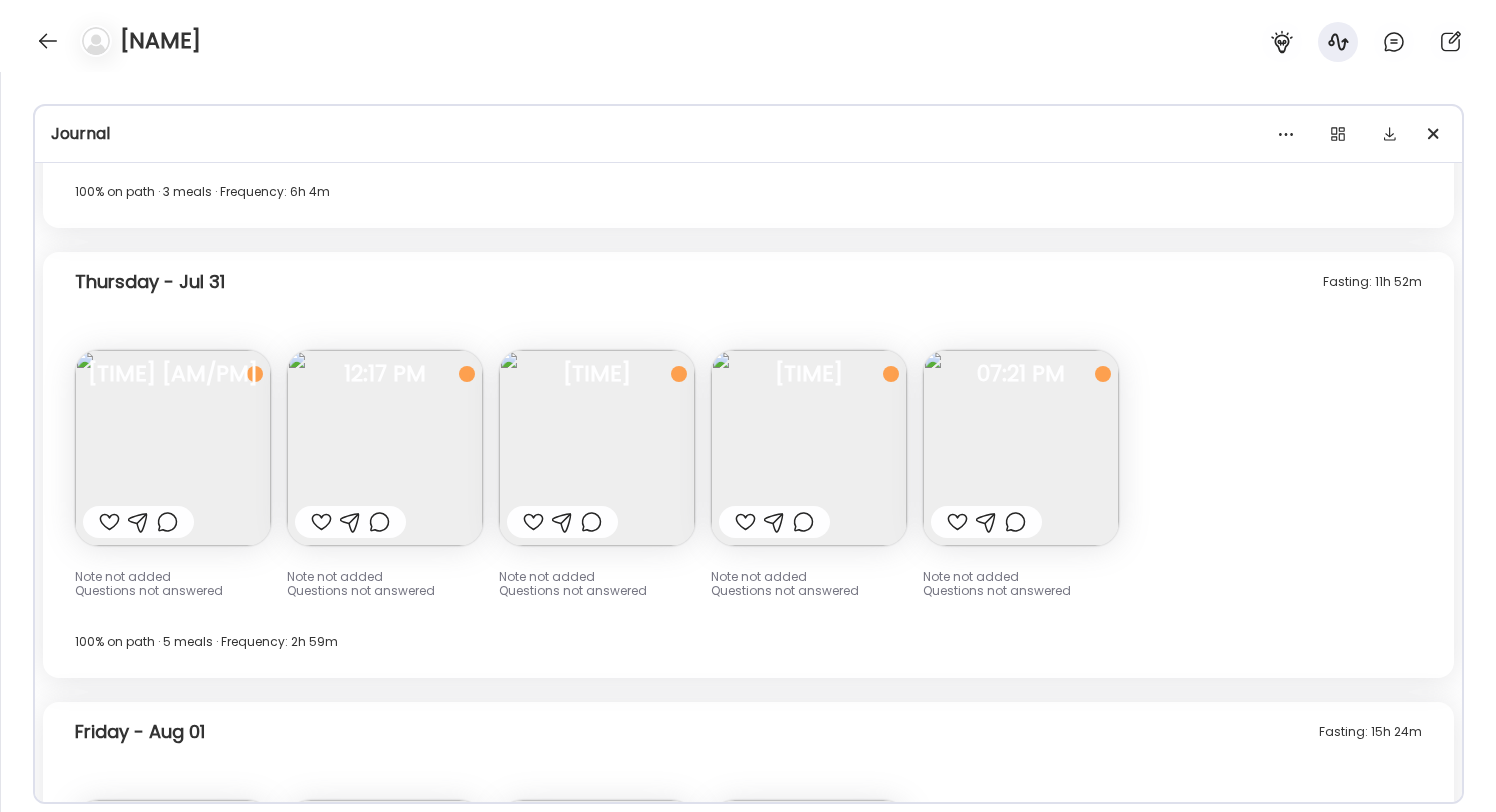 click at bounding box center (809, 448) 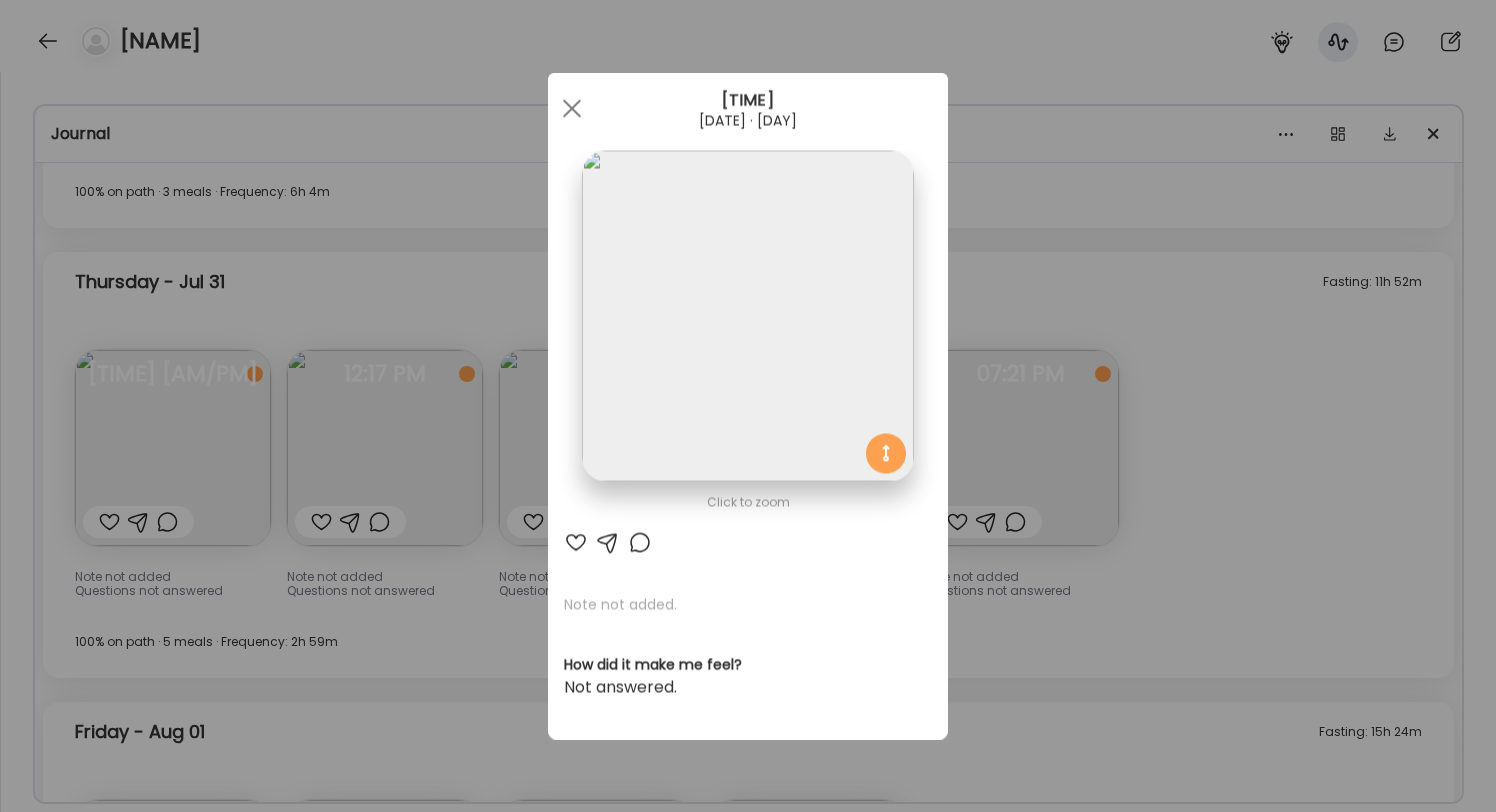 click on "Ate Coach Dashboard
1 Image 2 Message 3 Invite
Let’s get you quickly set up
Add a headshot or company logo for client recognition
Skip Next
Ate Coach Dashboard
1 Image 2 Message 3 Invite
Customize your welcome message
This page will be the first thing your clients will see. Add a welcome message to personalize their experience.
Header 32" at bounding box center (748, 406) 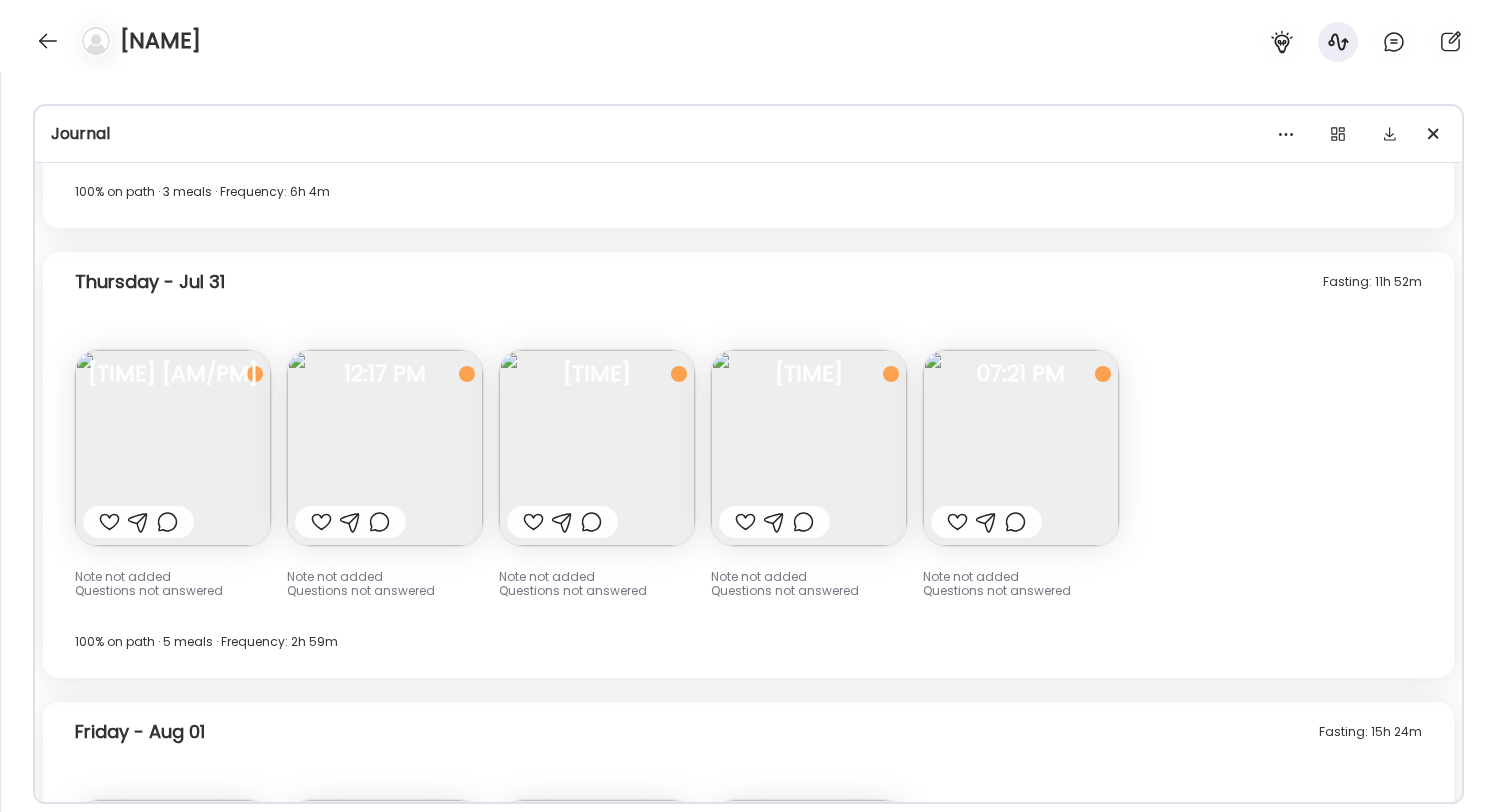 click at bounding box center [597, 448] 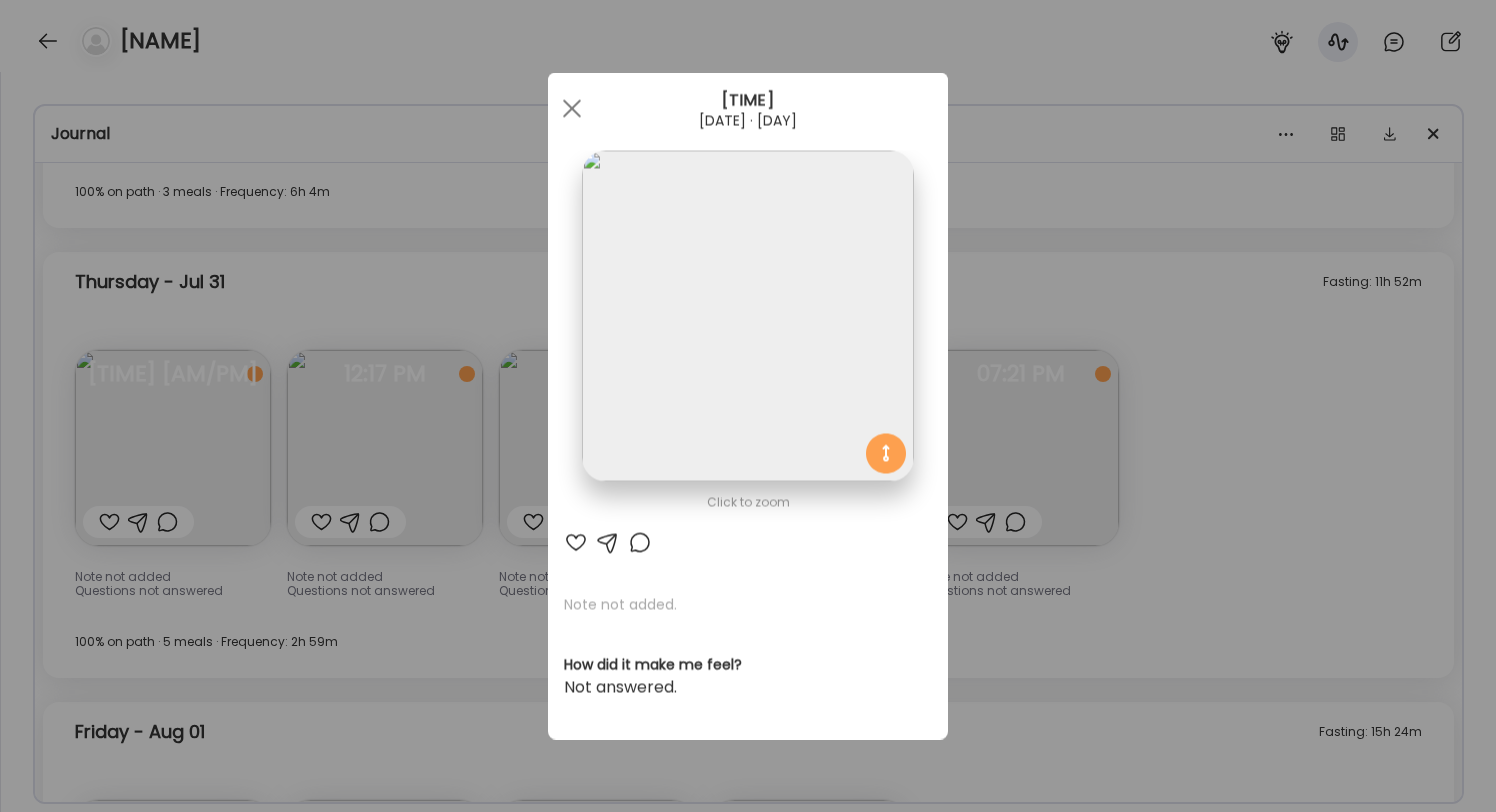 drag, startPoint x: 1105, startPoint y: 396, endPoint x: 1087, endPoint y: 406, distance: 20.59126 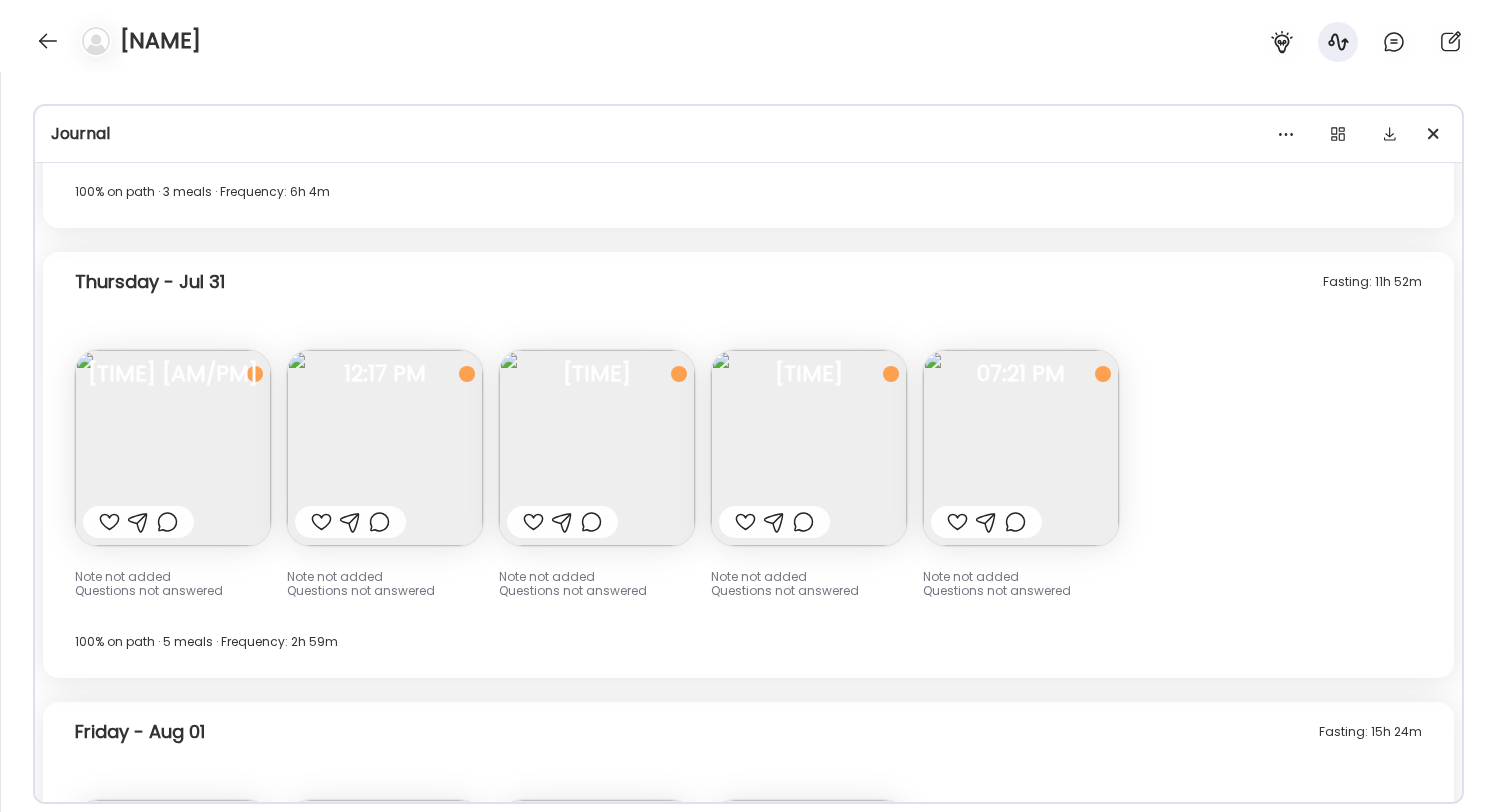 click at bounding box center [809, 448] 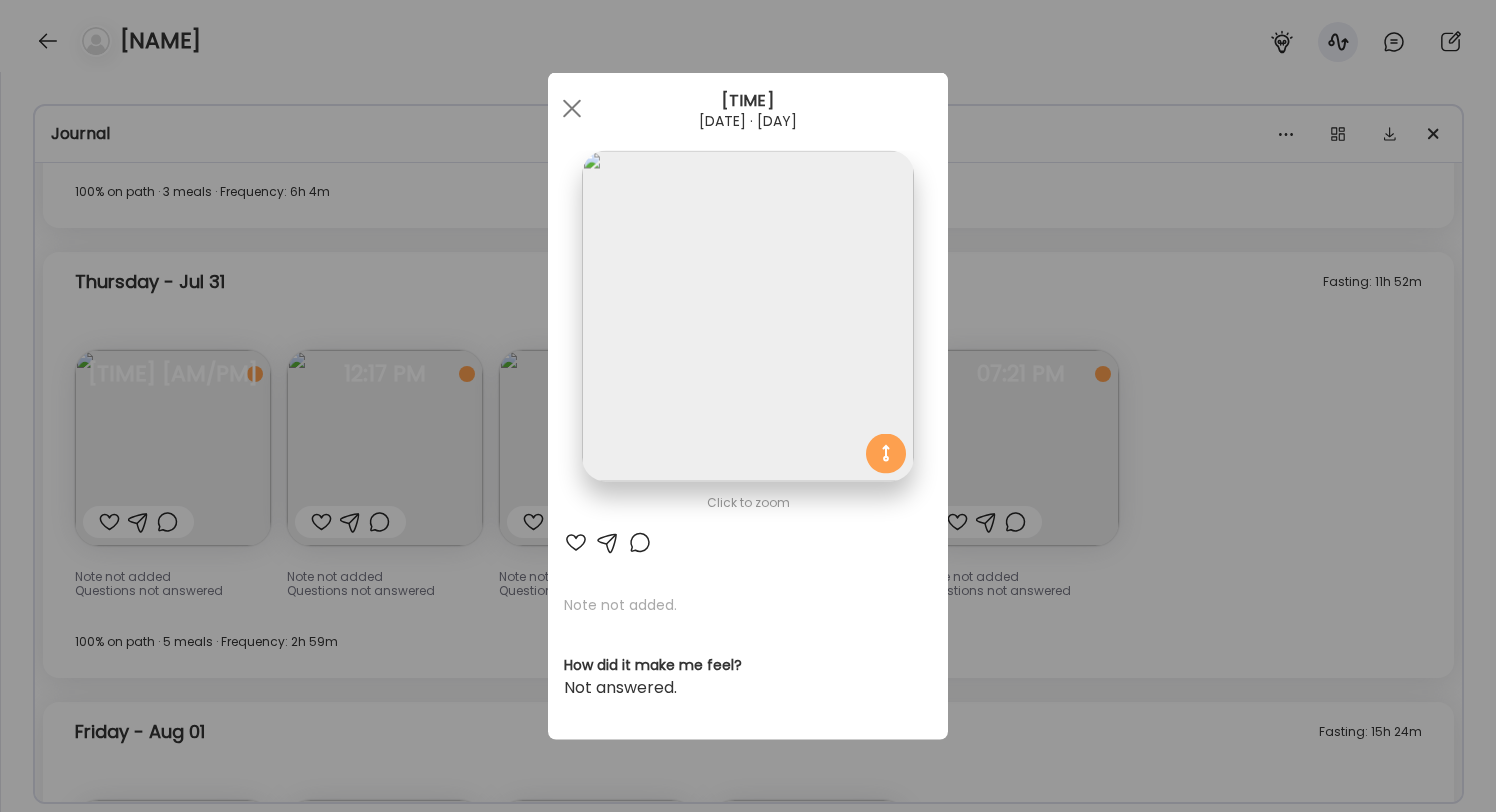 click on "Ate Coach Dashboard
1 Image 2 Message 3 Invite
Let’s get you quickly set up
Add a headshot or company logo for client recognition
Skip Next
Ate Coach Dashboard
1 Image 2 Message 3 Invite
Customize your welcome message
This page will be the first thing your clients will see. Add a welcome message to personalize their experience.
Header 32" at bounding box center (748, 406) 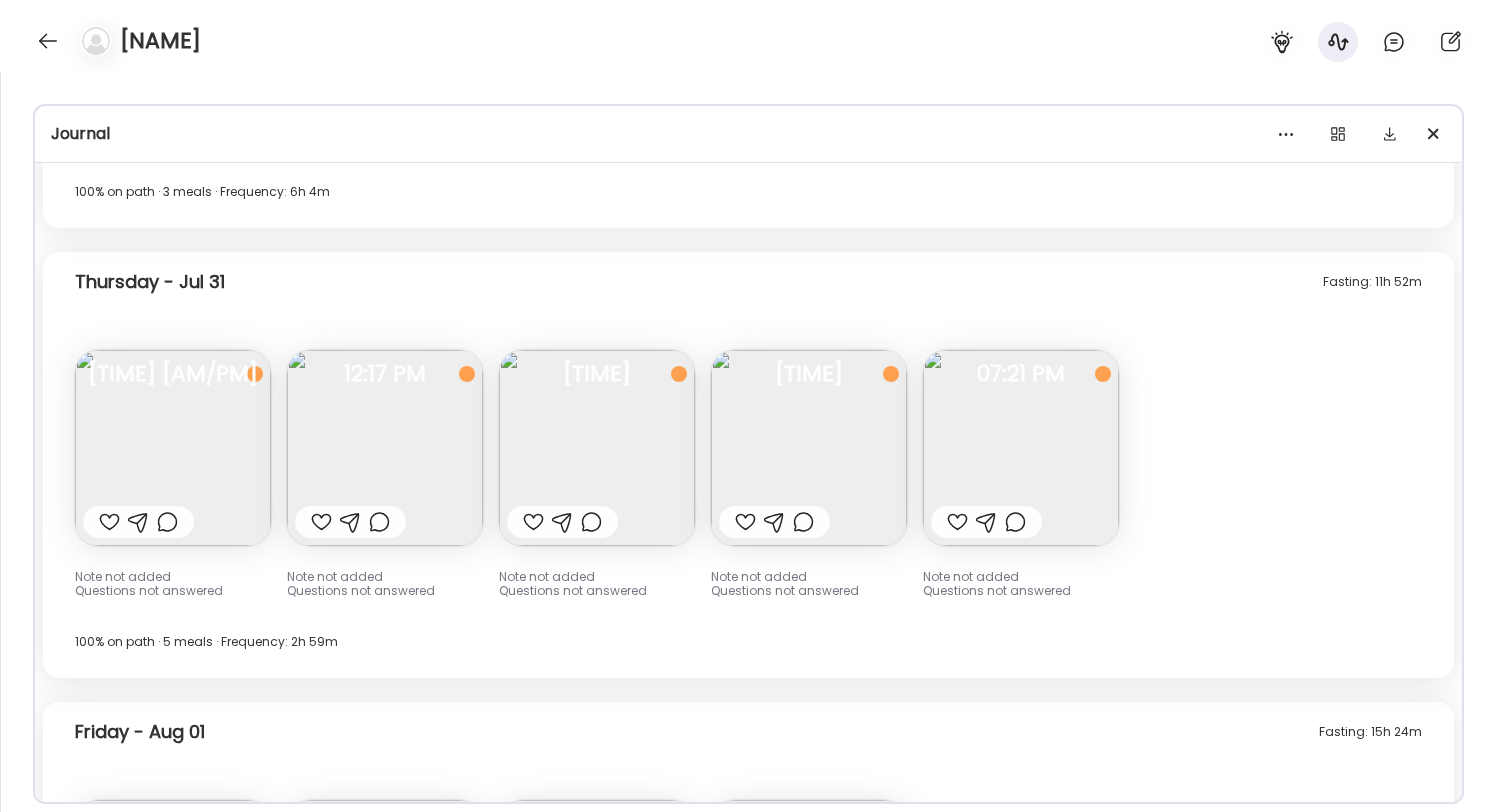 click at bounding box center [1021, 448] 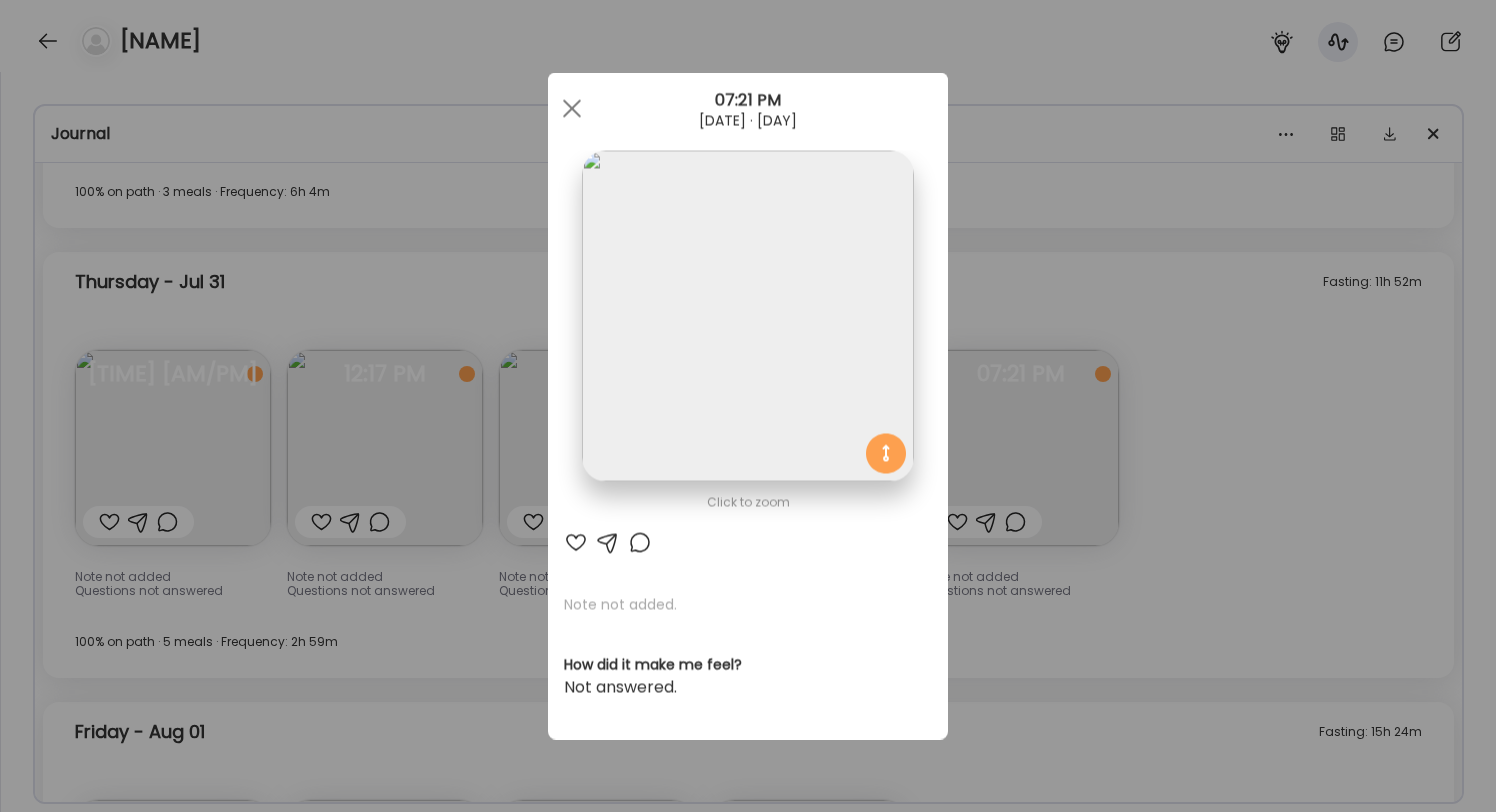 click on "Ate Coach Dashboard
1 Image 2 Message 3 Invite
Let’s get you quickly set up
Add a headshot or company logo for client recognition
Skip Next
Ate Coach Dashboard
1 Image 2 Message 3 Invite
Customize your welcome message
This page will be the first thing your clients will see. Add a welcome message to personalize their experience.
Header 32" at bounding box center (748, 406) 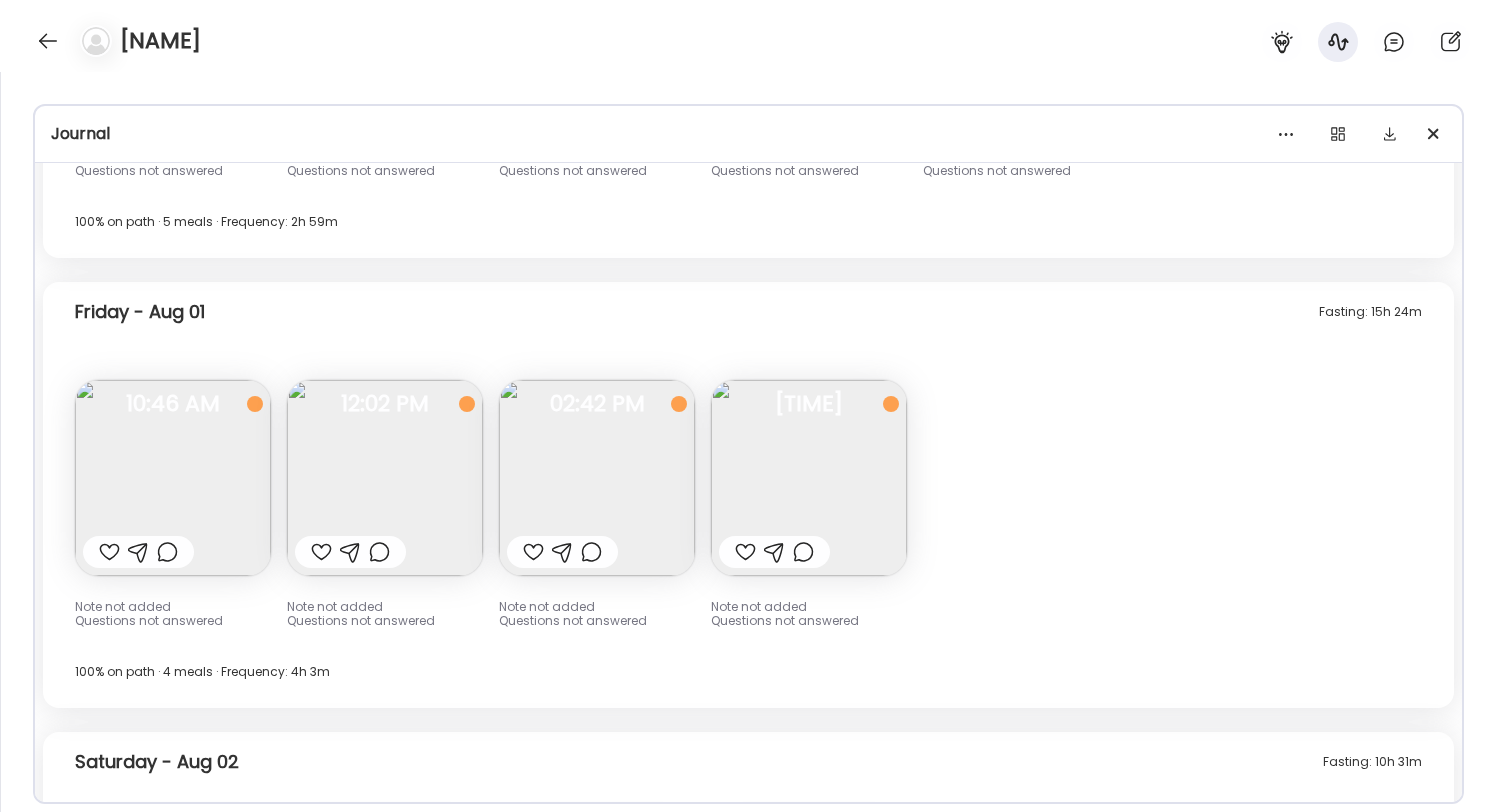 scroll, scrollTop: 11602, scrollLeft: 0, axis: vertical 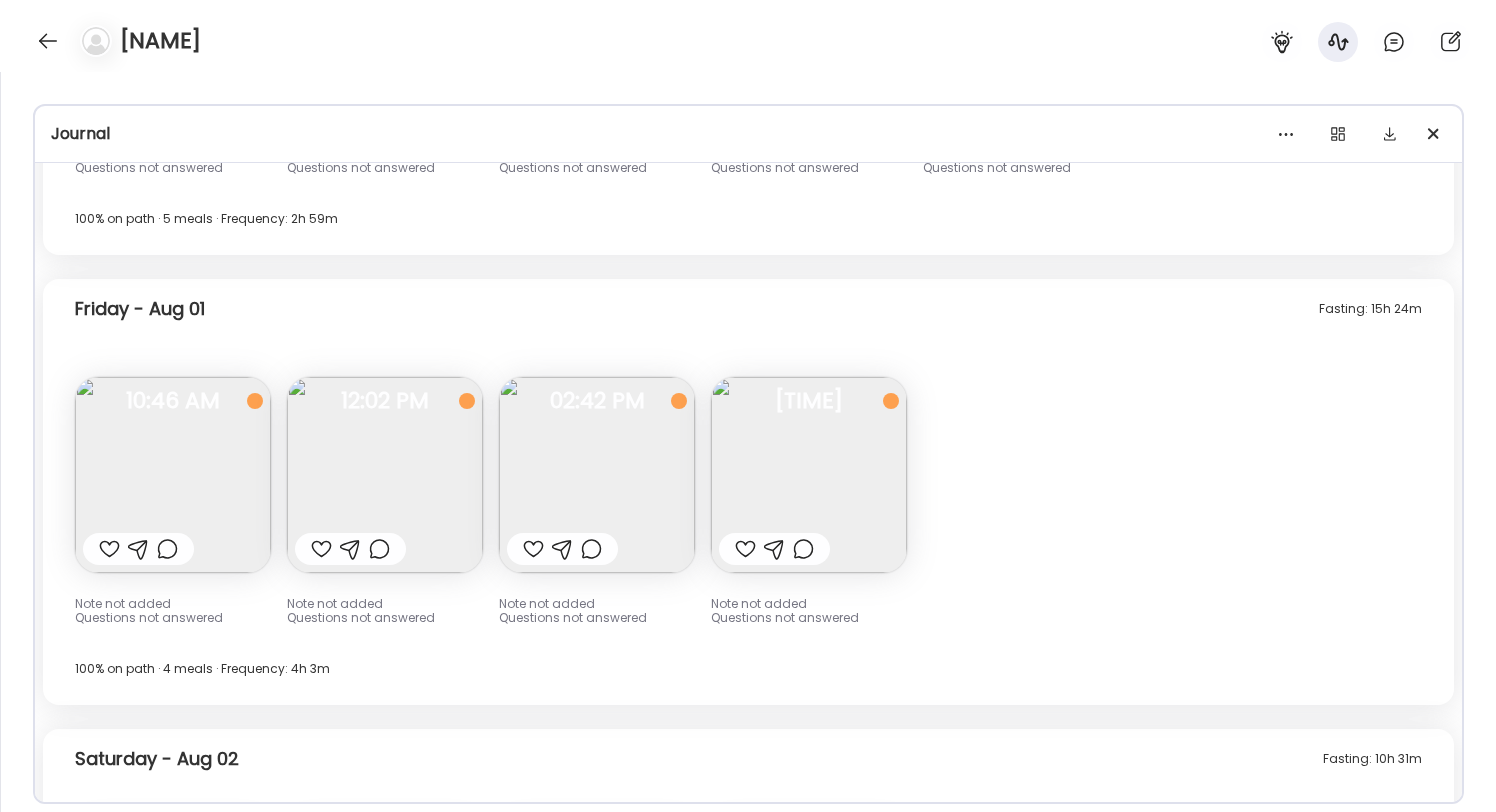 click at bounding box center [173, 475] 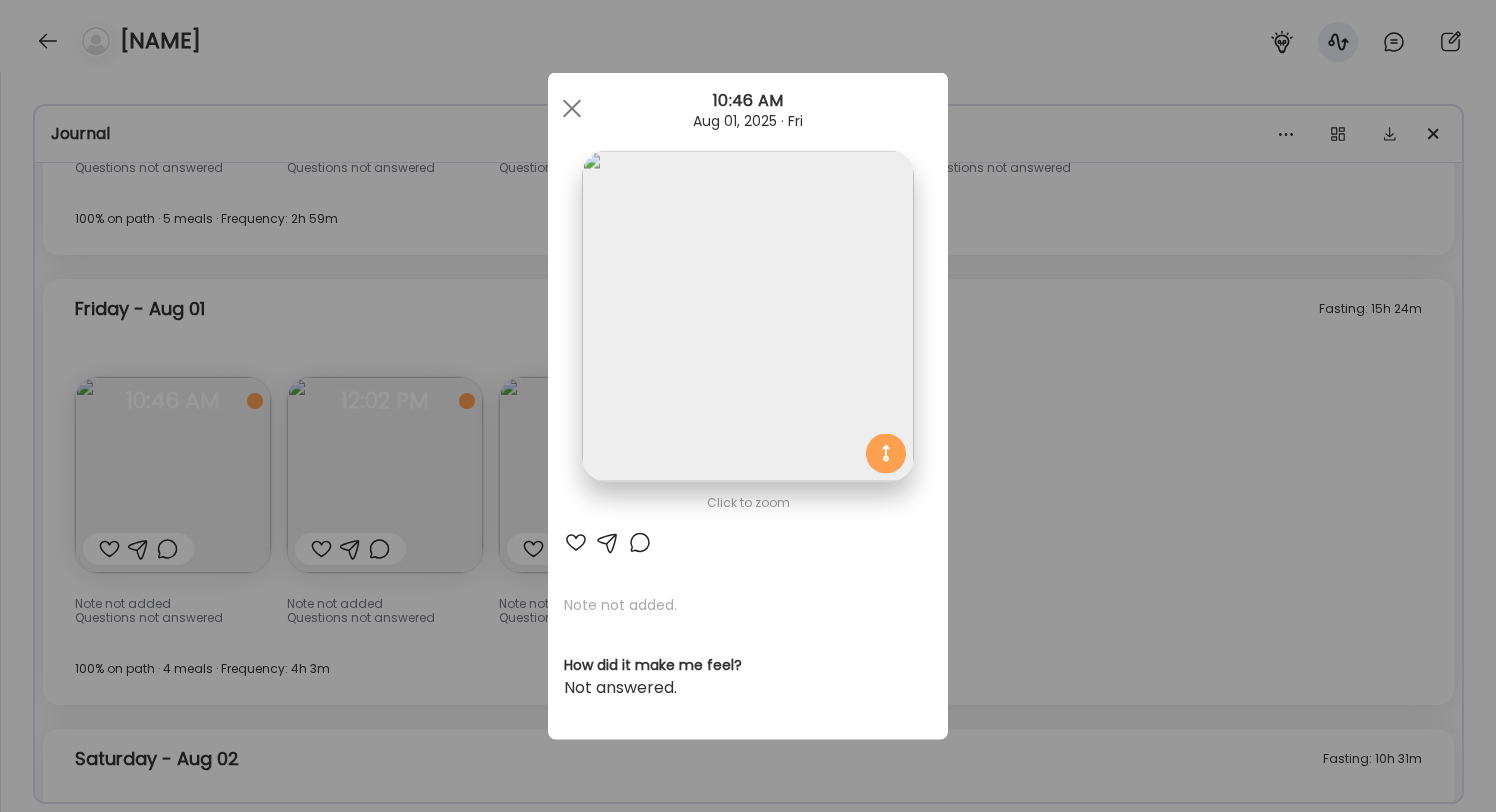 click on "Ate Coach Dashboard
1 Image 2 Message 3 Invite
Let’s get you quickly set up
Add a headshot or company logo for client recognition
Skip Next
Ate Coach Dashboard
1 Image 2 Message 3 Invite
Customize your welcome message
This page will be the first thing your clients will see. Add a welcome message to personalize their experience.
Header 32" at bounding box center [748, 406] 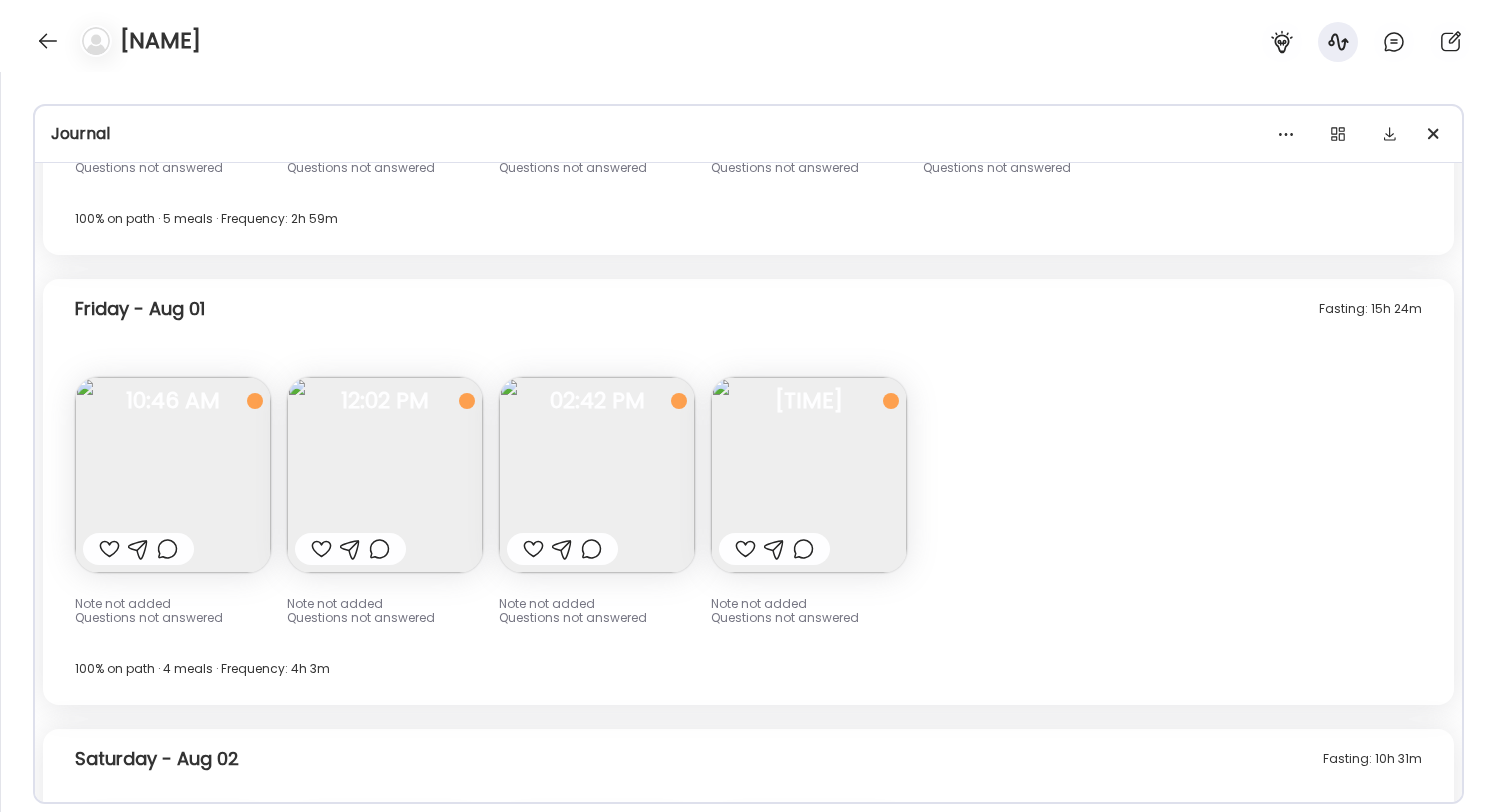click at bounding box center [385, 475] 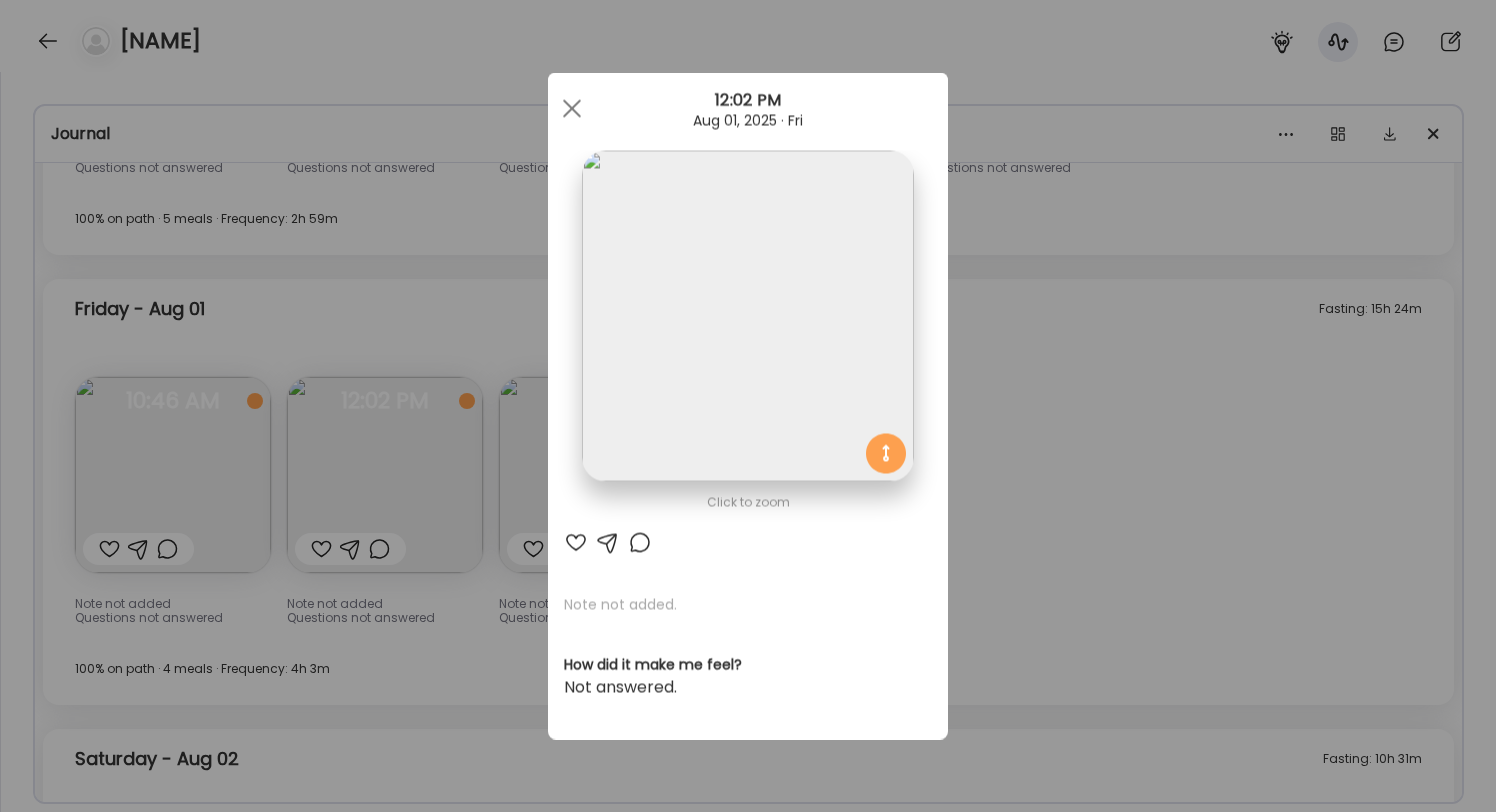 click on "Ate Coach Dashboard
1 Image 2 Message 3 Invite
Let’s get you quickly set up
Add a headshot or company logo for client recognition
Skip Next
Ate Coach Dashboard
1 Image 2 Message 3 Invite
Customize your welcome message
This page will be the first thing your clients will see. Add a welcome message to personalize their experience.
Header 32" at bounding box center [748, 406] 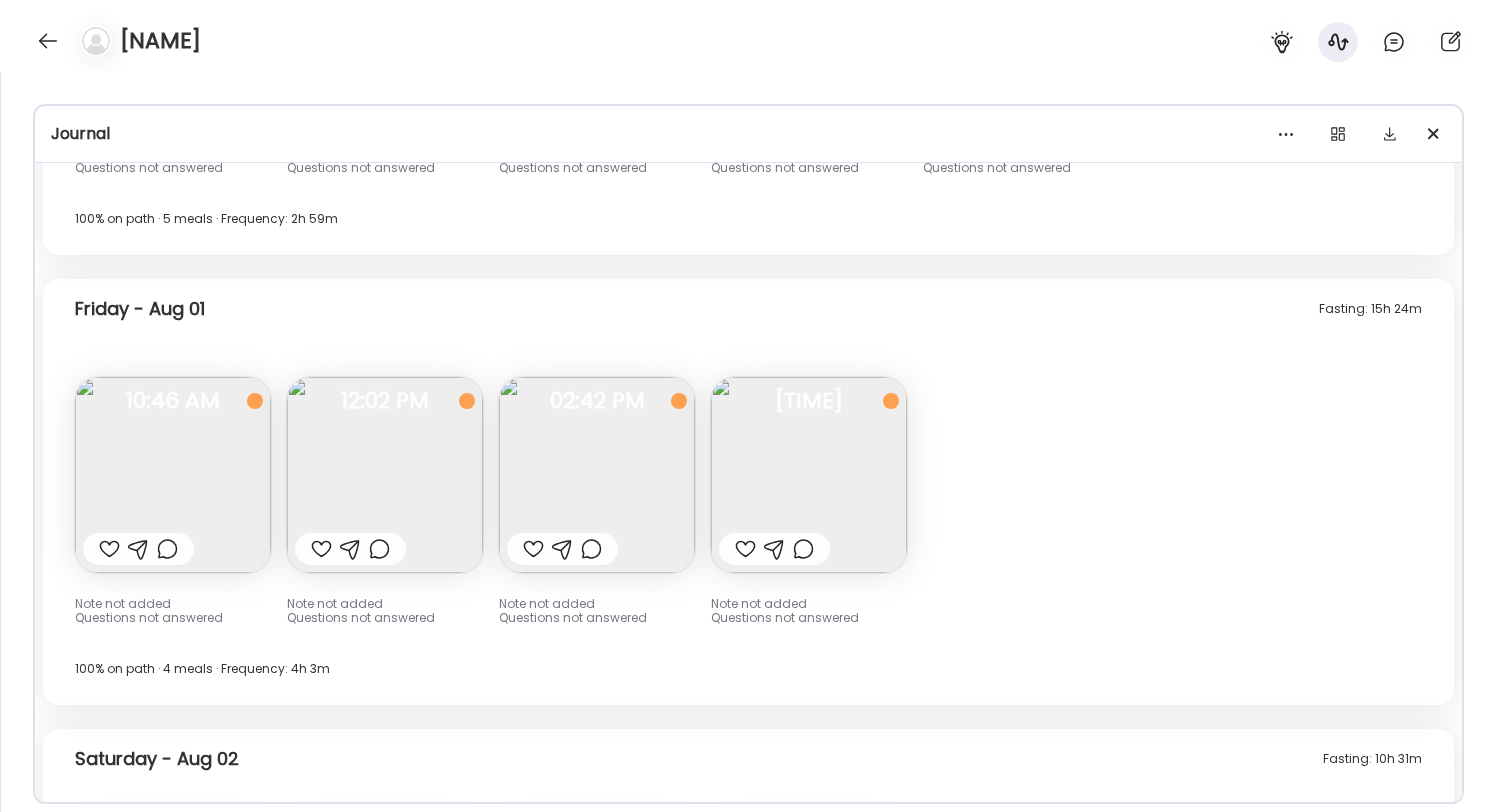 click at bounding box center [385, 475] 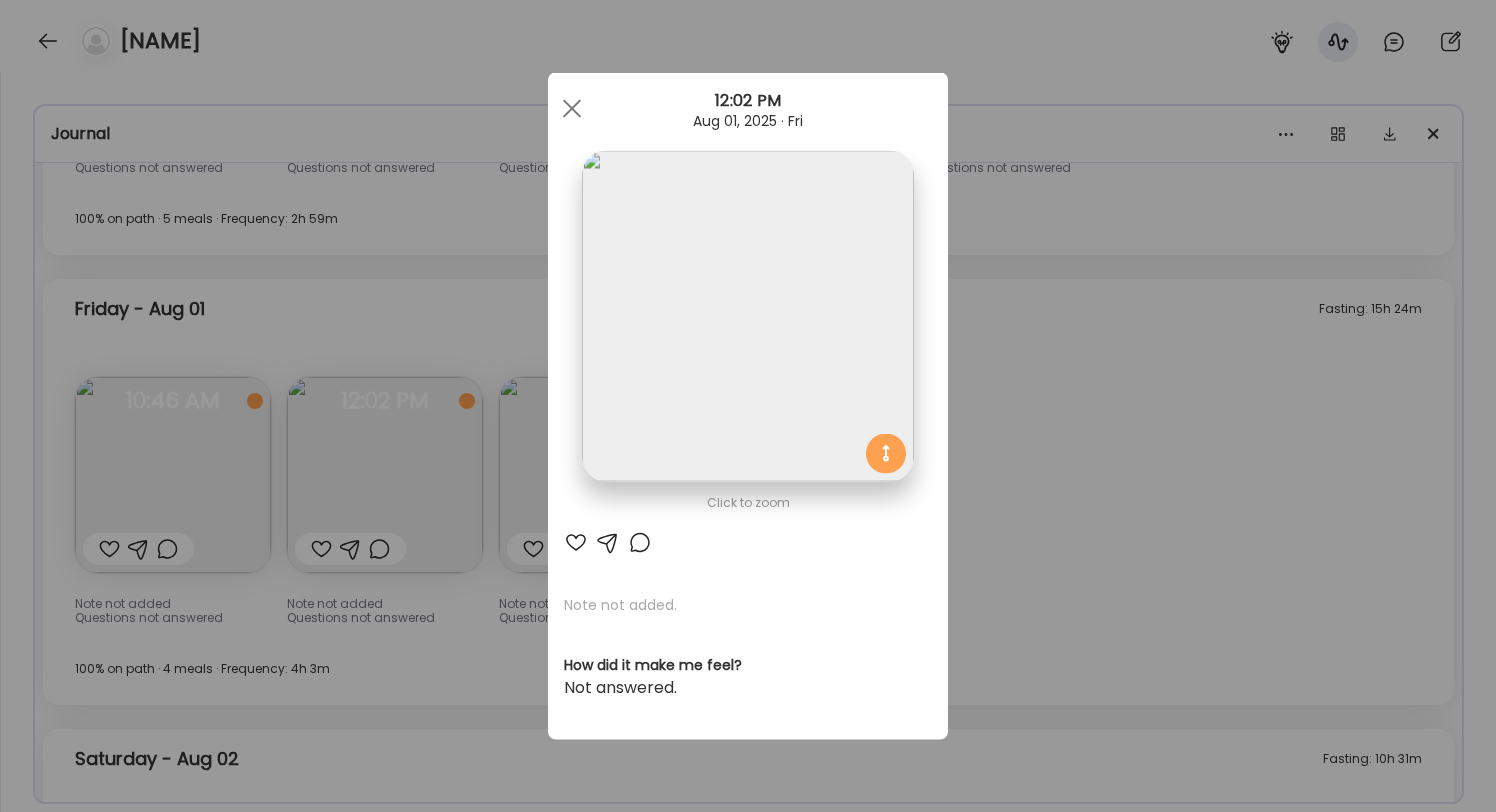 click on "Ate Coach Dashboard
1 Image 2 Message 3 Invite
Let’s get you quickly set up
Add a headshot or company logo for client recognition
Skip Next
Ate Coach Dashboard
1 Image 2 Message 3 Invite
Customize your welcome message
This page will be the first thing your clients will see. Add a welcome message to personalize their experience.
Header 32" at bounding box center (748, 406) 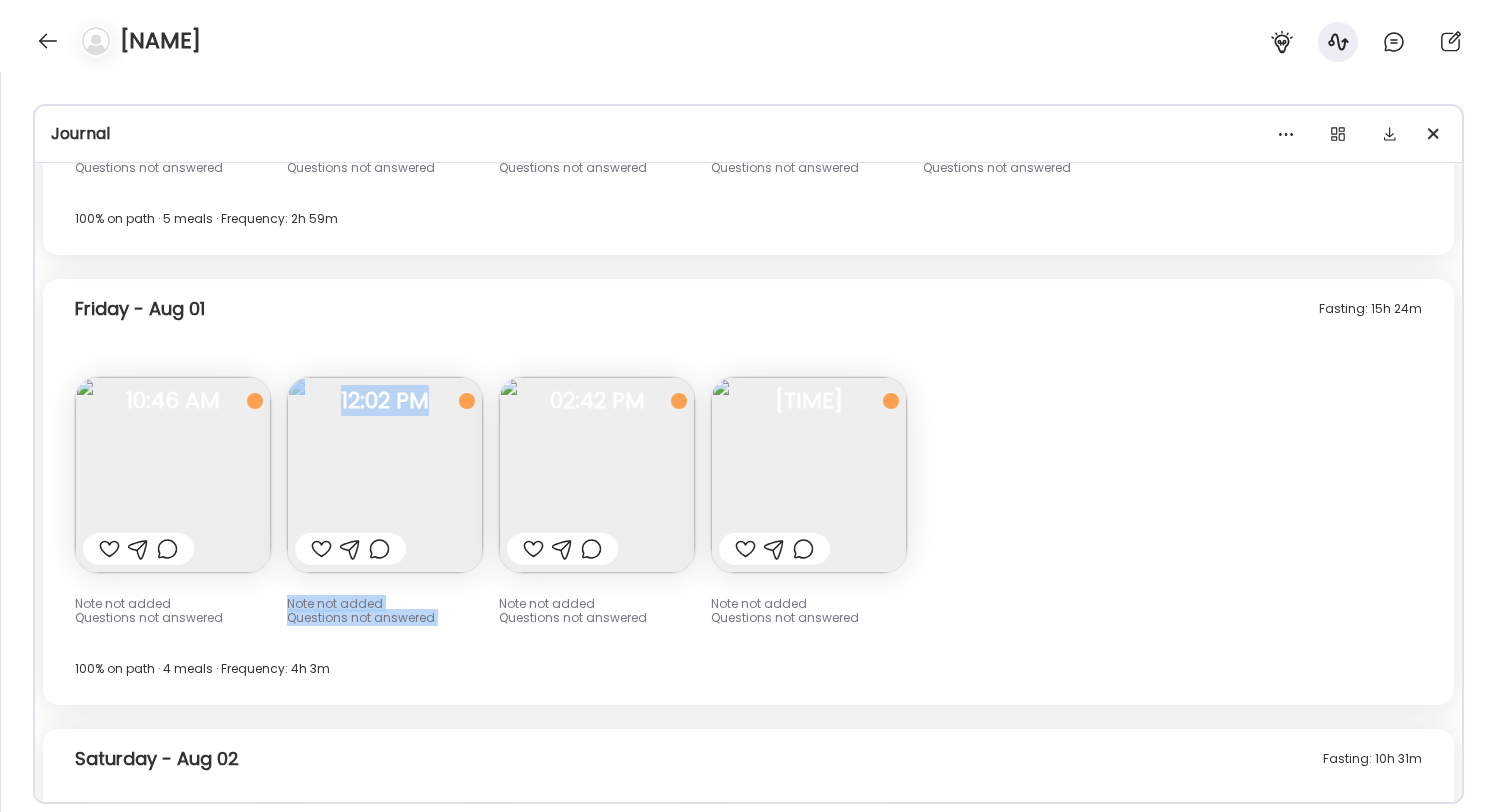click on "Fasting: [DURATION] [DAY] - [MONTH] [DAY_NUM] Note not added Questions not answered [TIME] Note not added Questions not answered [DURATION] [TIME] Note not added Questions not answered [DURATION] [TIME] Note not added Questions not answered [DURATION] [TIME] [DAY] - [MONTH] [DAY_NUM] 100% on path · 4 meals · Frequency: [DURATION]" at bounding box center [748, 492] 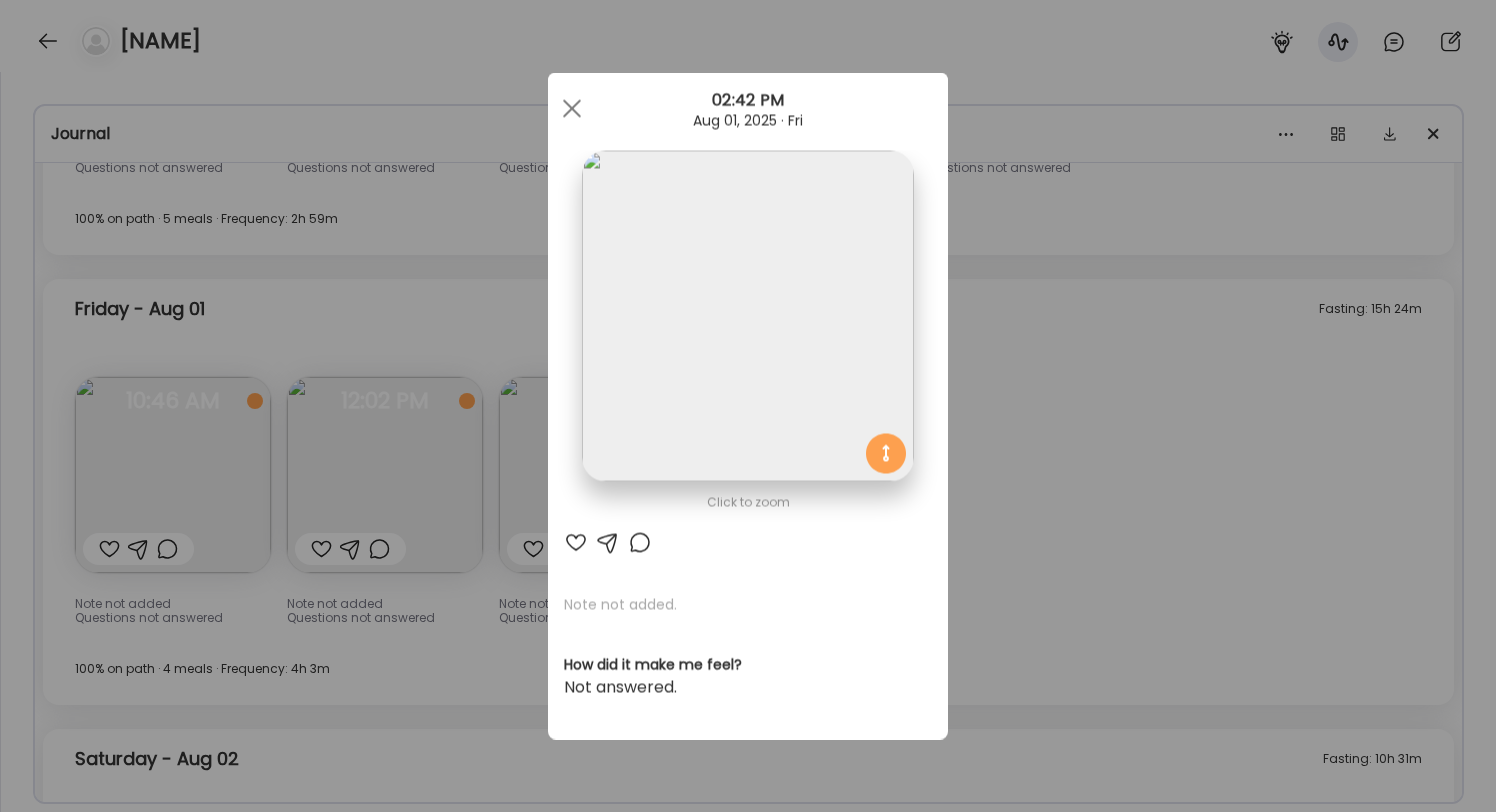 click on "Ate Coach Dashboard
1 Image 2 Message 3 Invite
Let’s get you quickly set up
Add a headshot or company logo for client recognition
Skip Next
Ate Coach Dashboard
1 Image 2 Message 3 Invite
Customize your welcome message
This page will be the first thing your clients will see. Add a welcome message to personalize their experience.
Header 32" at bounding box center [748, 406] 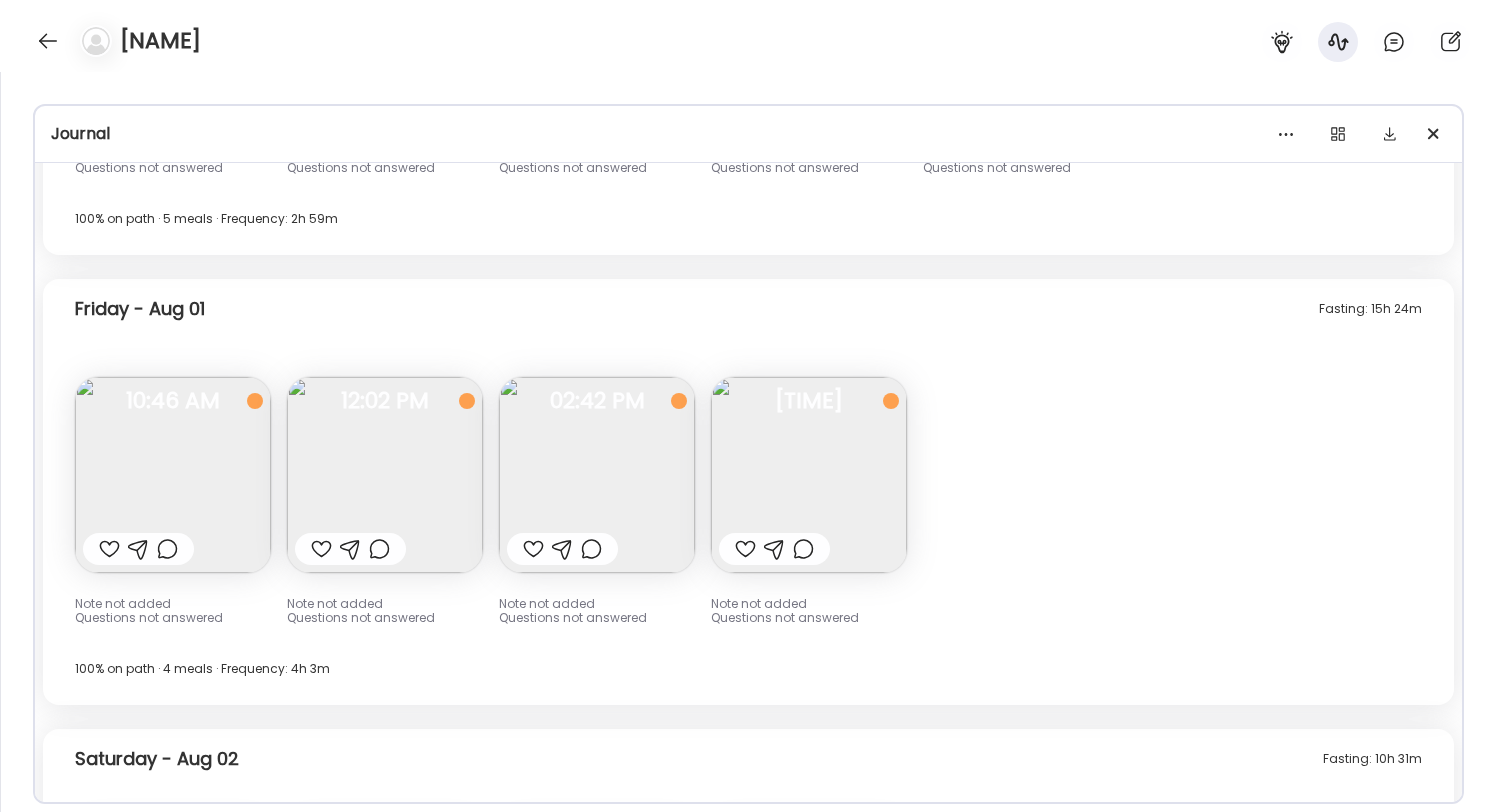 click at bounding box center [385, 475] 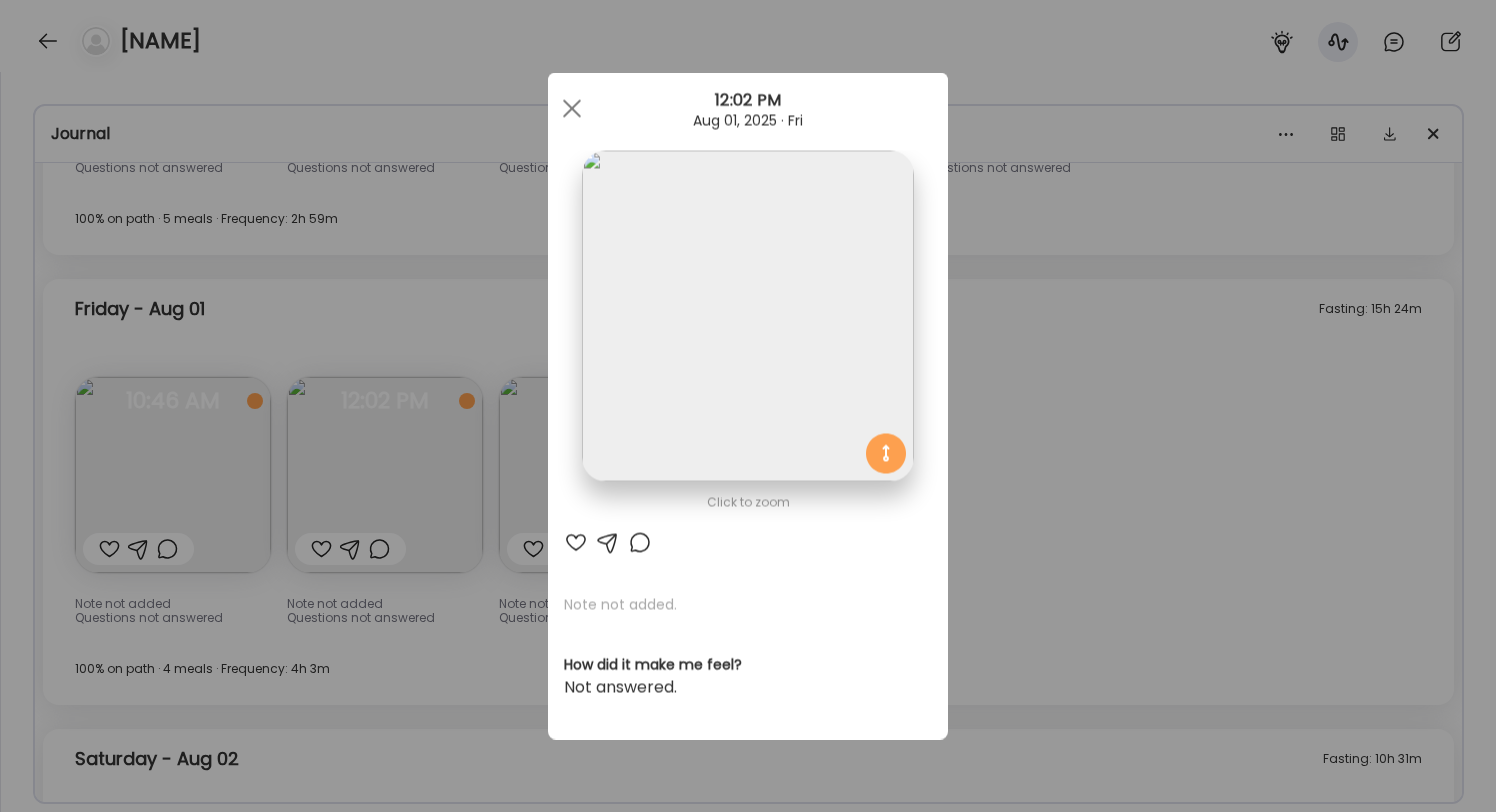 click on "Ate Coach Dashboard
1 Image 2 Message 3 Invite
Let’s get you quickly set up
Add a headshot or company logo for client recognition
Skip Next
Ate Coach Dashboard
1 Image 2 Message 3 Invite
Customize your welcome message
This page will be the first thing your clients will see. Add a welcome message to personalize their experience.
Header 32" at bounding box center (748, 406) 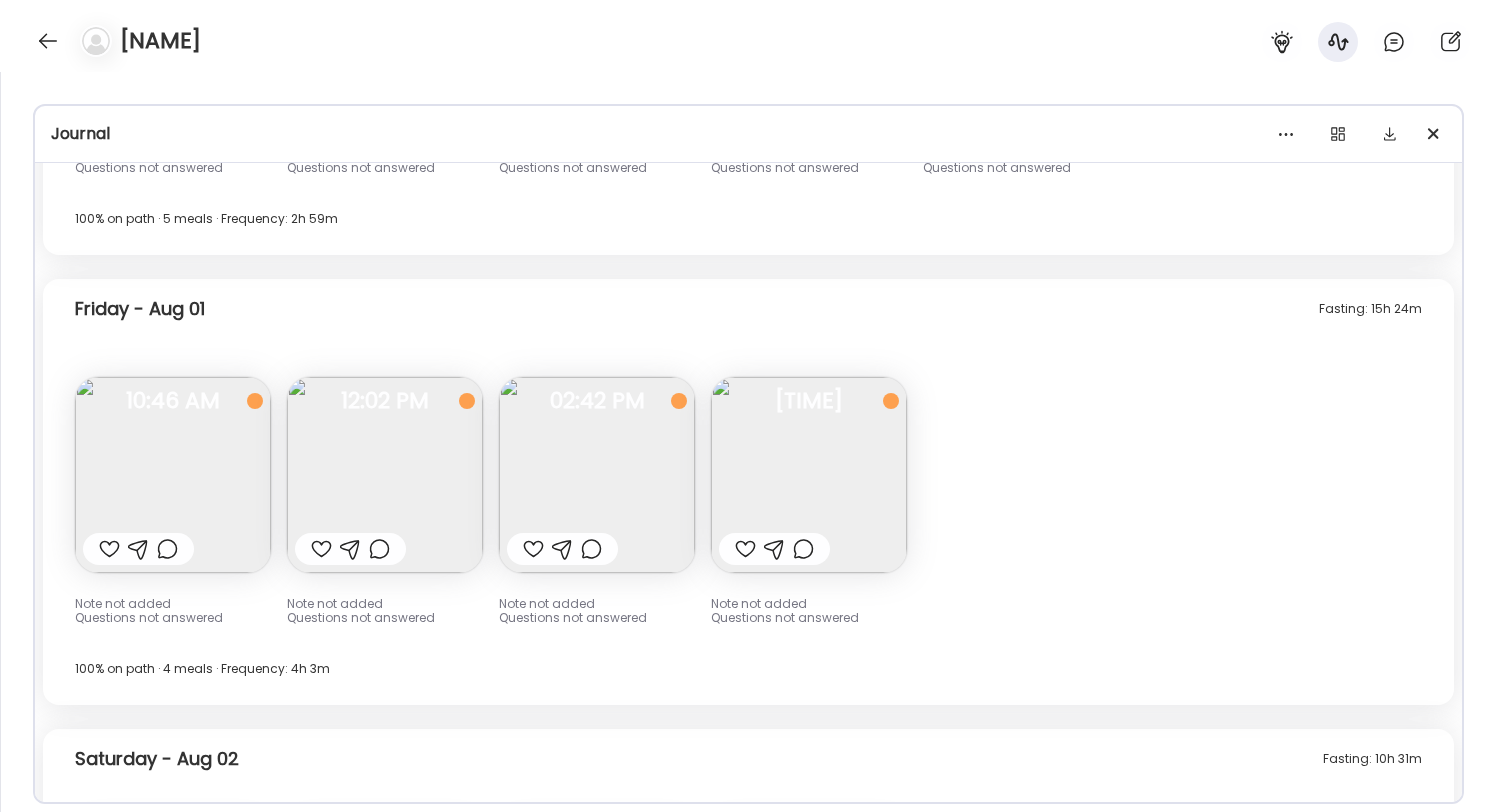 click at bounding box center (597, 475) 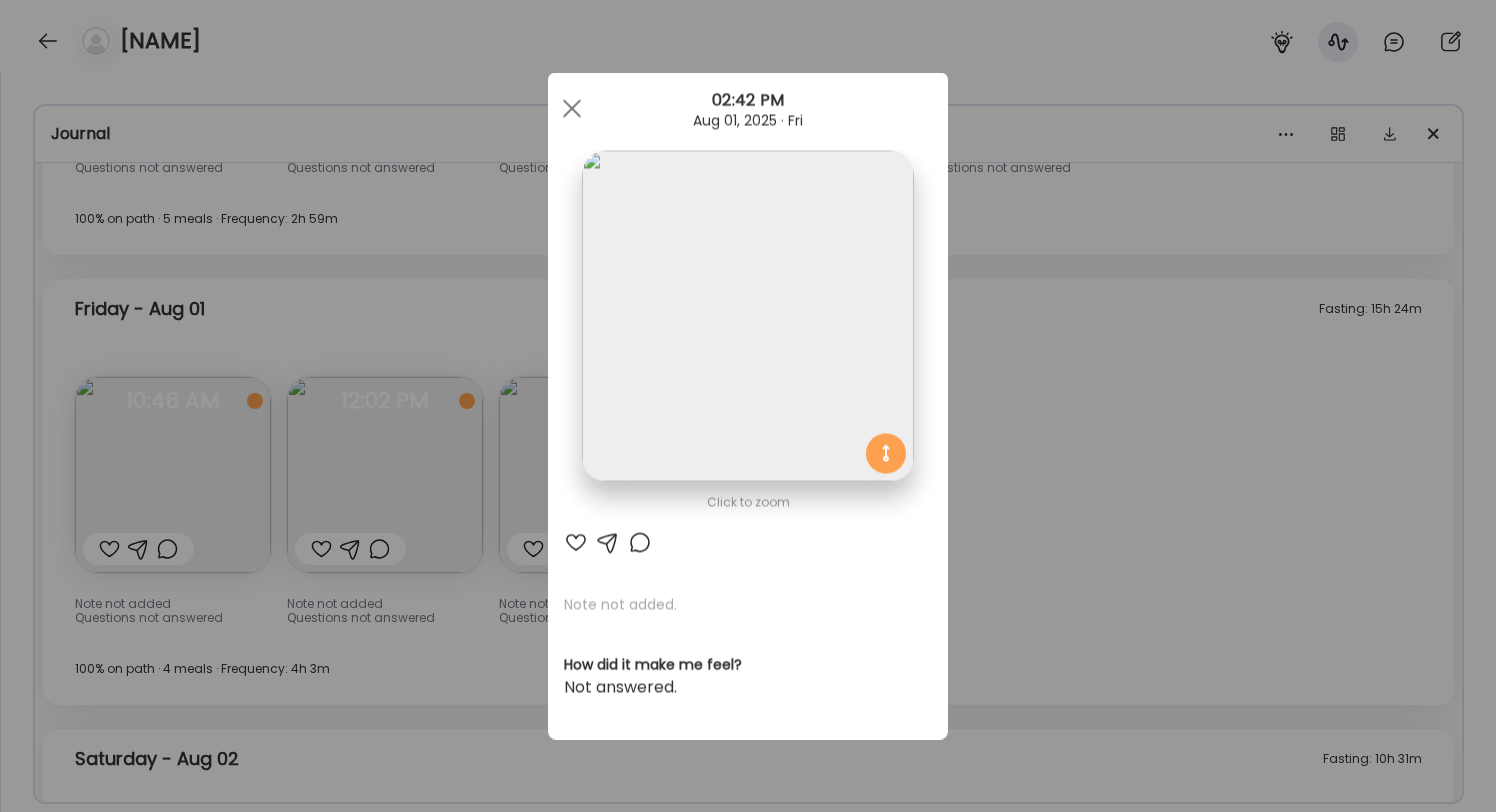 click at bounding box center (748, 339) 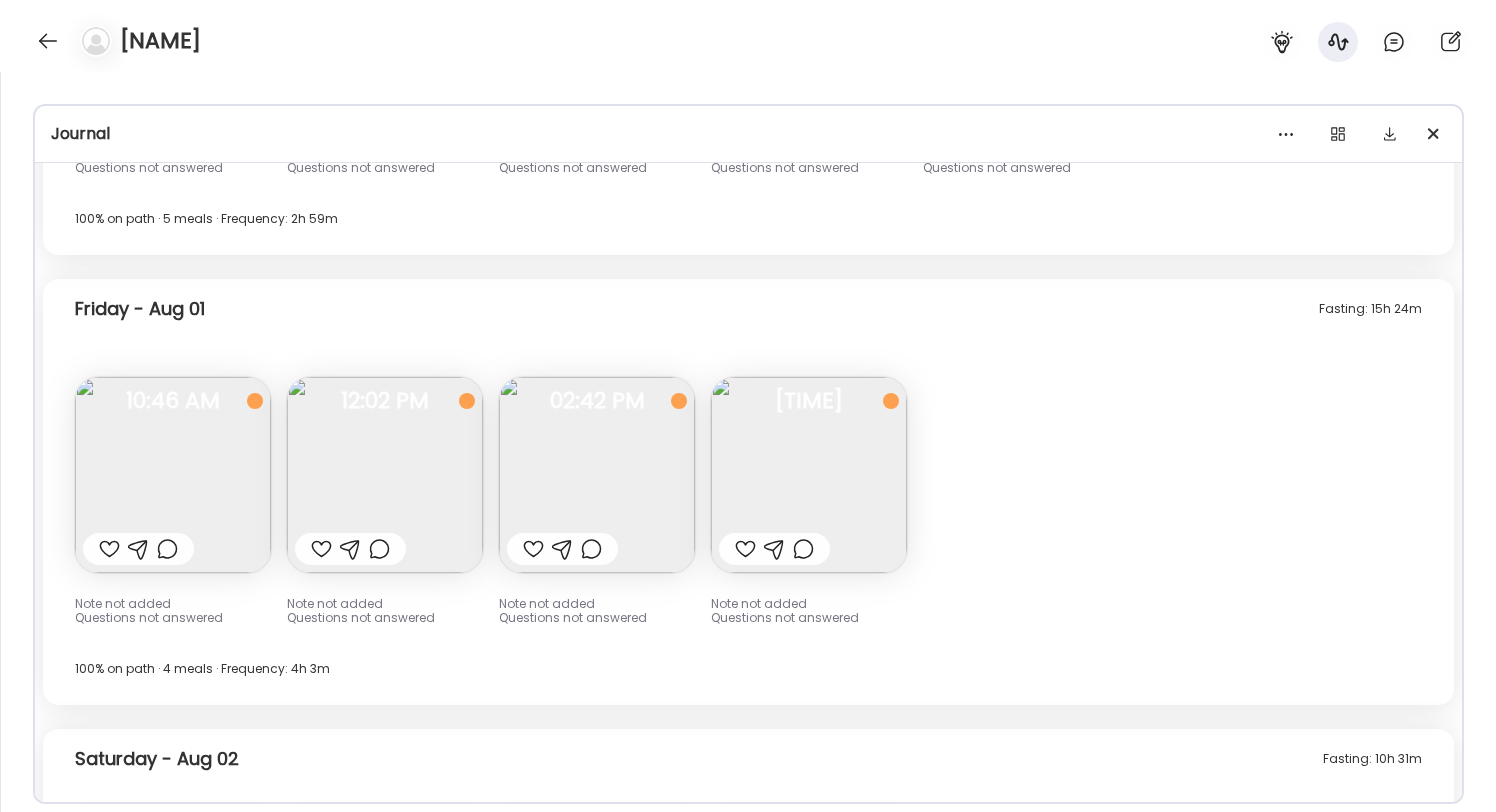 click at bounding box center (809, 475) 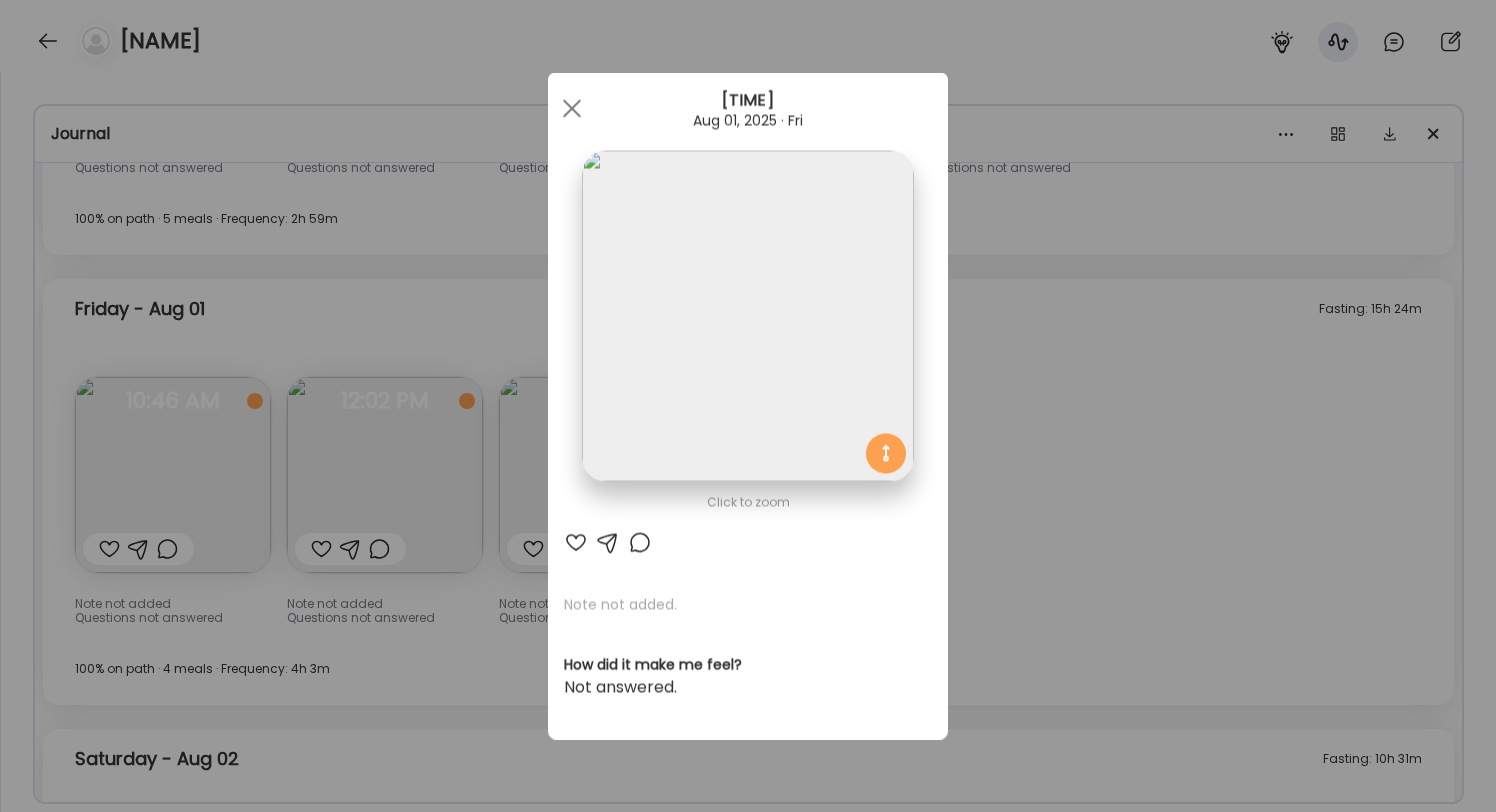 click on "Ate Coach Dashboard
1 Image 2 Message 3 Invite
Let’s get you quickly set up
Add a headshot or company logo for client recognition
Skip Next
Ate Coach Dashboard
1 Image 2 Message 3 Invite
Customize your welcome message
This page will be the first thing your clients will see. Add a welcome message to personalize their experience.
Header 32" at bounding box center (748, 406) 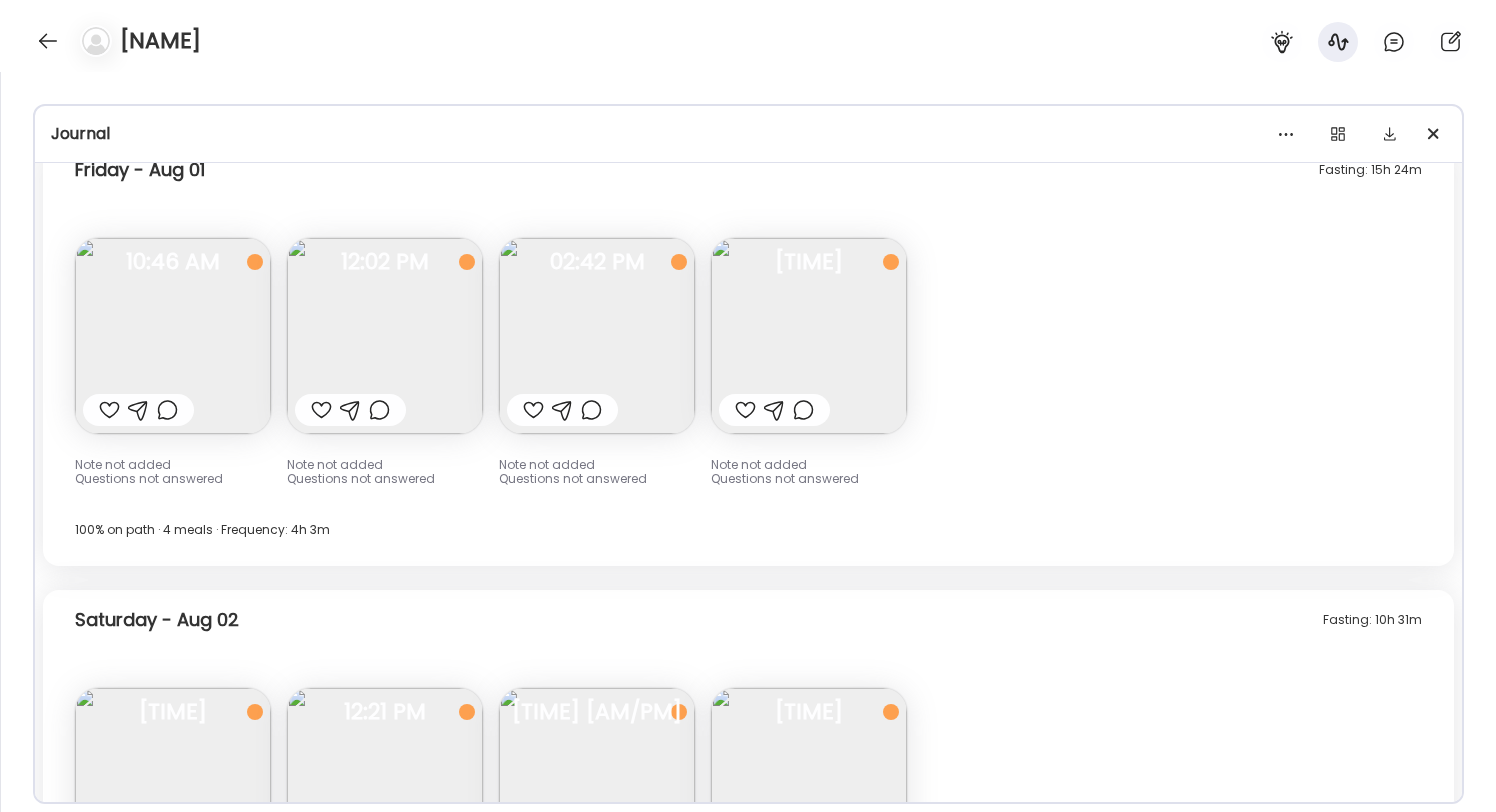 scroll, scrollTop: 11938, scrollLeft: 0, axis: vertical 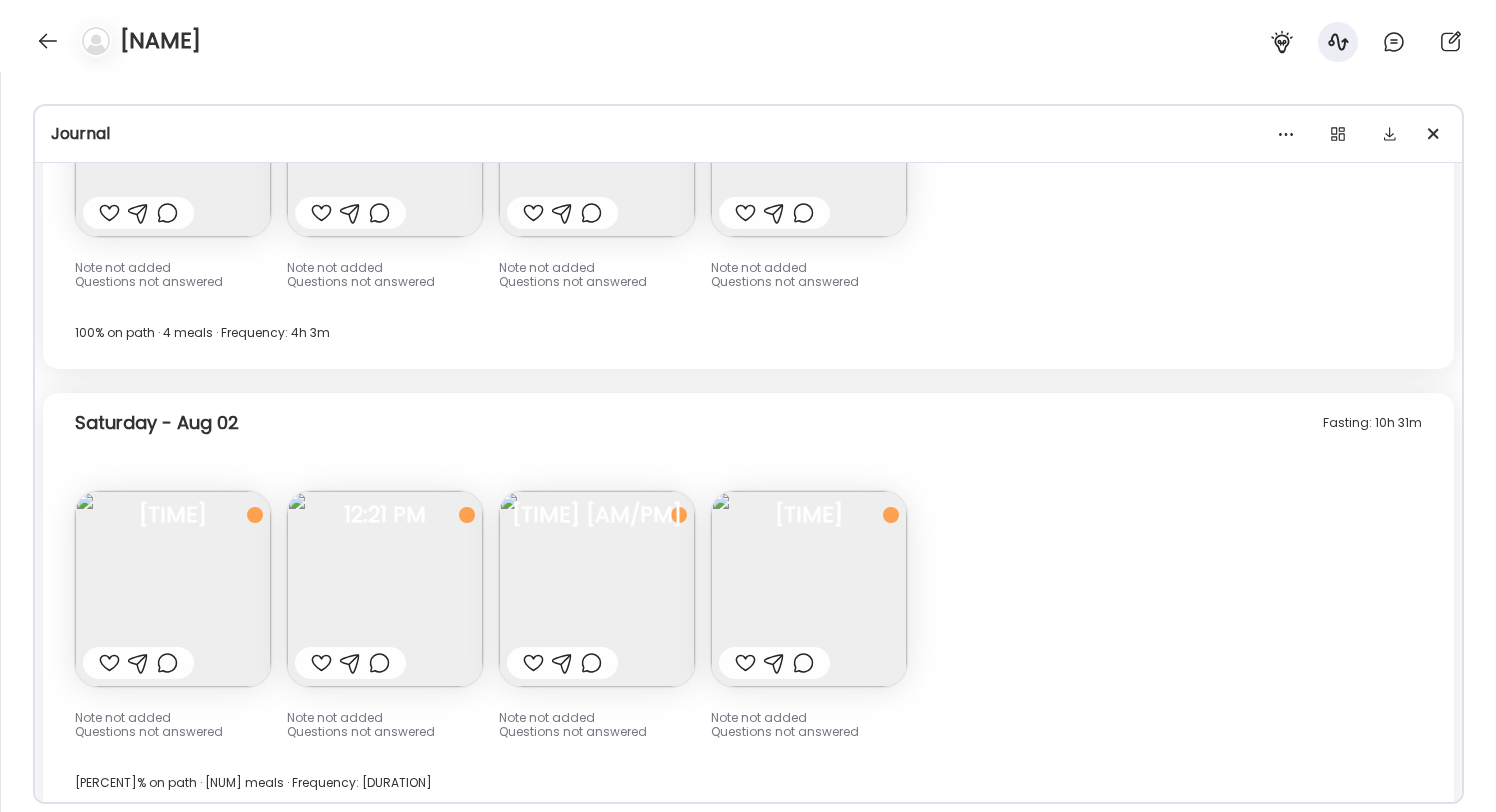 click at bounding box center (173, 589) 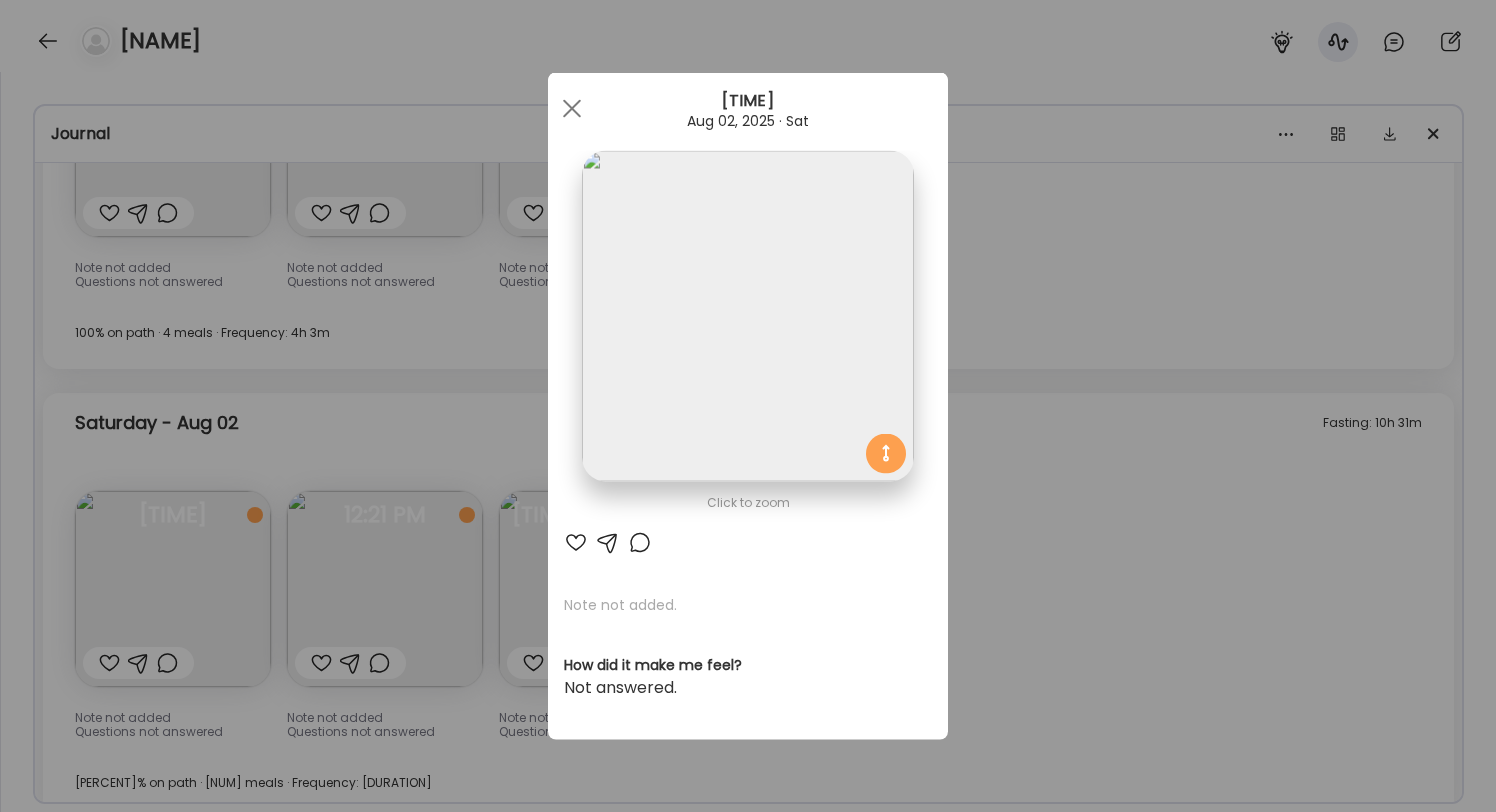 drag, startPoint x: 270, startPoint y: 563, endPoint x: 306, endPoint y: 559, distance: 36.221542 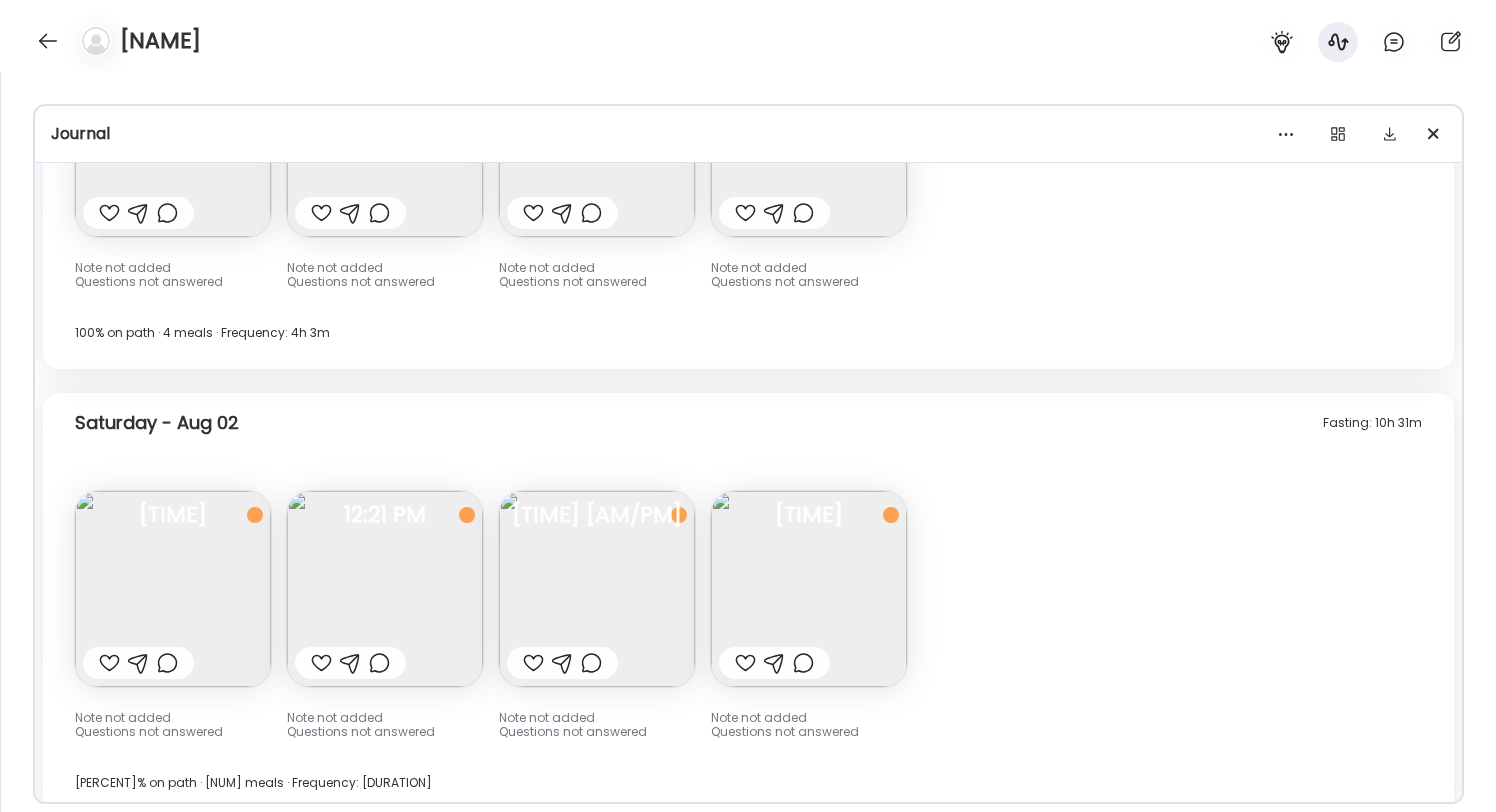 click at bounding box center (385, 589) 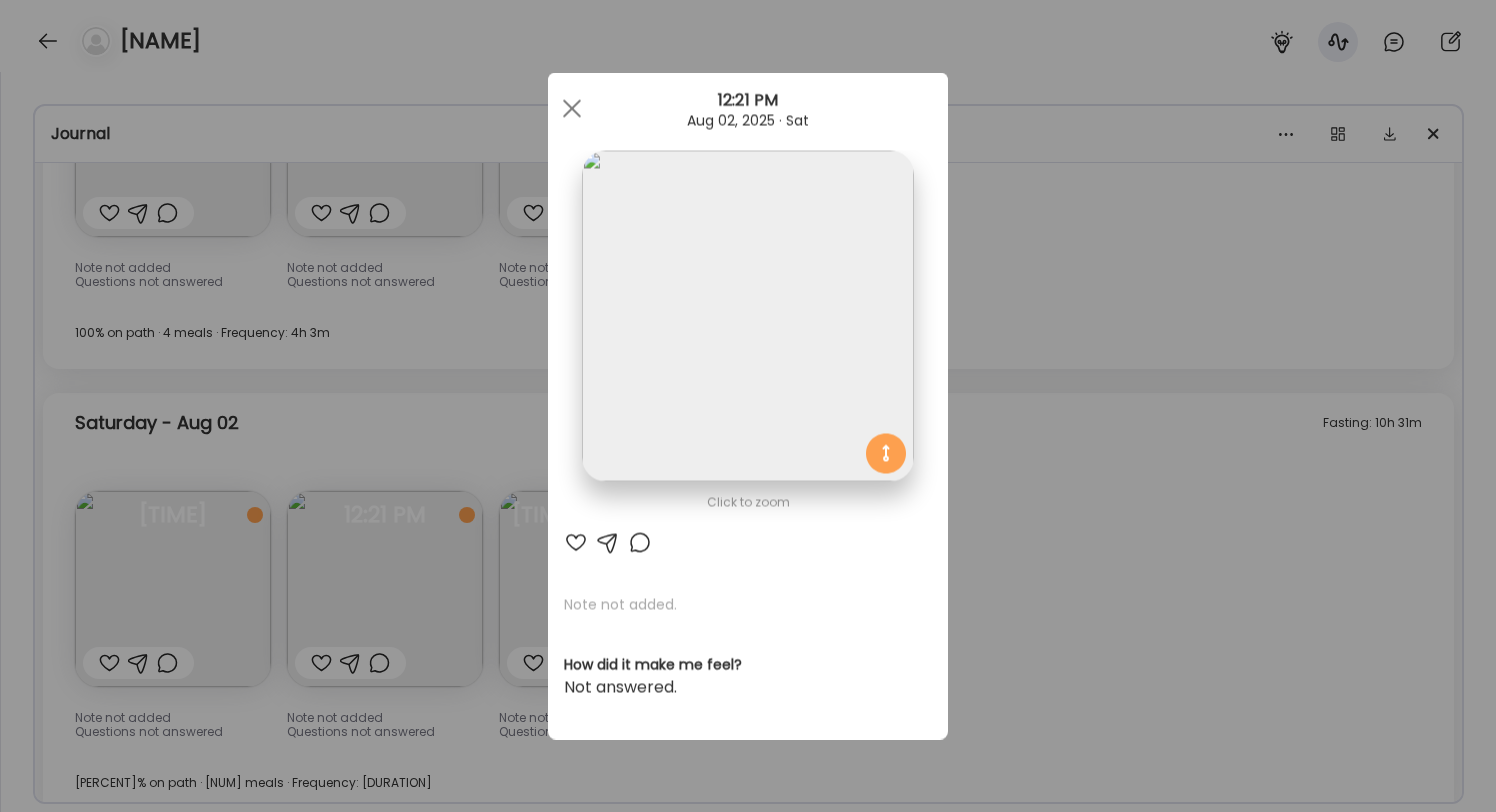 click on "Ate Coach Dashboard
1 Image 2 Message 3 Invite
Let’s get you quickly set up
Add a headshot or company logo for client recognition
Skip Next
Ate Coach Dashboard
1 Image 2 Message 3 Invite
Customize your welcome message
This page will be the first thing your clients will see. Add a welcome message to personalize their experience.
Header 32" at bounding box center [748, 406] 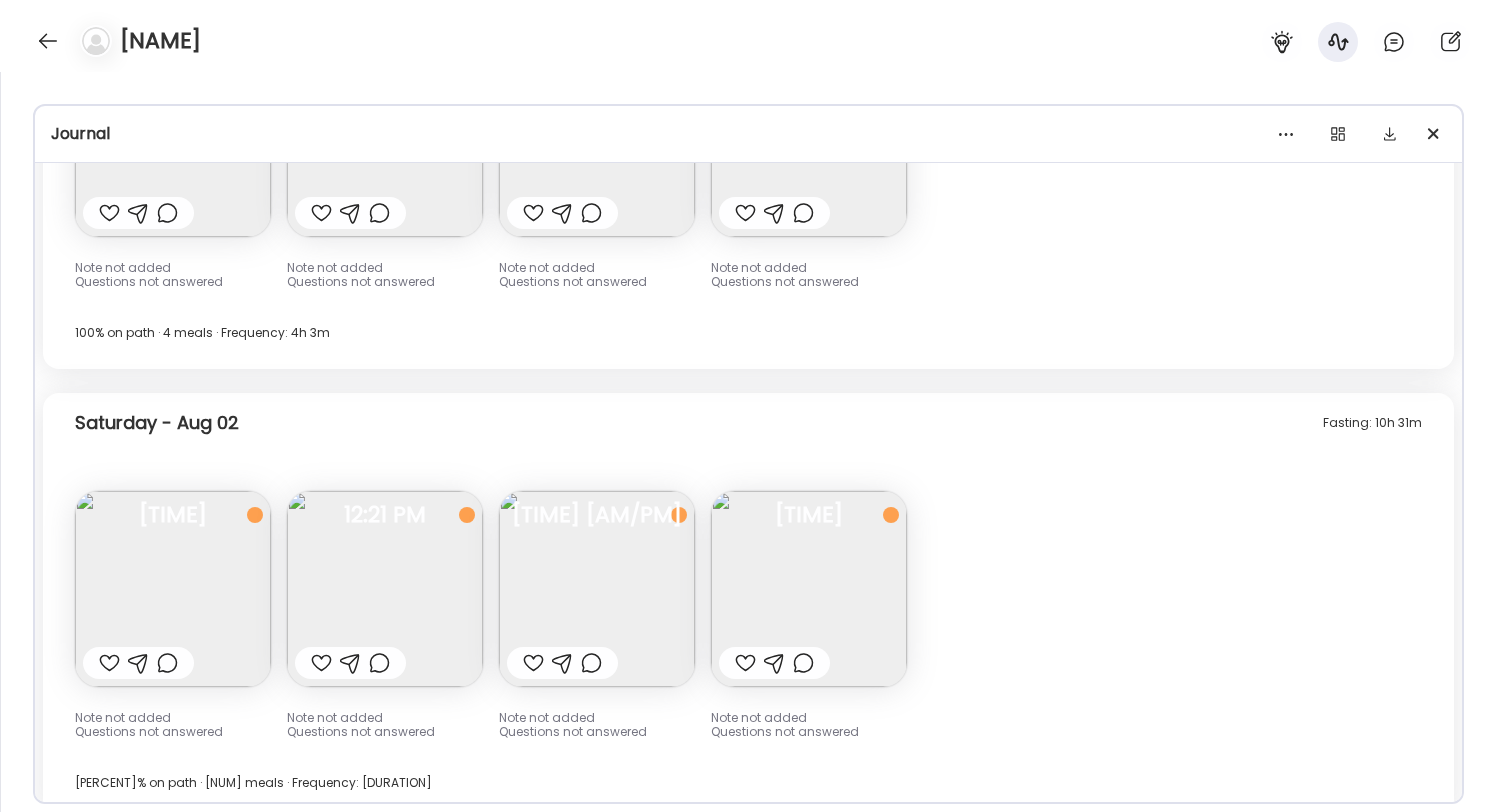 click at bounding box center (809, 589) 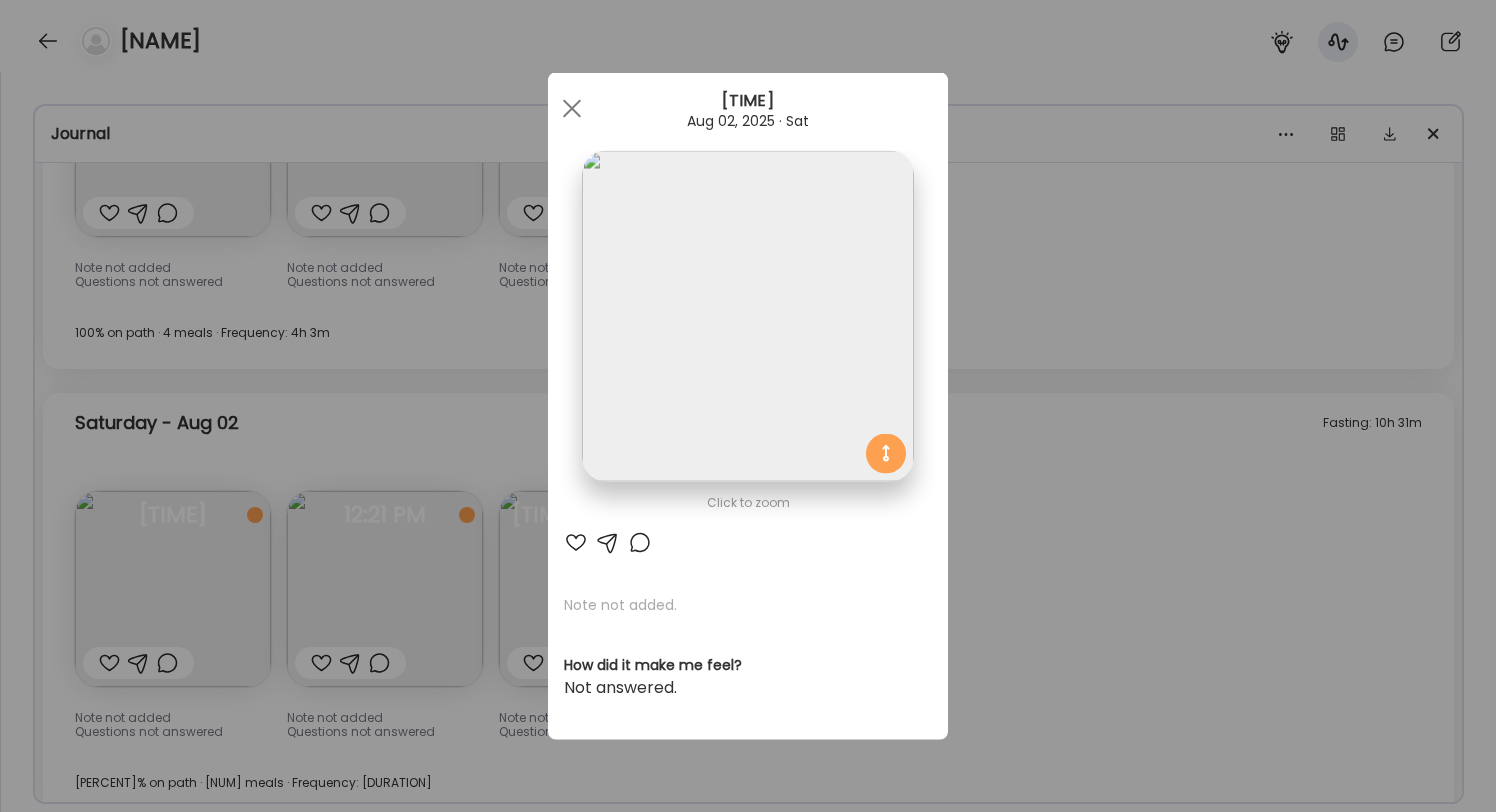 click on "Ate Coach Dashboard
1 Image 2 Message 3 Invite
Let’s get you quickly set up
Add a headshot or company logo for client recognition
Skip Next
Ate Coach Dashboard
1 Image 2 Message 3 Invite
Customize your welcome message
This page will be the first thing your clients will see. Add a welcome message to personalize their experience.
Header 32" at bounding box center [748, 406] 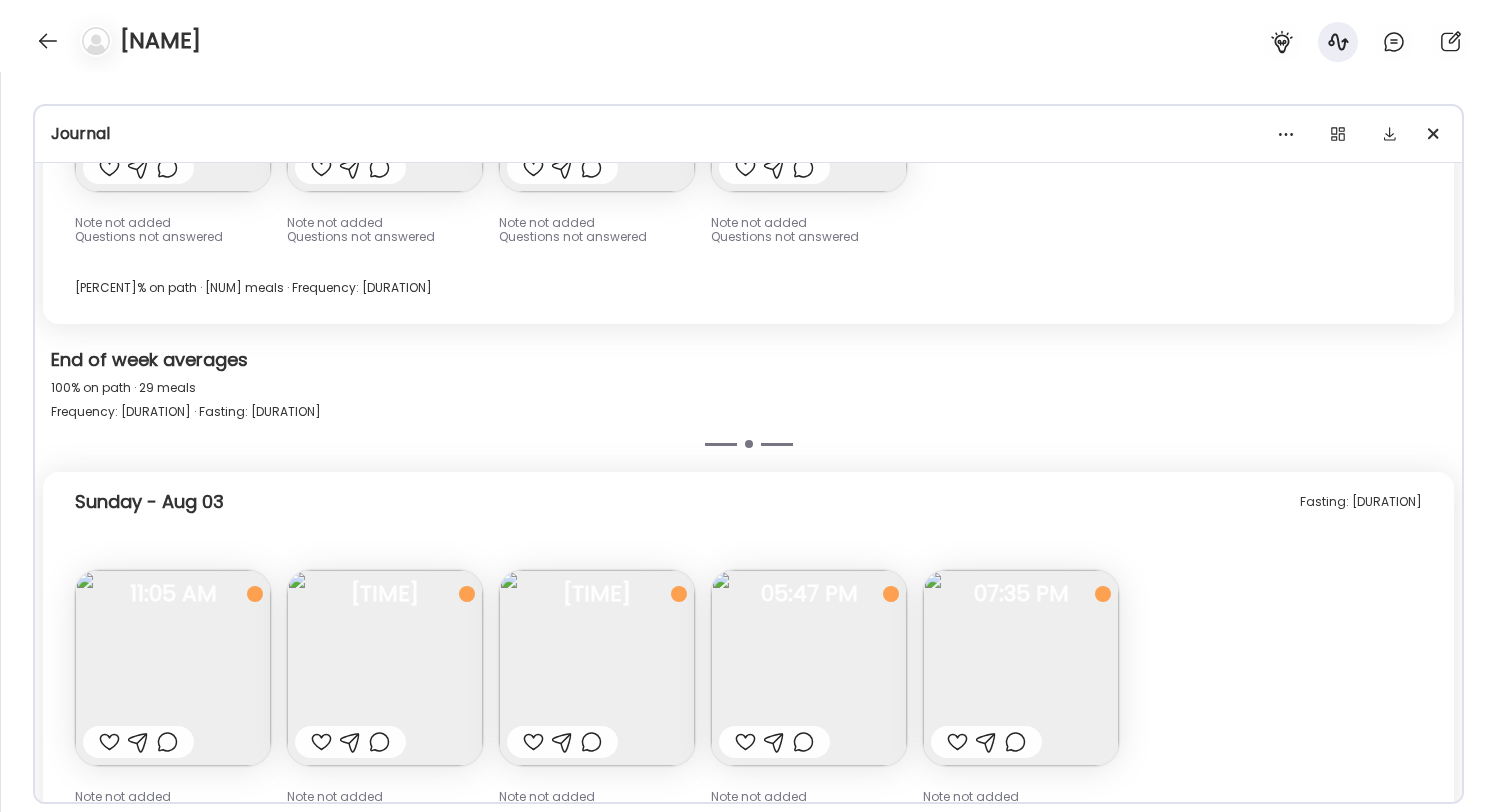 scroll, scrollTop: 12436, scrollLeft: 0, axis: vertical 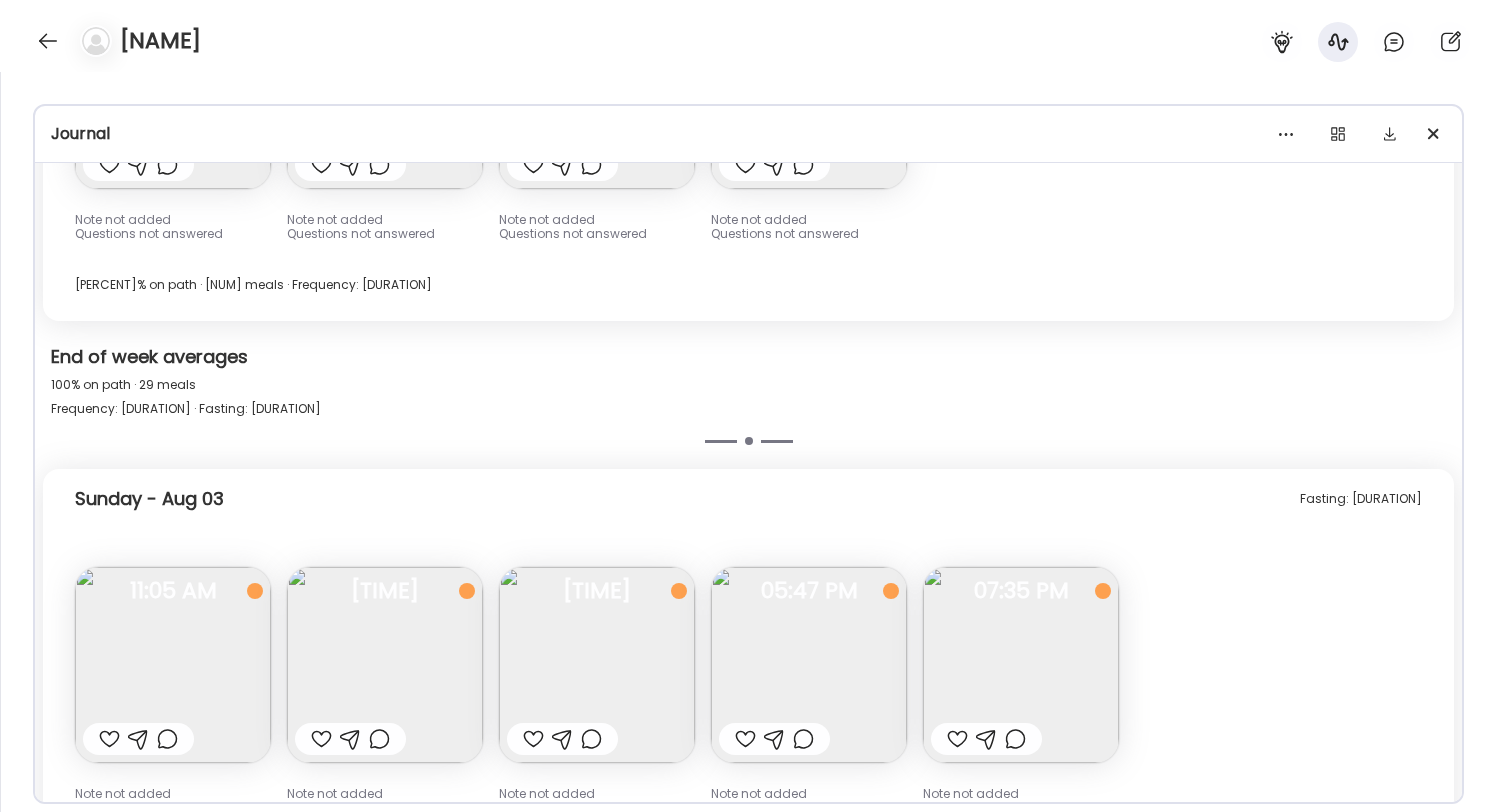click at bounding box center [173, 665] 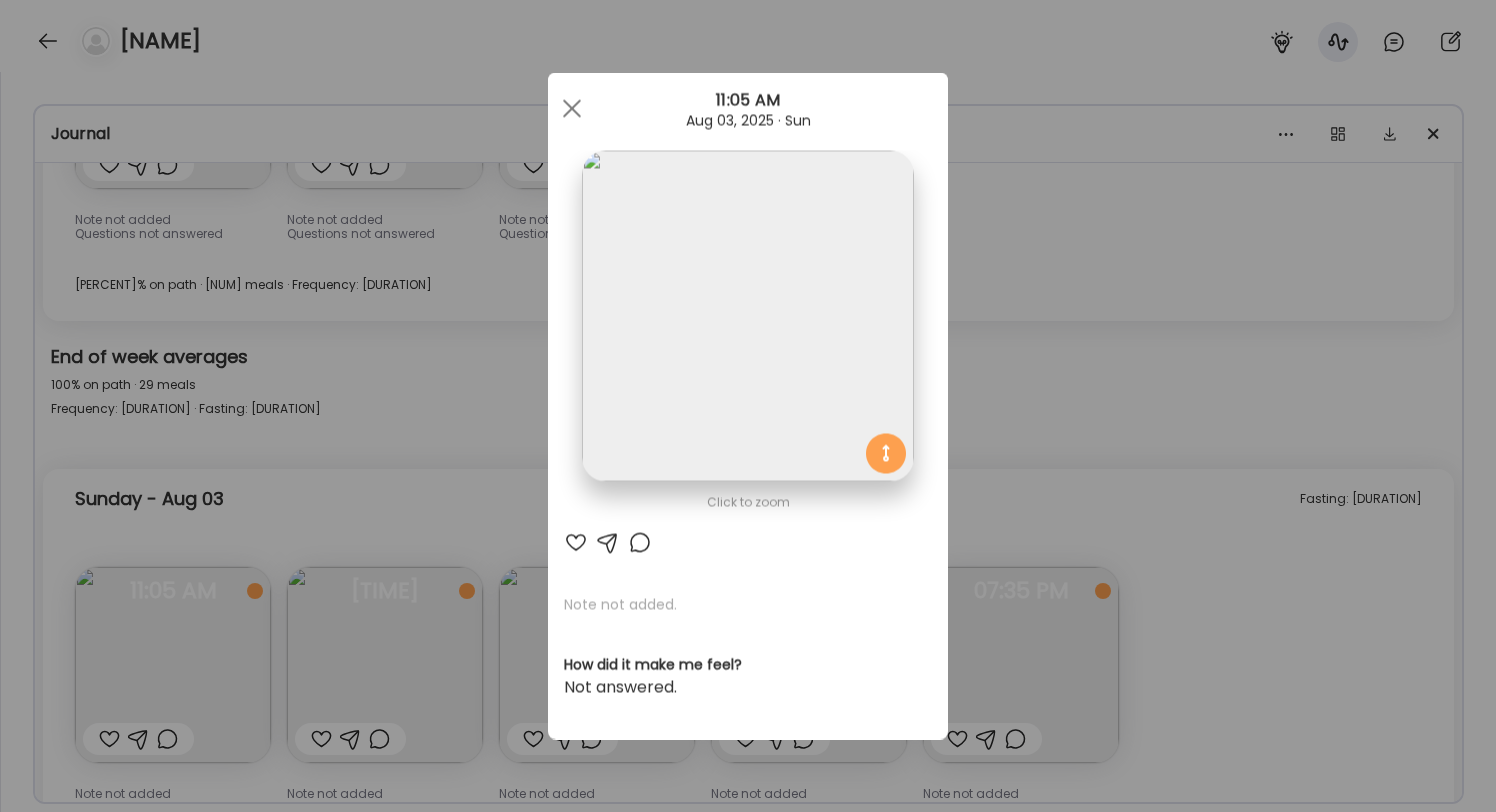 click on "Ate Coach Dashboard
1 Image 2 Message 3 Invite
Let’s get you quickly set up
Add a headshot or company logo for client recognition
Skip Next
Ate Coach Dashboard
1 Image 2 Message 3 Invite
Customize your welcome message
This page will be the first thing your clients will see. Add a welcome message to personalize their experience.
Header 32" at bounding box center [748, 406] 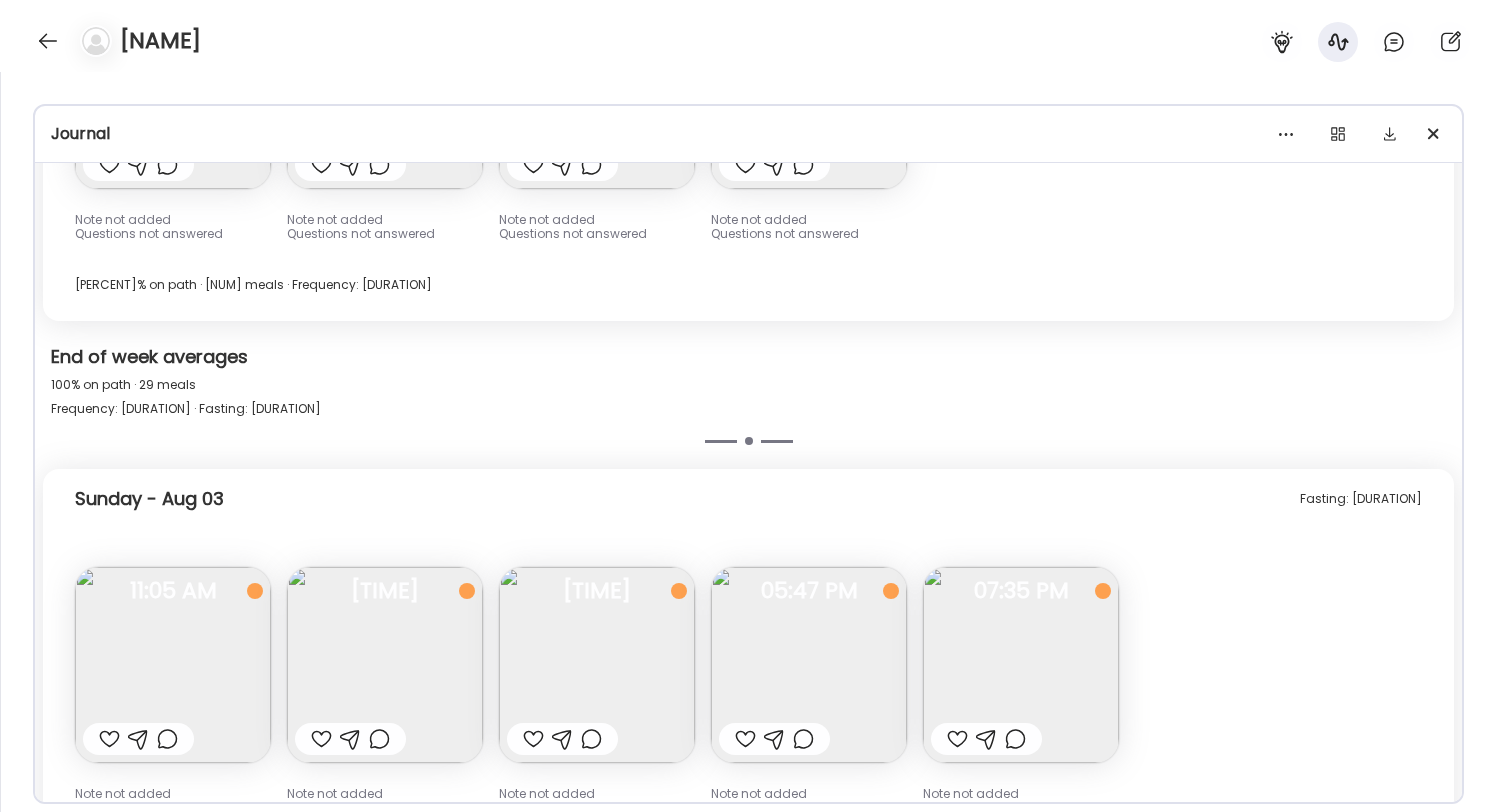 click at bounding box center (385, 665) 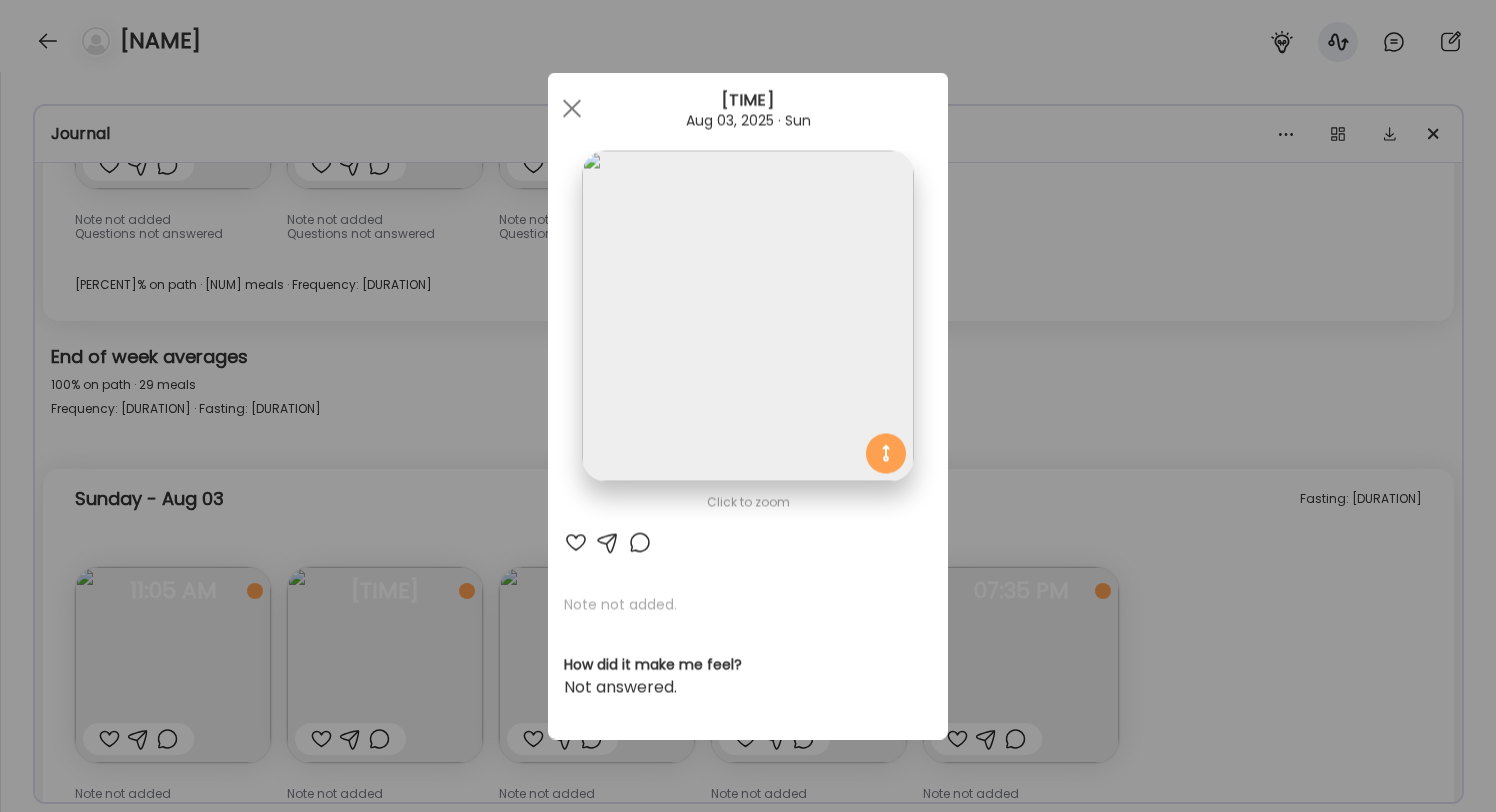 click on "Ate Coach Dashboard
1 Image 2 Message 3 Invite
Let’s get you quickly set up
Add a headshot or company logo for client recognition
Skip Next
Ate Coach Dashboard
1 Image 2 Message 3 Invite
Customize your welcome message
This page will be the first thing your clients will see. Add a welcome message to personalize their experience.
Header 32" at bounding box center (748, 406) 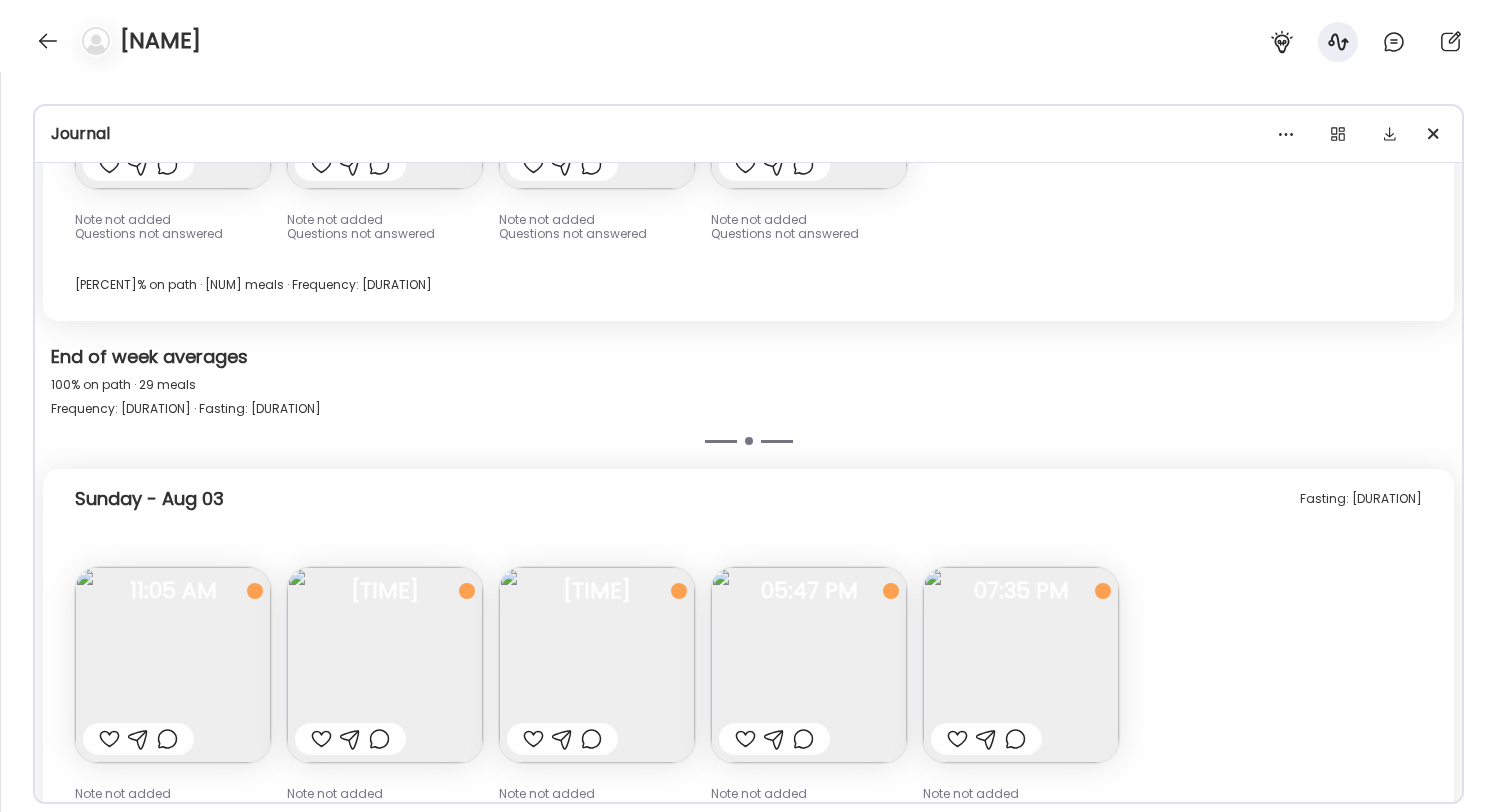 click at bounding box center [385, 665] 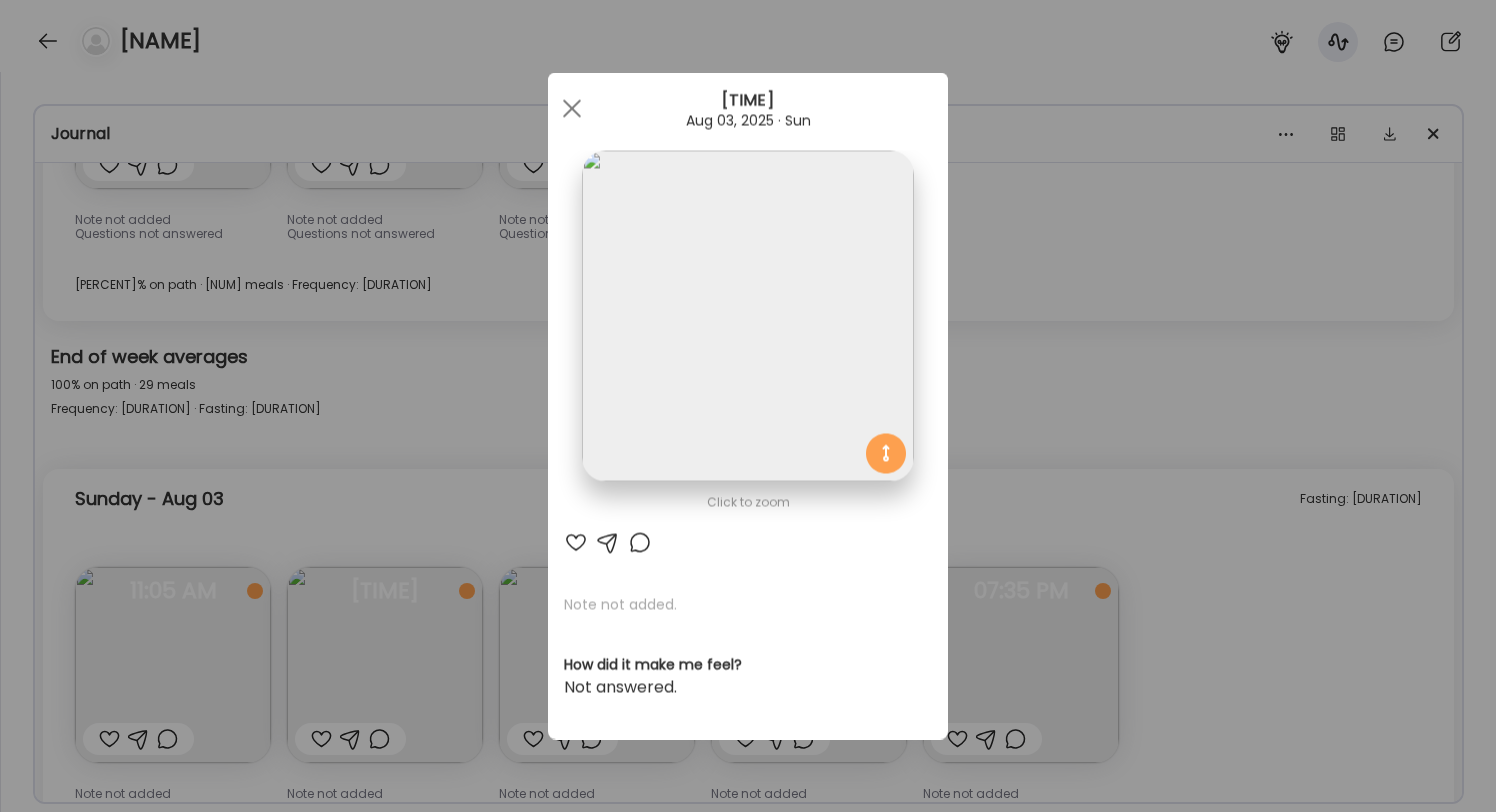 click on "Ate Coach Dashboard
1 Image 2 Message 3 Invite
Let’s get you quickly set up
Add a headshot or company logo for client recognition
Skip Next
Ate Coach Dashboard
1 Image 2 Message 3 Invite
Customize your welcome message
This page will be the first thing your clients will see. Add a welcome message to personalize their experience.
Header 32" at bounding box center [748, 406] 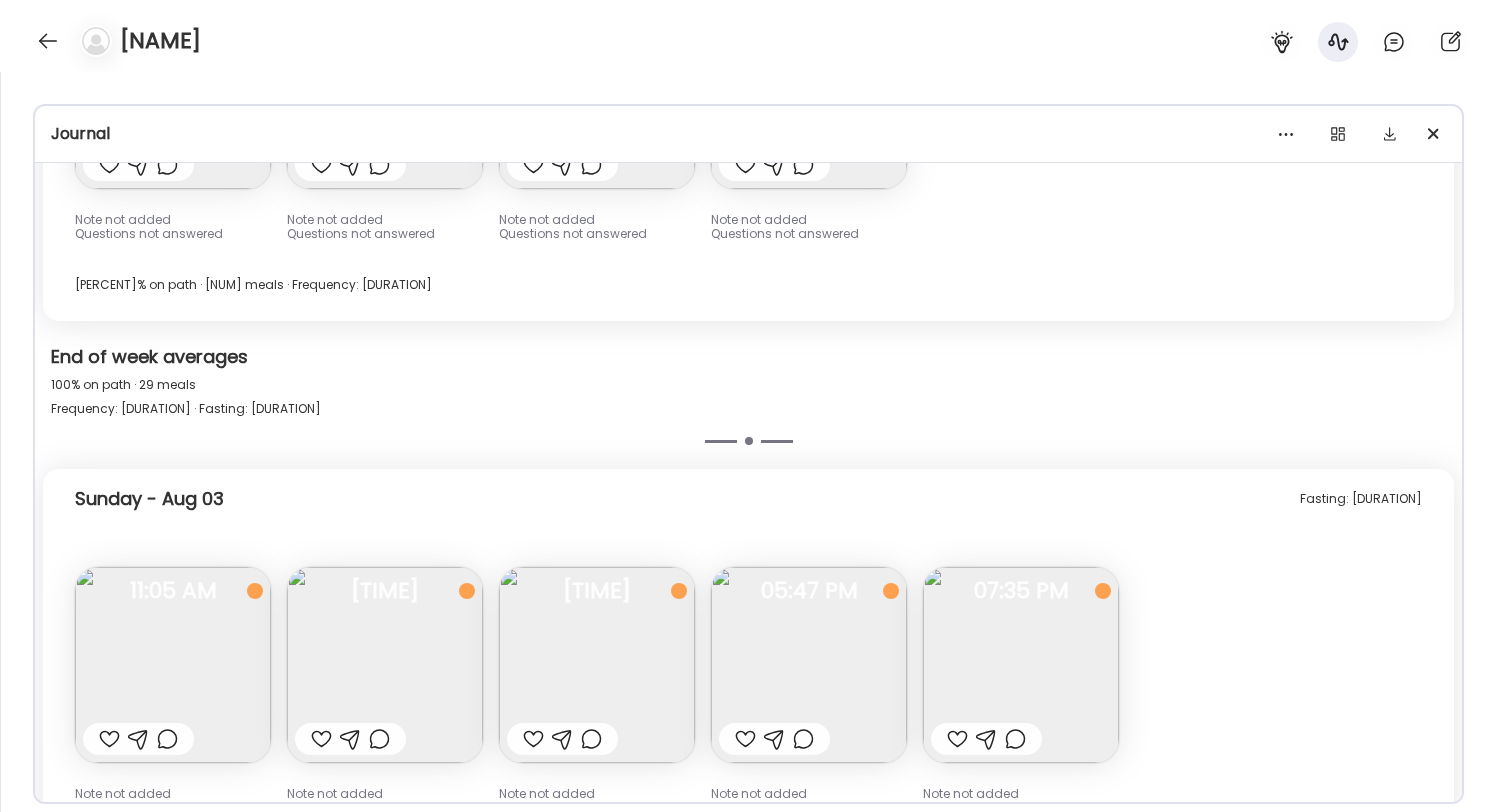 click at bounding box center (597, 665) 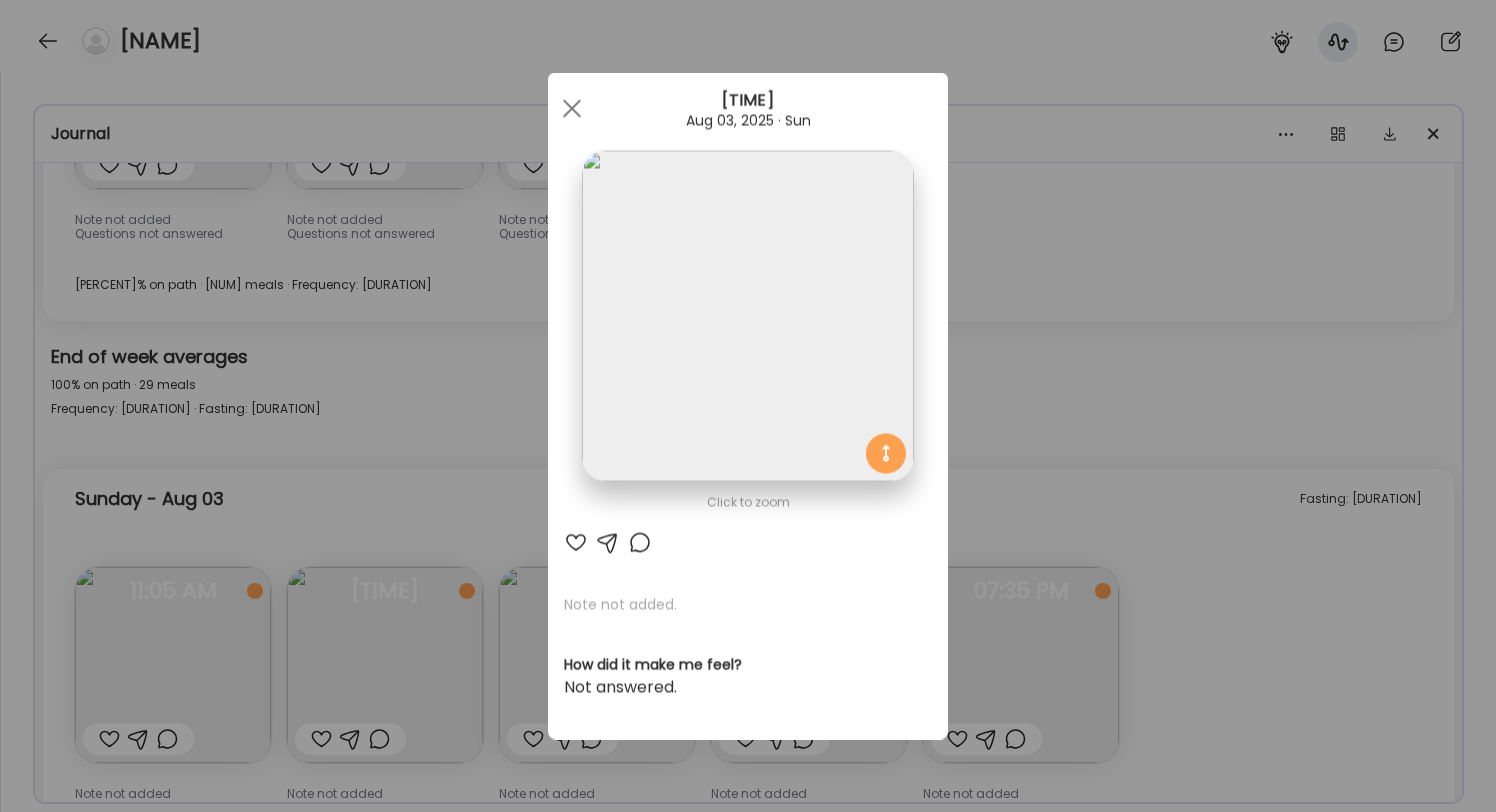 click on "Ate Coach Dashboard
1 Image 2 Message 3 Invite
Let’s get you quickly set up
Add a headshot or company logo for client recognition
Skip Next
Ate Coach Dashboard
1 Image 2 Message 3 Invite
Customize your welcome message
This page will be the first thing your clients will see. Add a welcome message to personalize their experience.
Header 32" at bounding box center (748, 406) 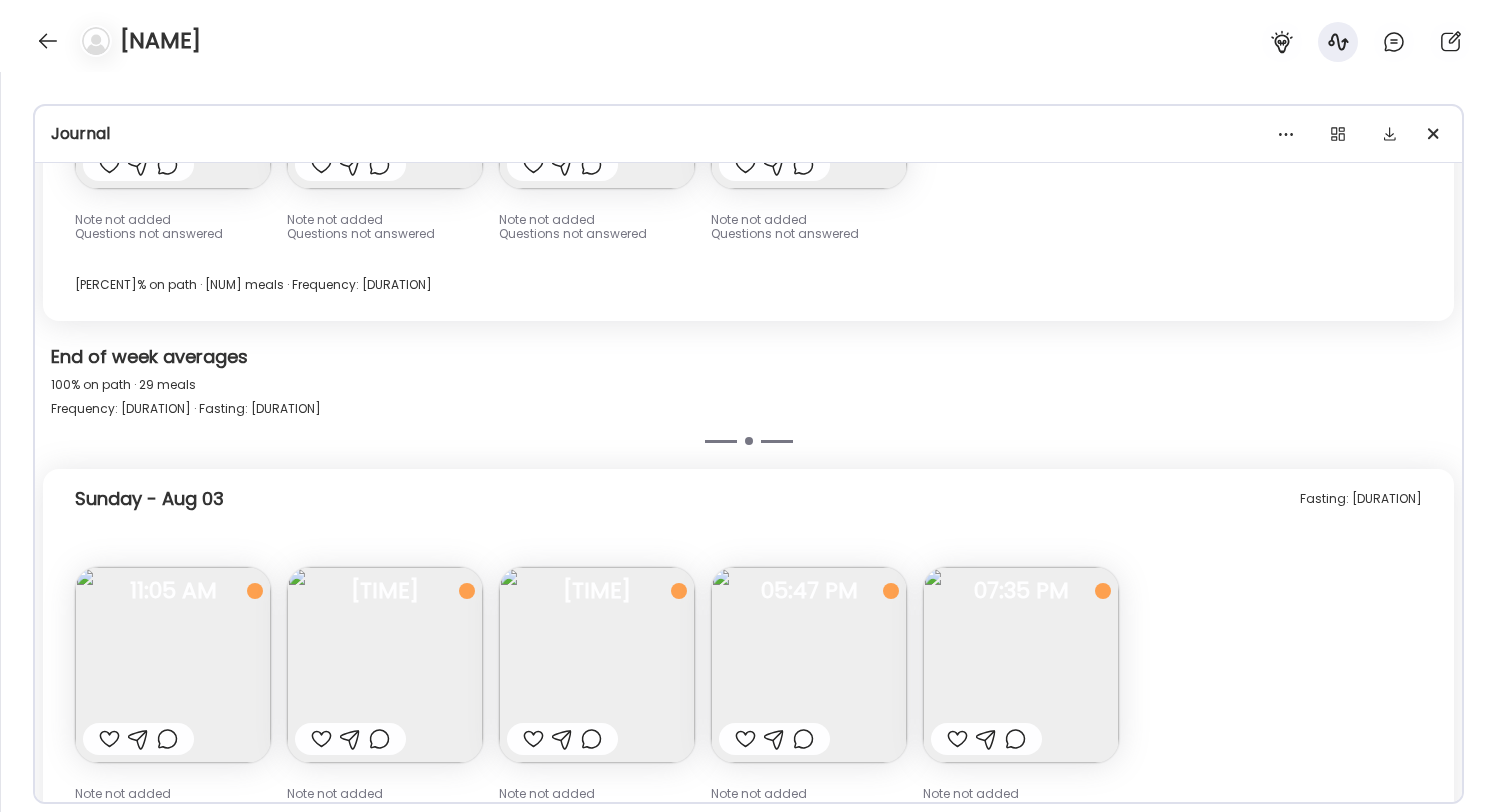 click at bounding box center (809, 665) 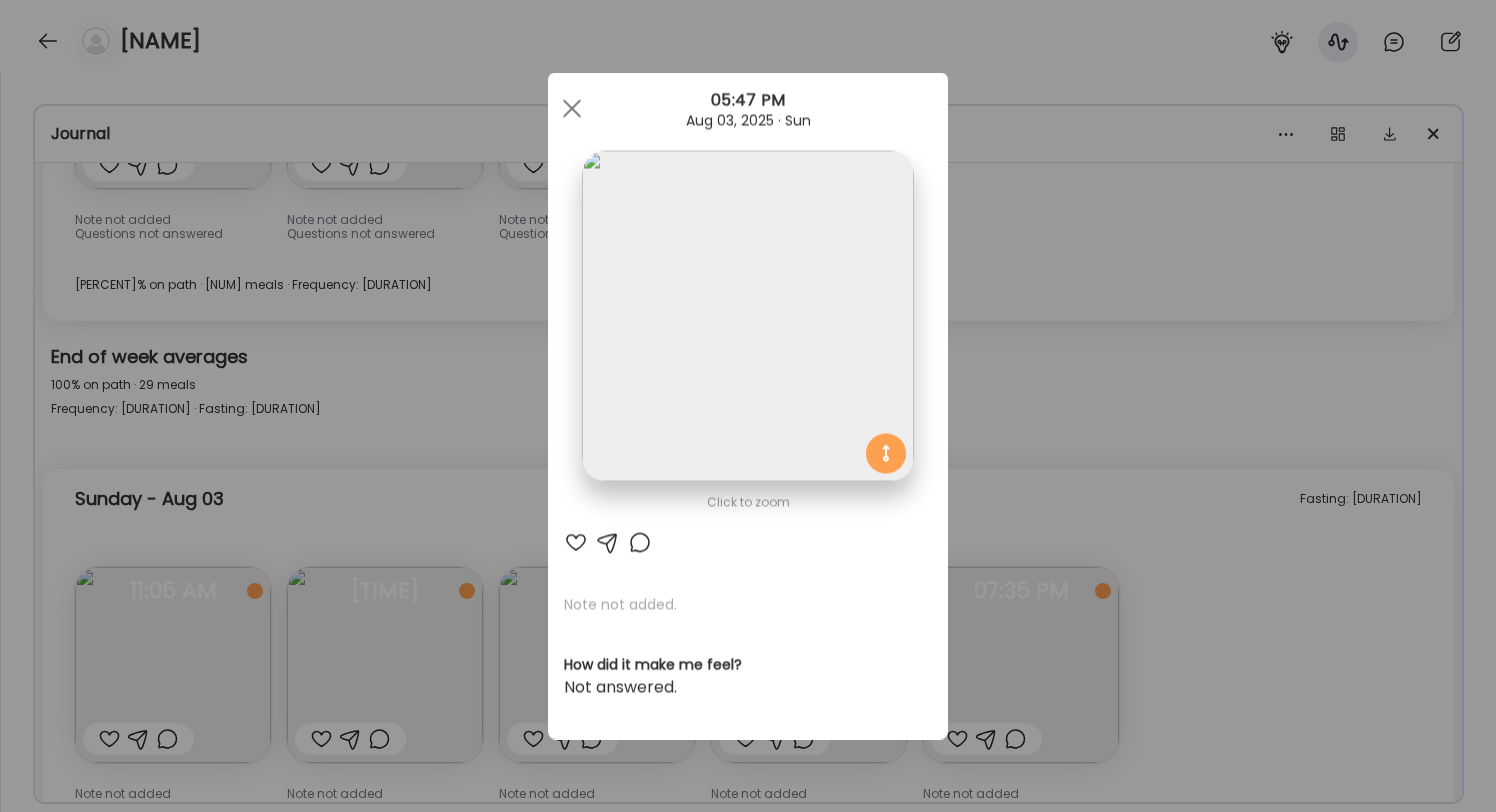 click on "Ate Coach Dashboard
1 Image 2 Message 3 Invite
Let’s get you quickly set up
Add a headshot or company logo for client recognition
Skip Next
Ate Coach Dashboard
1 Image 2 Message 3 Invite
Customize your welcome message
This page will be the first thing your clients will see. Add a welcome message to personalize their experience.
Header 32" at bounding box center [748, 406] 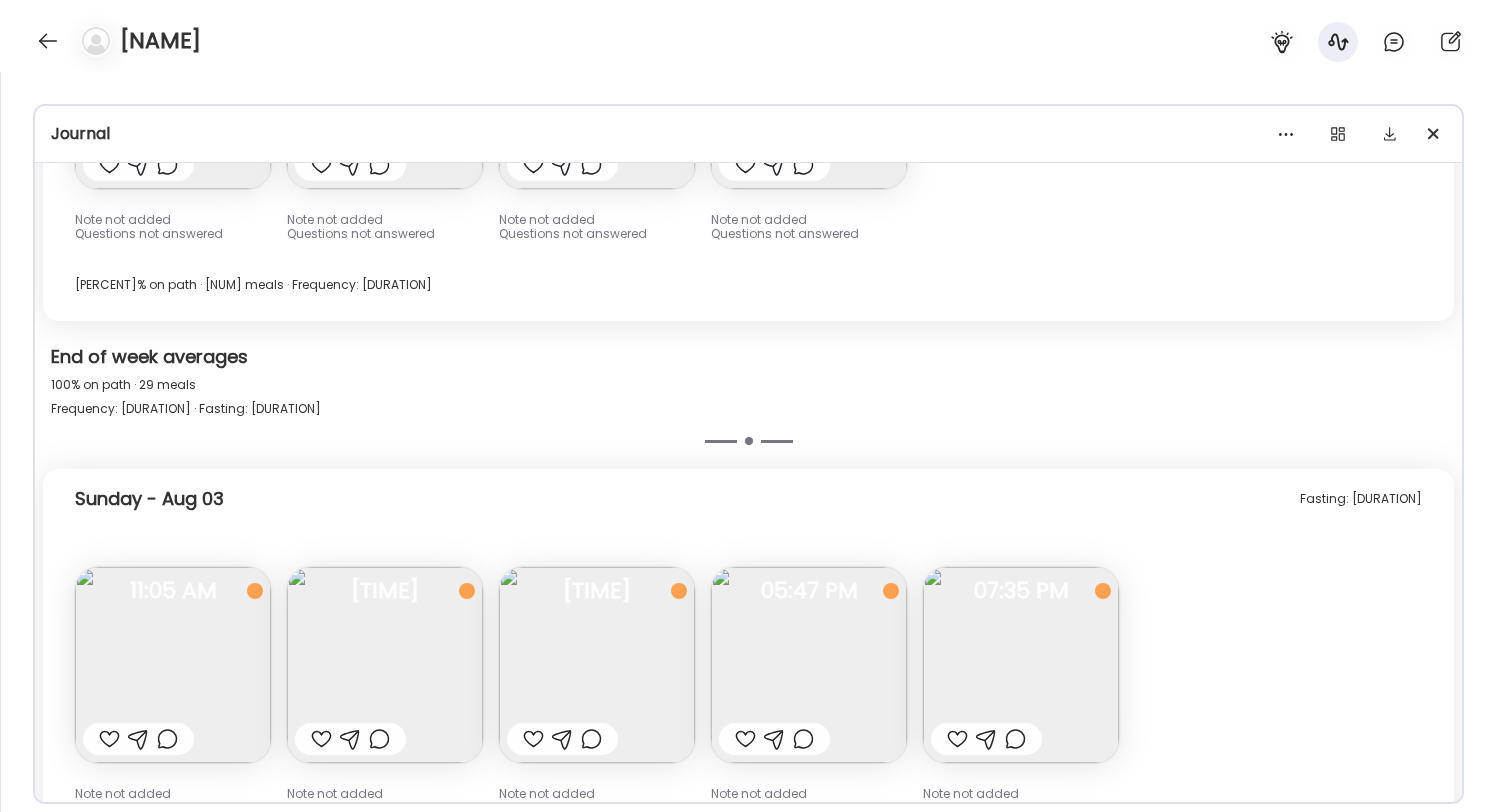 click at bounding box center [1021, 665] 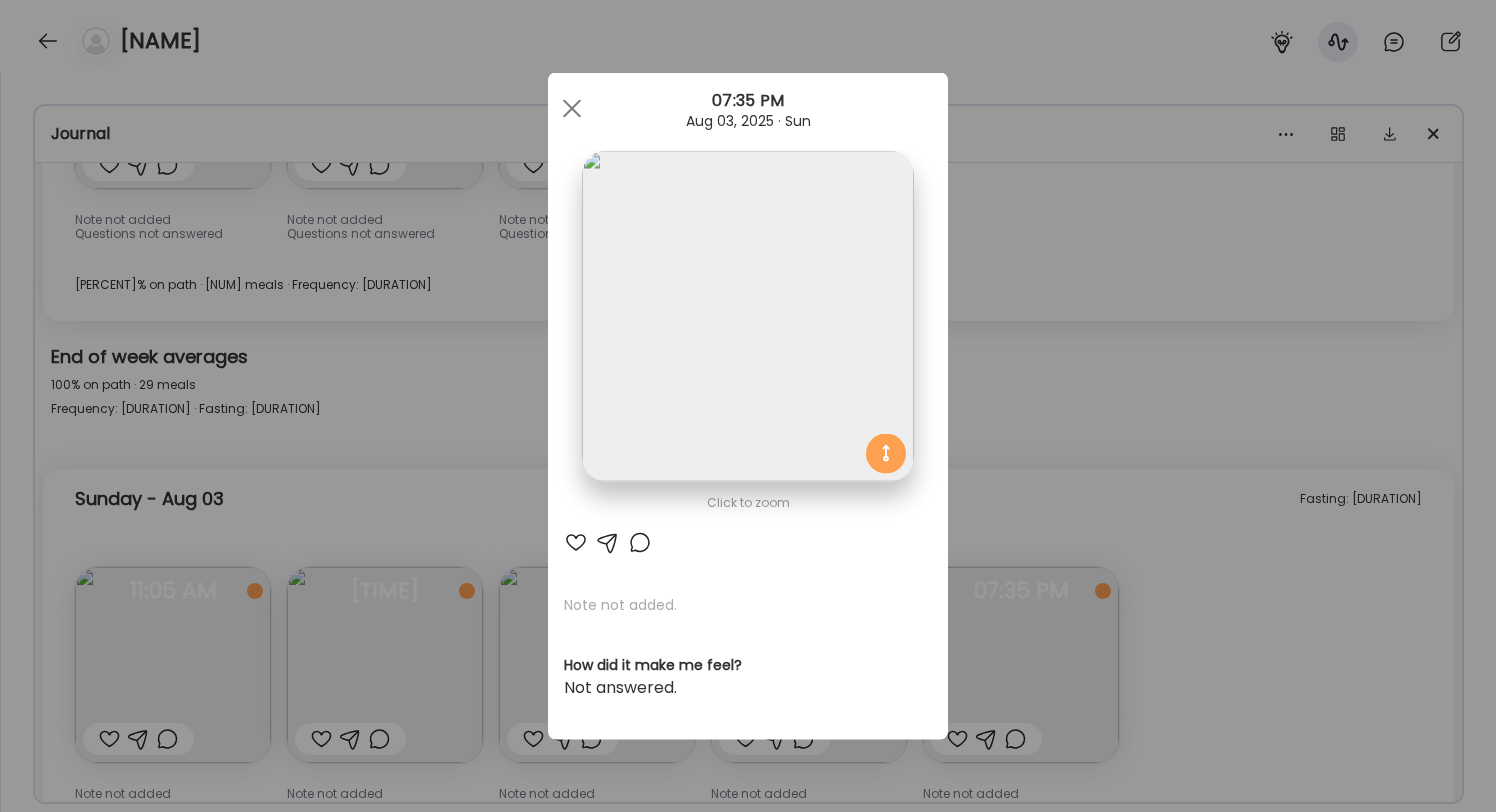 click on "Ate Coach Dashboard
1 Image 2 Message 3 Invite
Let’s get you quickly set up
Add a headshot or company logo for client recognition
Skip Next
Ate Coach Dashboard
1 Image 2 Message 3 Invite
Customize your welcome message
This page will be the first thing your clients will see. Add a welcome message to personalize their experience.
Header 32" at bounding box center (748, 406) 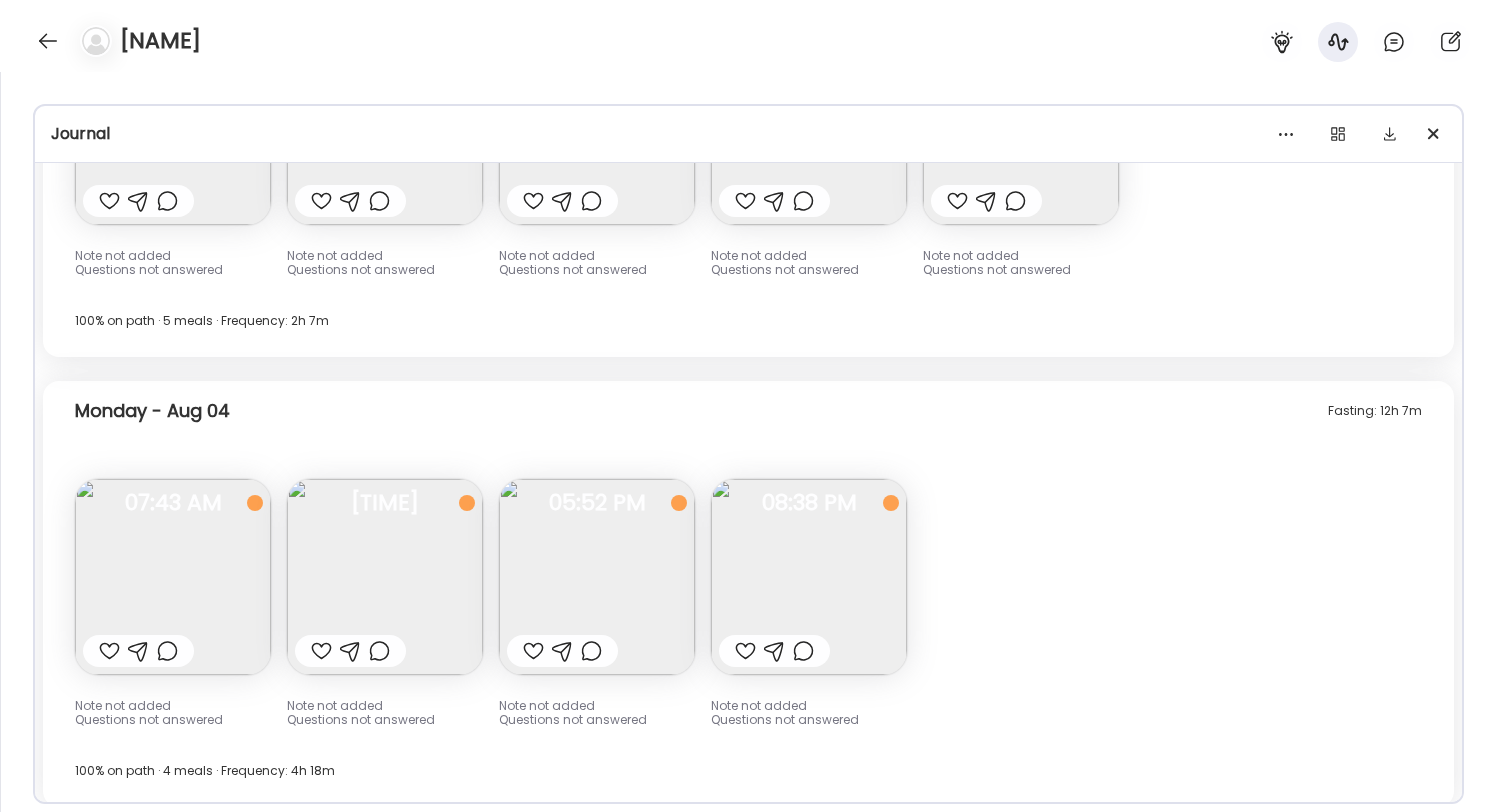 scroll, scrollTop: 13117, scrollLeft: 0, axis: vertical 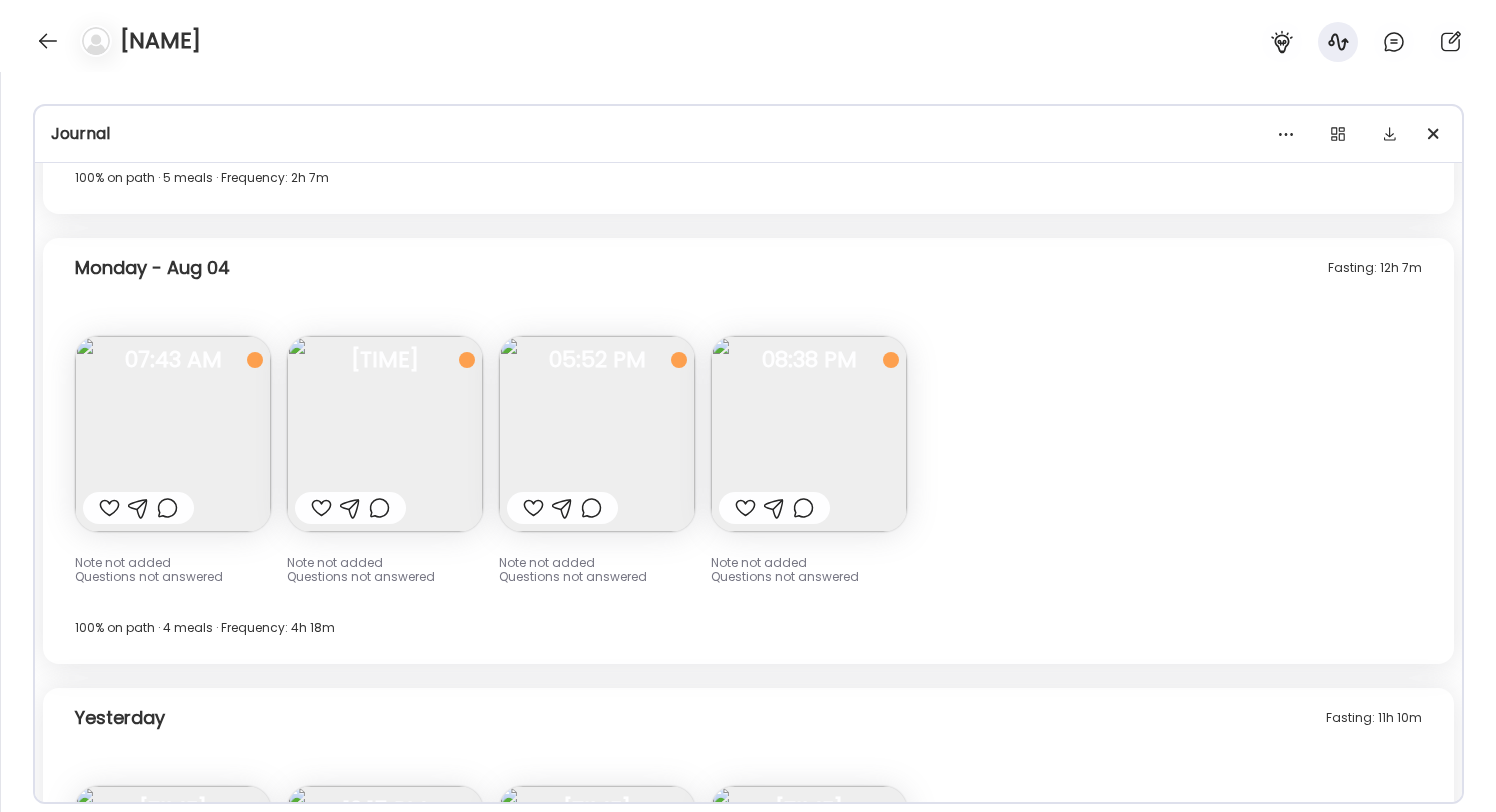click at bounding box center (173, 434) 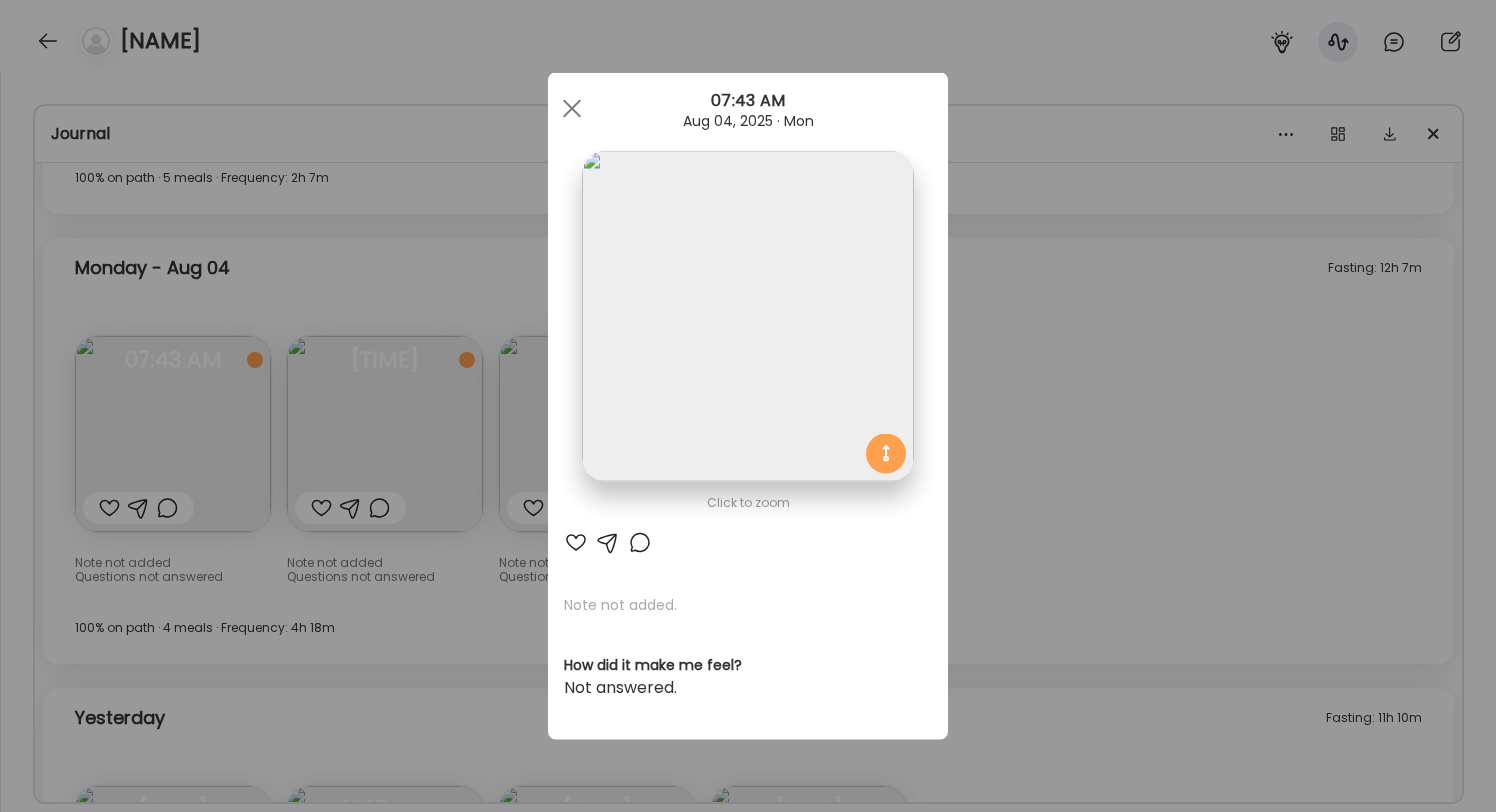 click on "Ate Coach Dashboard
1 Image 2 Message 3 Invite
Let’s get you quickly set up
Add a headshot or company logo for client recognition
Skip Next
Ate Coach Dashboard
1 Image 2 Message 3 Invite
Customize your welcome message
This page will be the first thing your clients will see. Add a welcome message to personalize their experience.
Header 32" at bounding box center (748, 406) 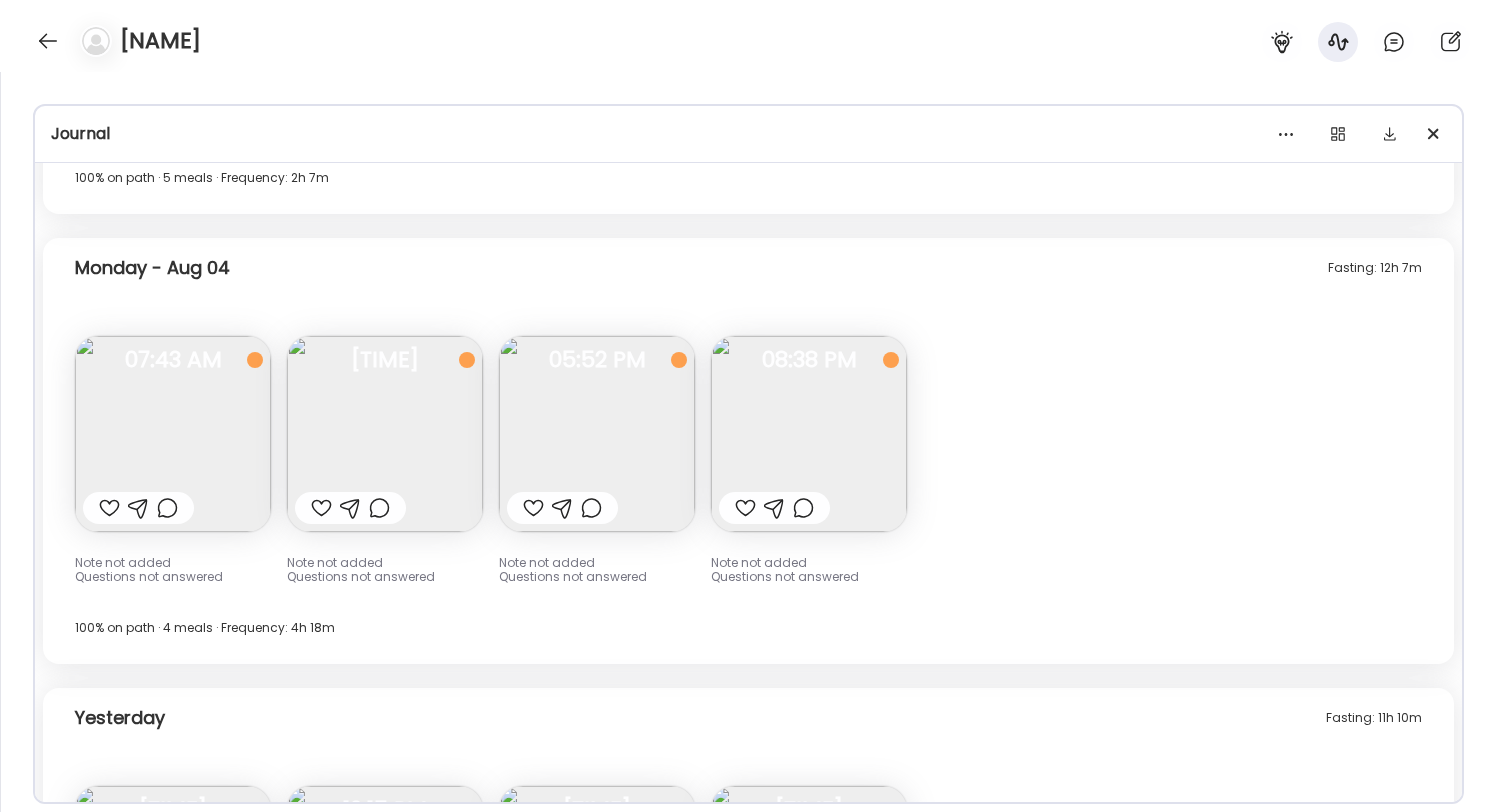 click at bounding box center (385, 434) 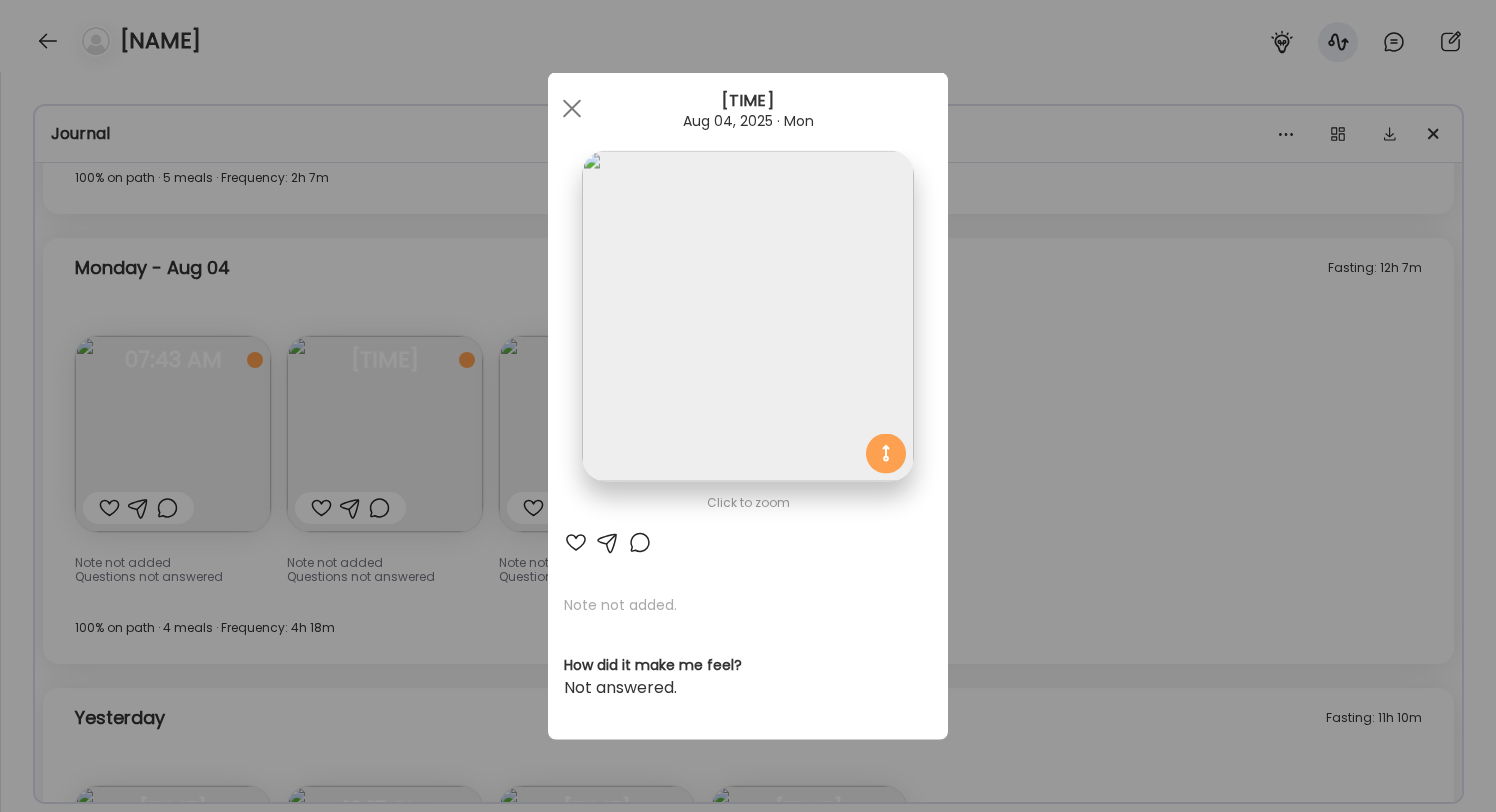click on "Ate Coach Dashboard
1 Image 2 Message 3 Invite
Let’s get you quickly set up
Add a headshot or company logo for client recognition
Skip Next
Ate Coach Dashboard
1 Image 2 Message 3 Invite
Customize your welcome message
This page will be the first thing your clients will see. Add a welcome message to personalize their experience.
Header 32" at bounding box center (748, 406) 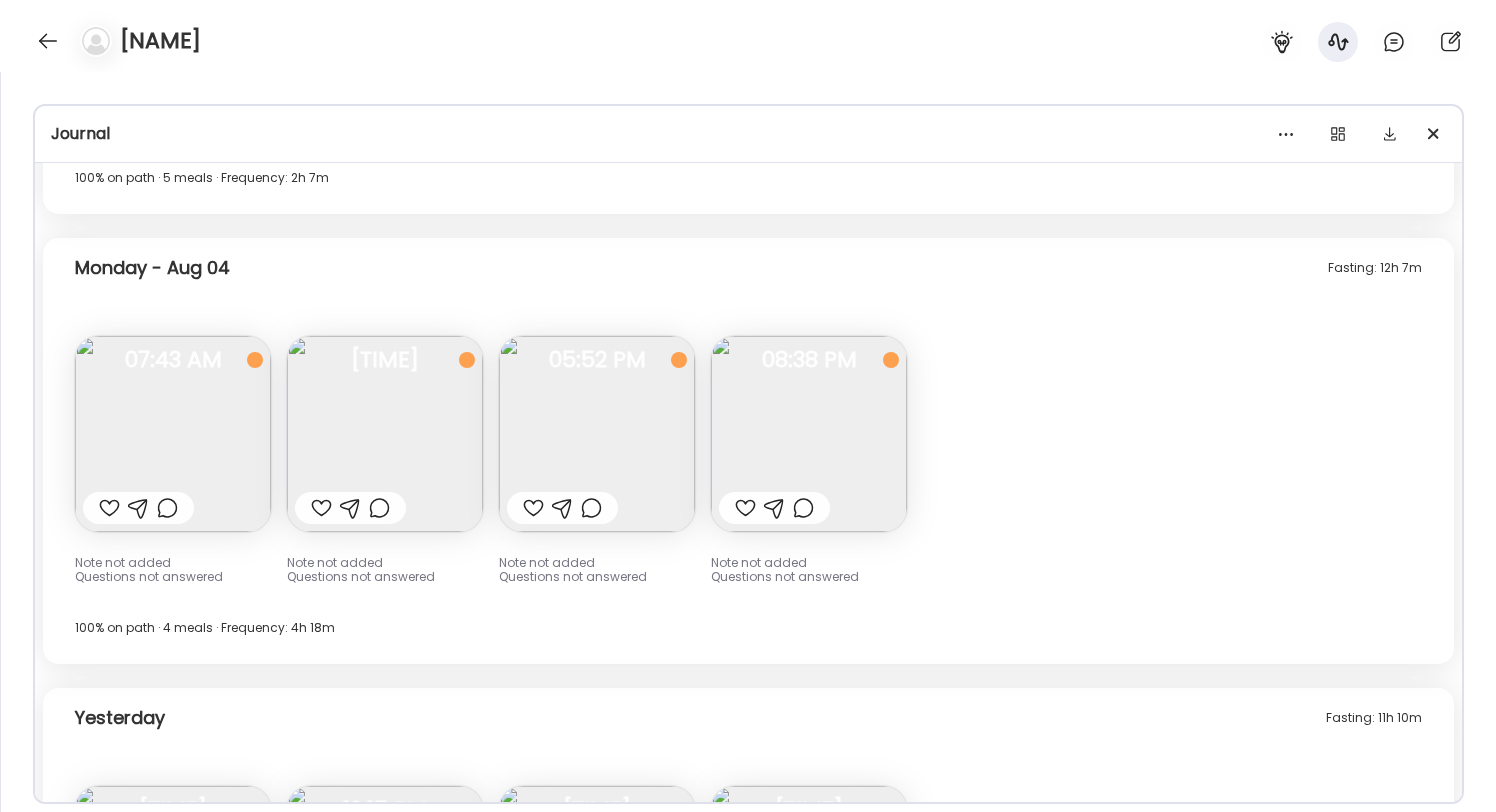 click at bounding box center (597, 434) 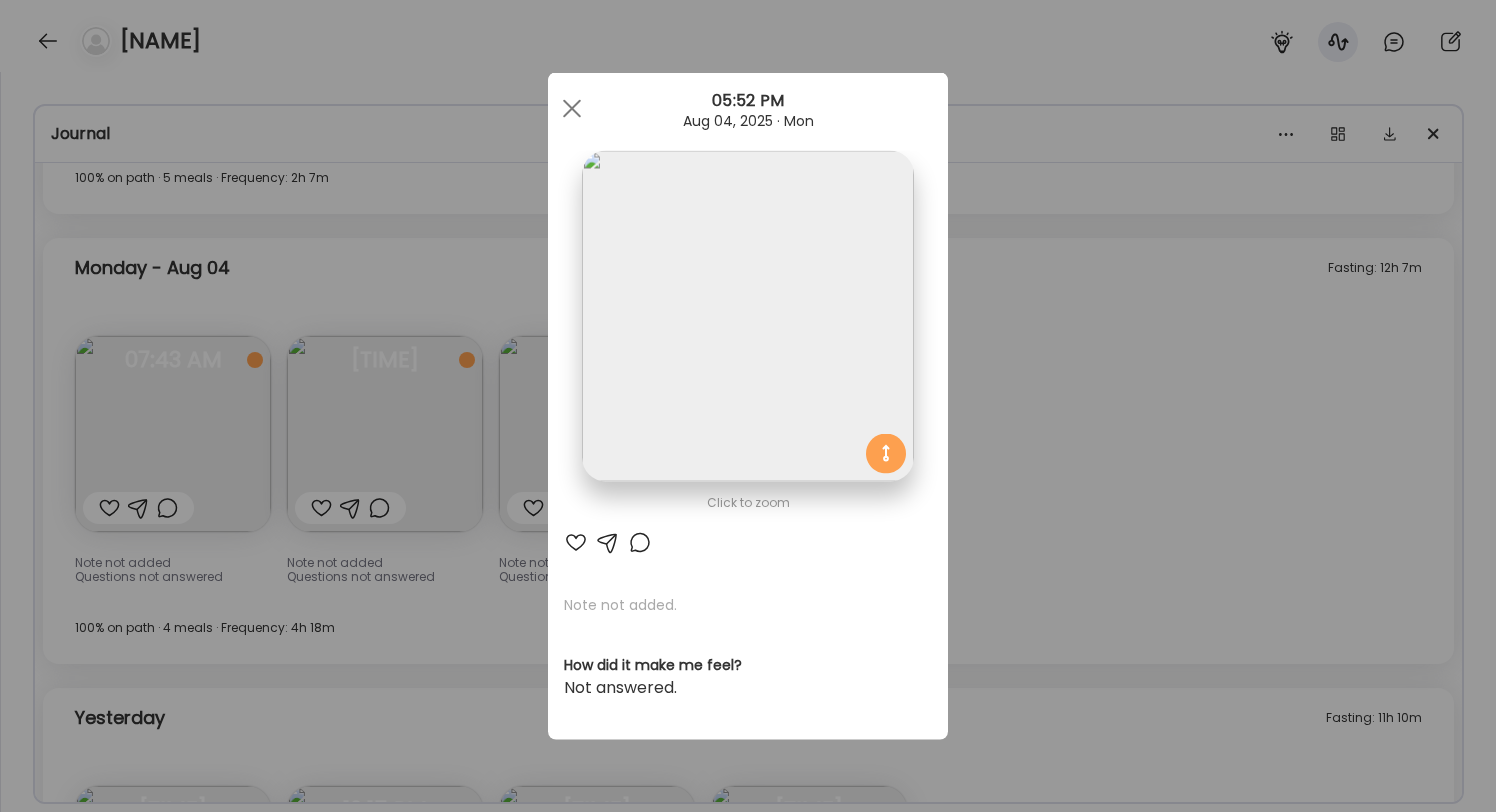 drag, startPoint x: 357, startPoint y: 456, endPoint x: 482, endPoint y: 448, distance: 125.25574 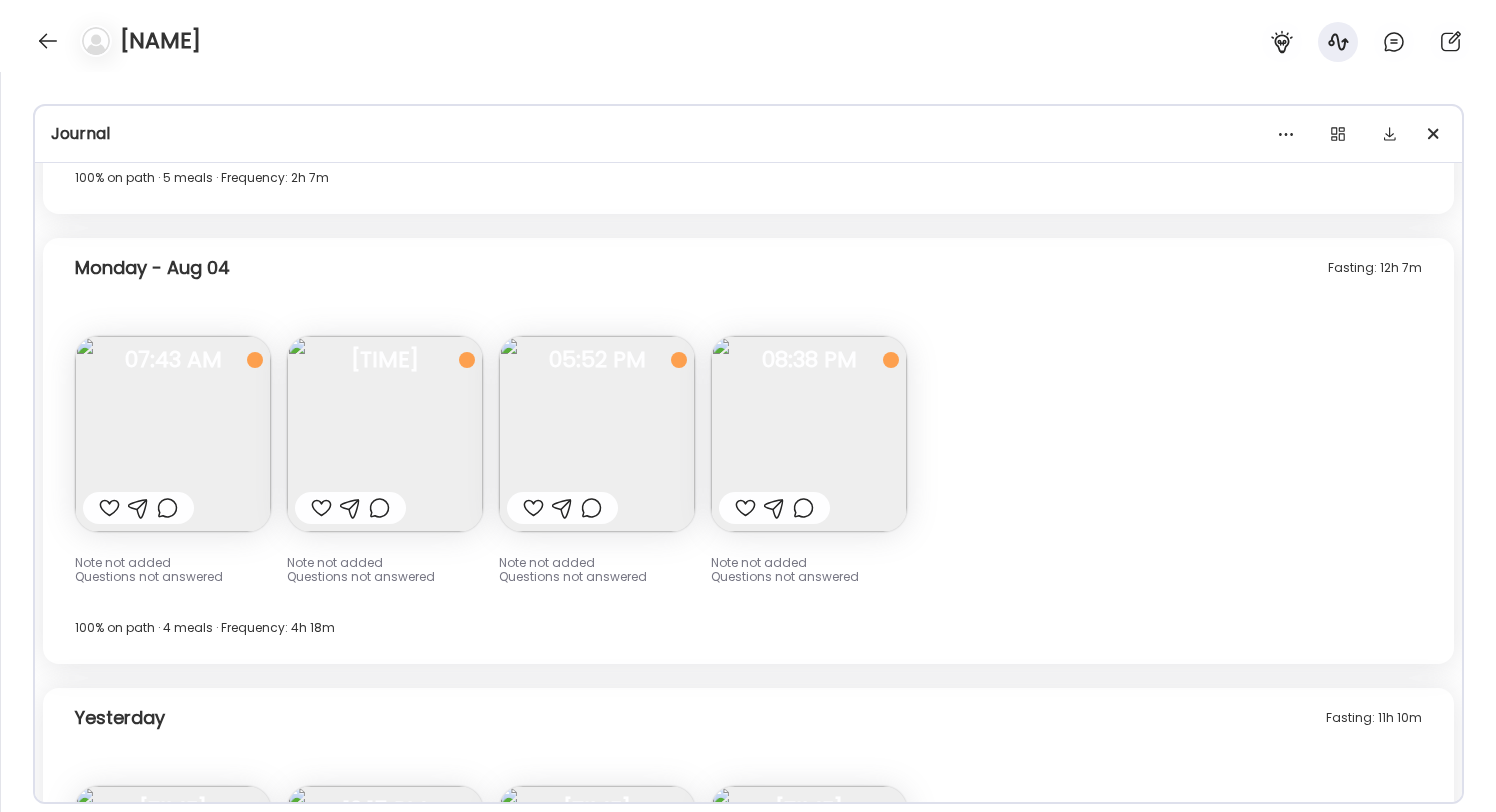click at bounding box center (597, 434) 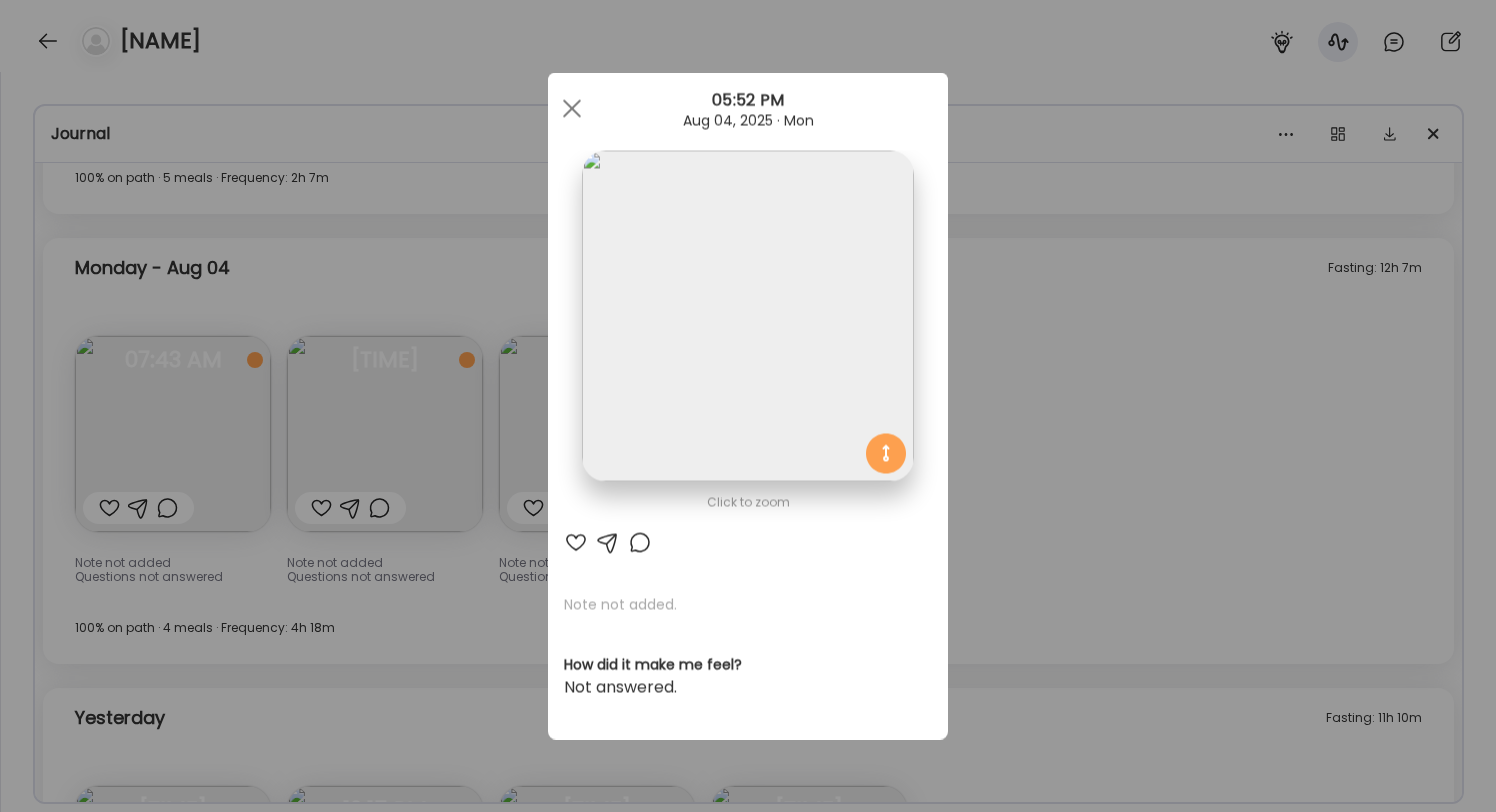 click on "Ate Coach Dashboard
1 Image 2 Message 3 Invite
Let’s get you quickly set up
Add a headshot or company logo for client recognition
Skip Next
Ate Coach Dashboard
1 Image 2 Message 3 Invite
Customize your welcome message
This page will be the first thing your clients will see. Add a welcome message to personalize their experience.
Header 32" at bounding box center [748, 406] 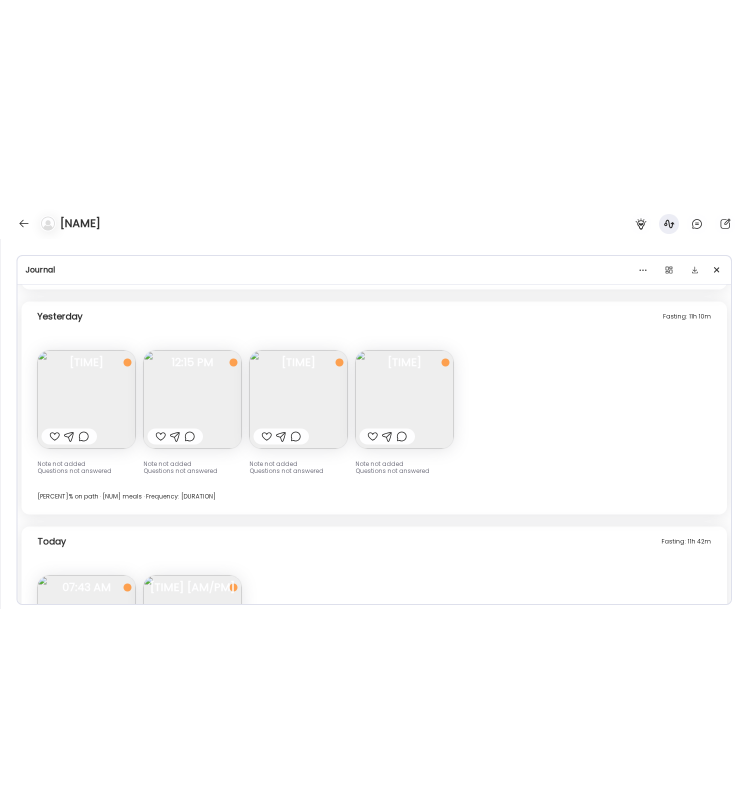 scroll, scrollTop: 13610, scrollLeft: 0, axis: vertical 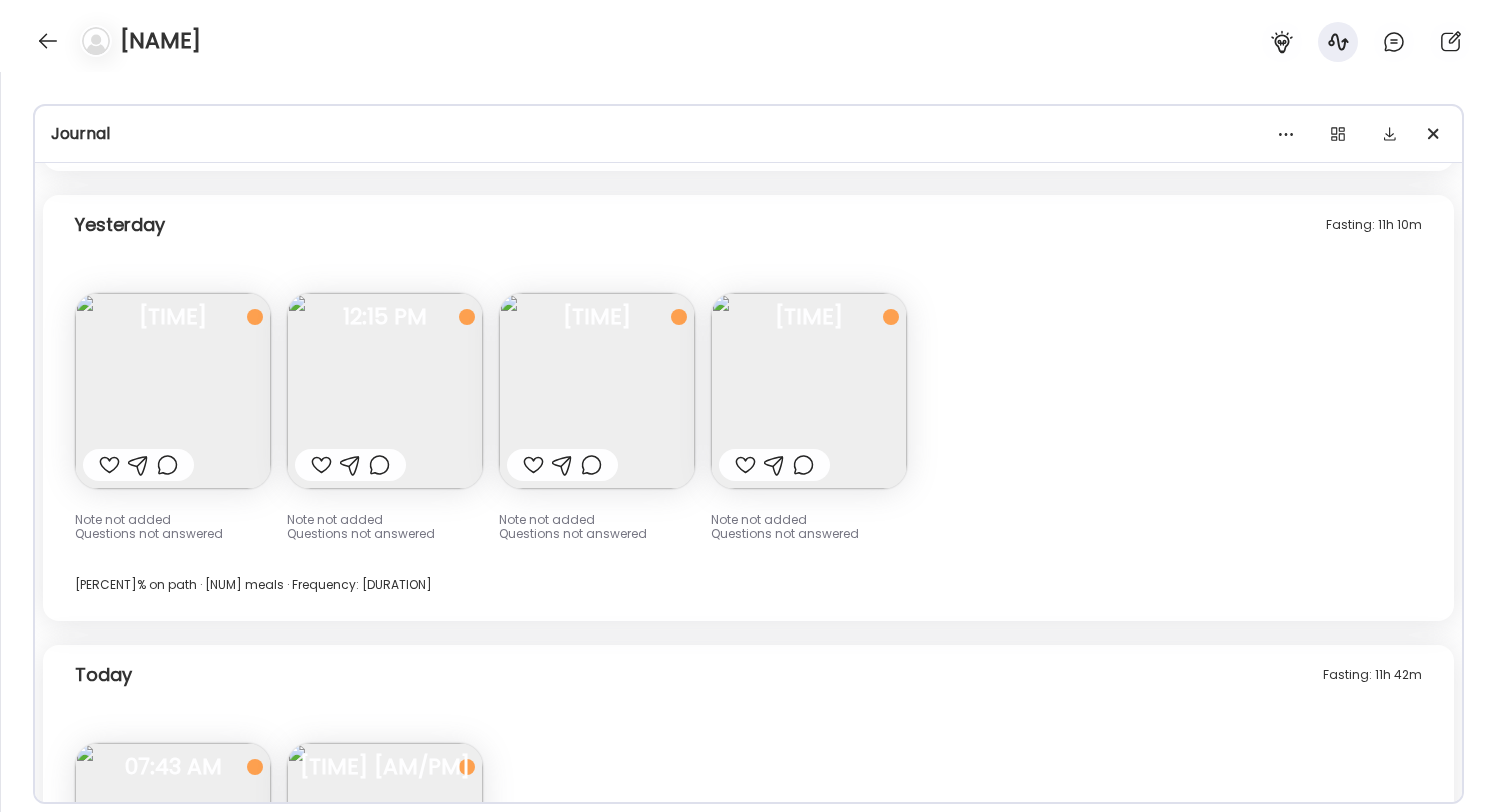 click on "Fasting: [DURATION] Yesterday Note not added Questions not answered [TIME] Note not added Questions not answered [DURATION] [TIME] Note not added Questions not answered [DURATION] [TIME] Note not added Questions not answered [DURATION] [TIME] Yesterday 100% on path · 4 meals · Frequency: [DURATION]" at bounding box center (748, 408) 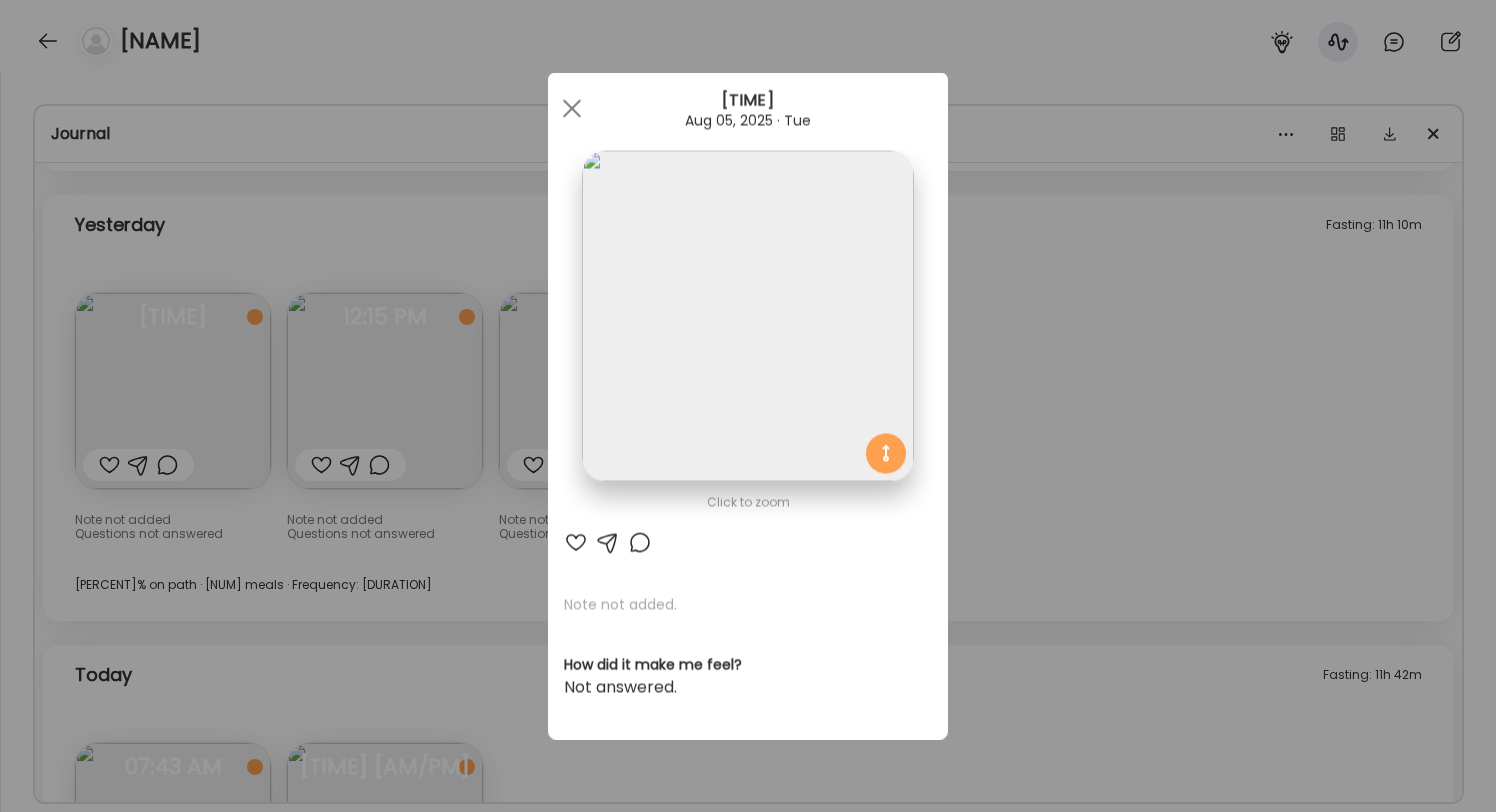 click on "Ate Coach Dashboard
1 Image 2 Message 3 Invite
Let’s get you quickly set up
Add a headshot or company logo for client recognition
Skip Next
Ate Coach Dashboard
1 Image 2 Message 3 Invite
Customize your welcome message
This page will be the first thing your clients will see. Add a welcome message to personalize their experience.
Header 32" at bounding box center (748, 406) 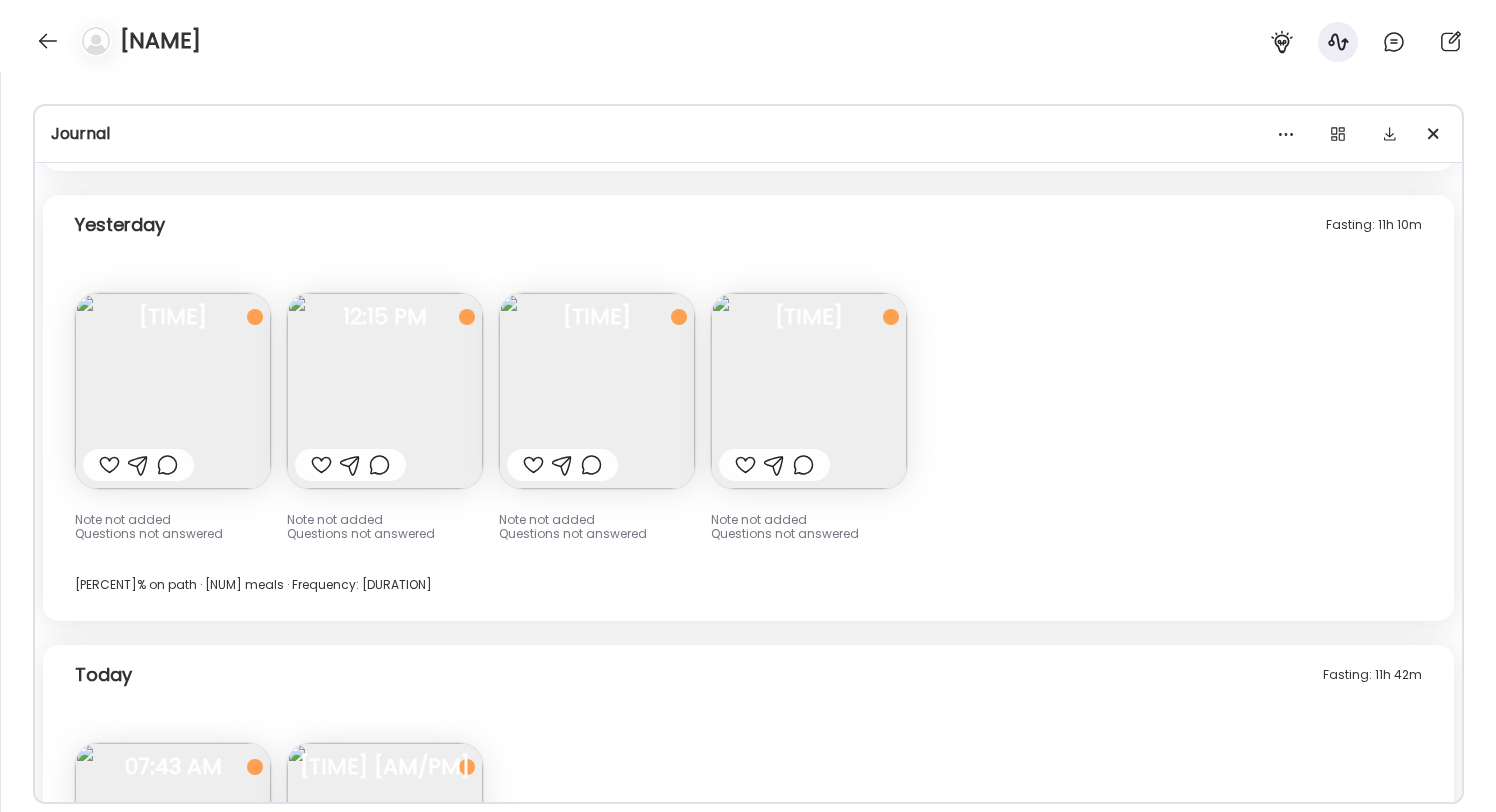 click at bounding box center [385, 391] 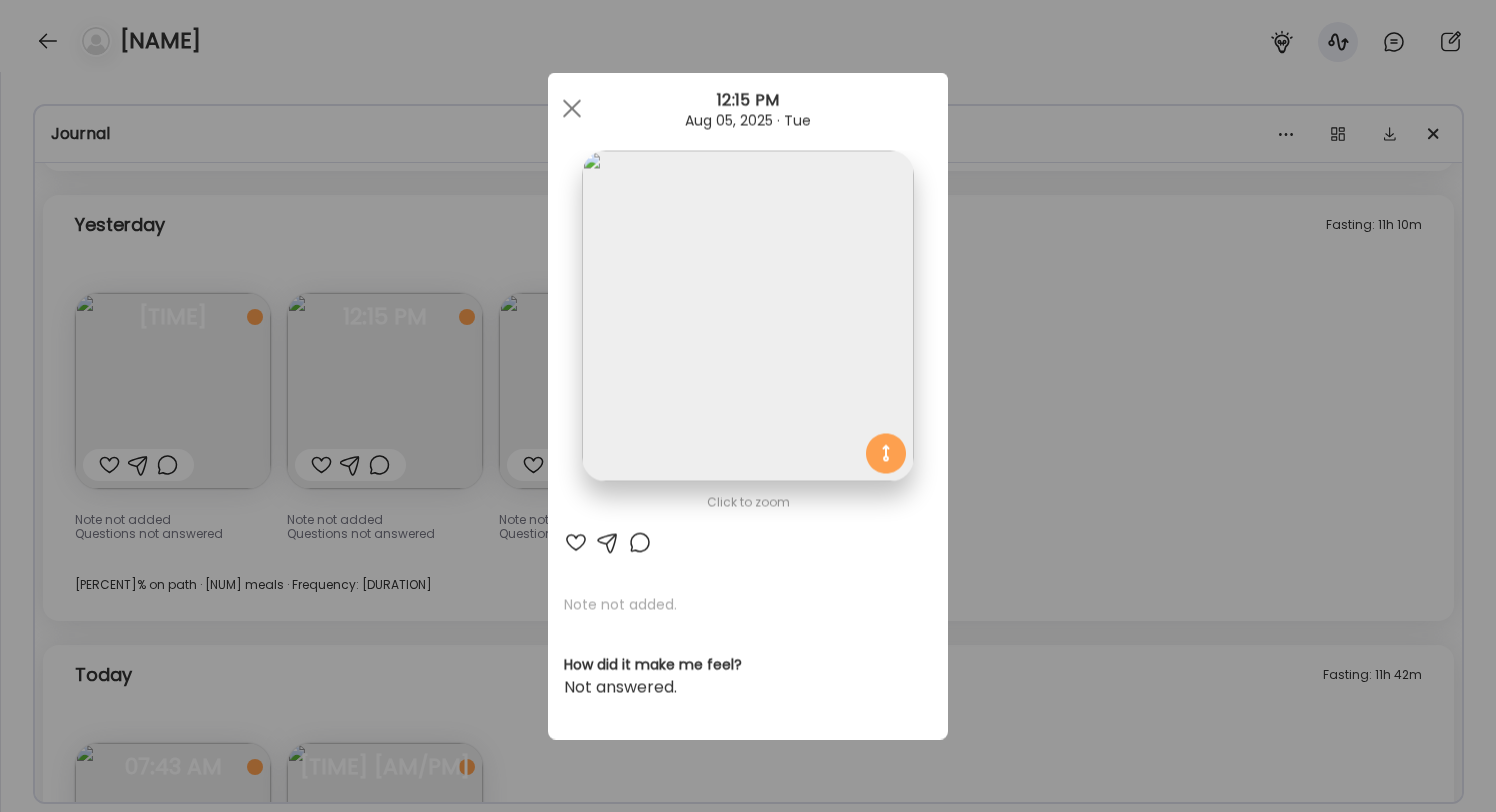 click on "Ate Coach Dashboard
1 Image 2 Message 3 Invite
Let’s get you quickly set up
Add a headshot or company logo for client recognition
Skip Next
Ate Coach Dashboard
1 Image 2 Message 3 Invite
Customize your welcome message
This page will be the first thing your clients will see. Add a welcome message to personalize their experience.
Header 32" at bounding box center [748, 406] 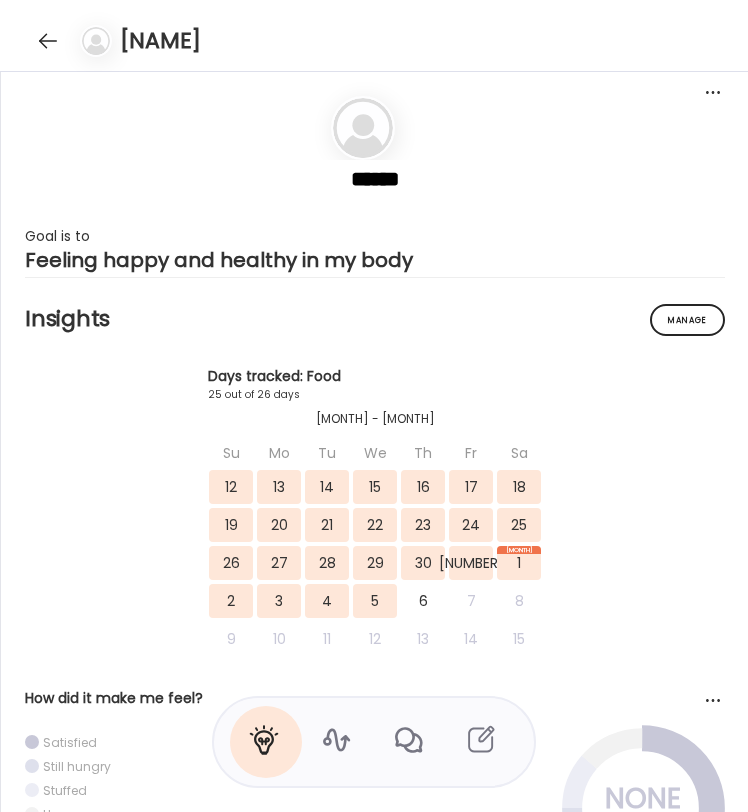 scroll, scrollTop: 18506, scrollLeft: 0, axis: vertical 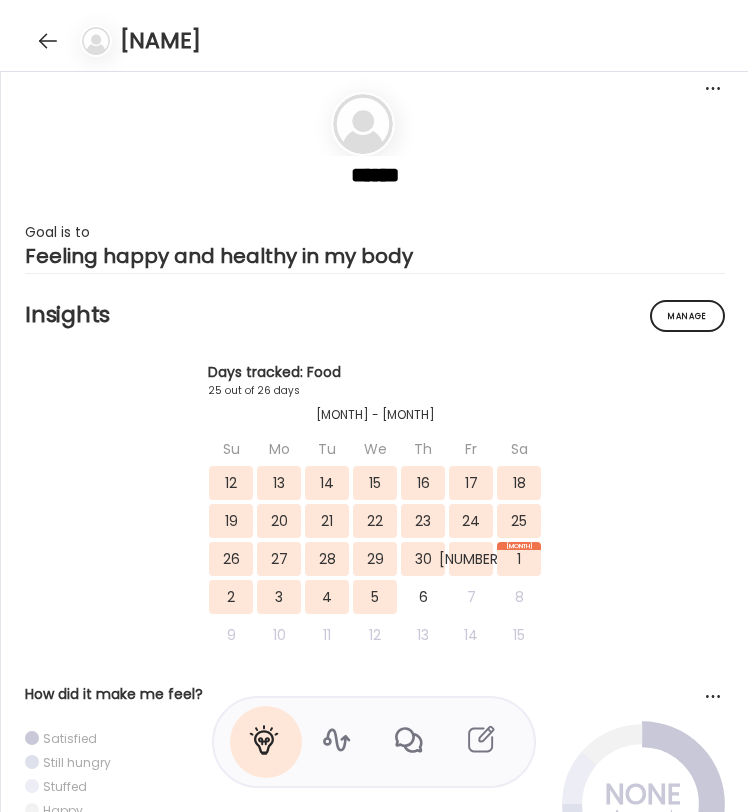 click 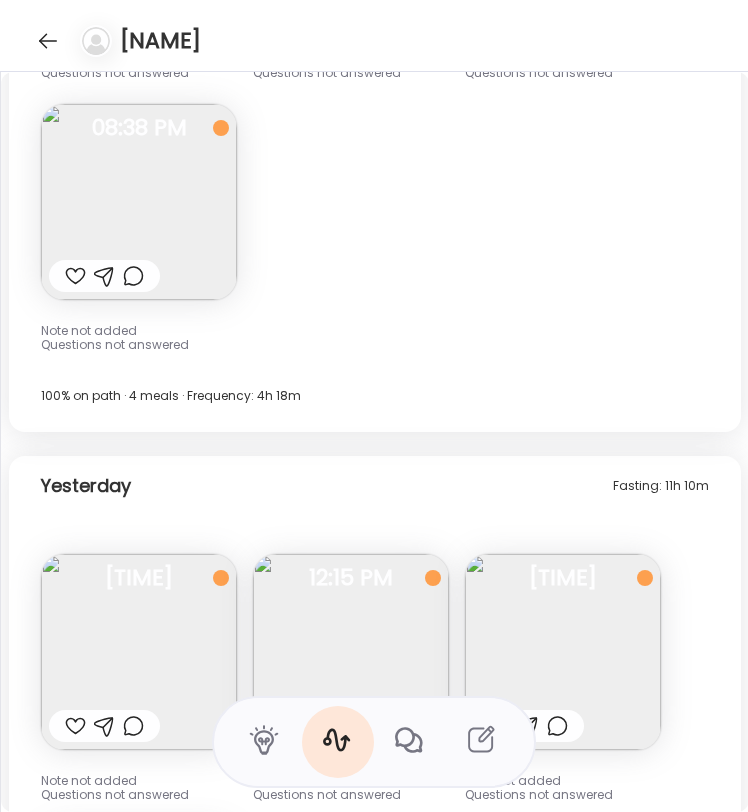 scroll, scrollTop: 0, scrollLeft: 748, axis: horizontal 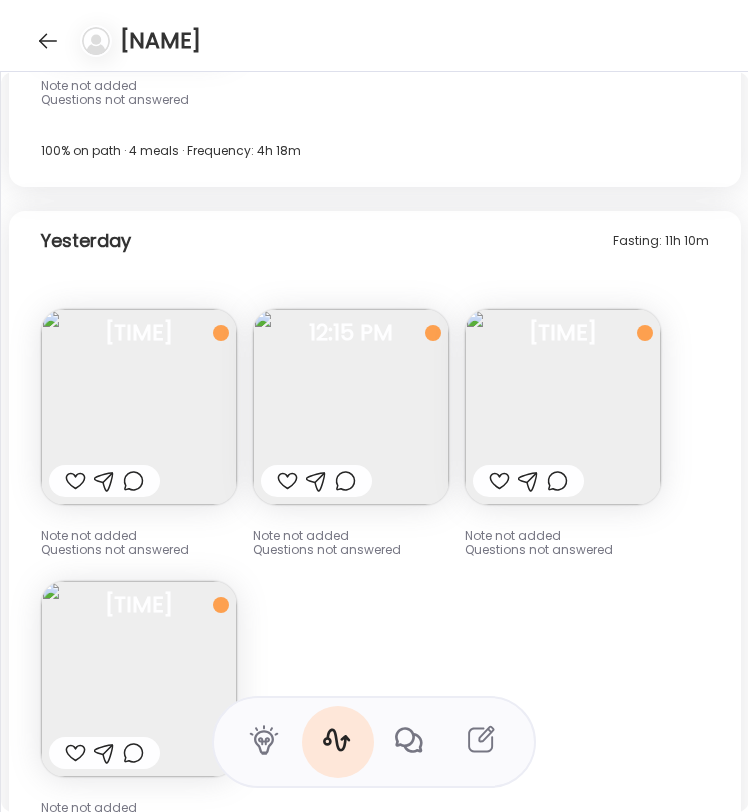 click at bounding box center (563, 407) 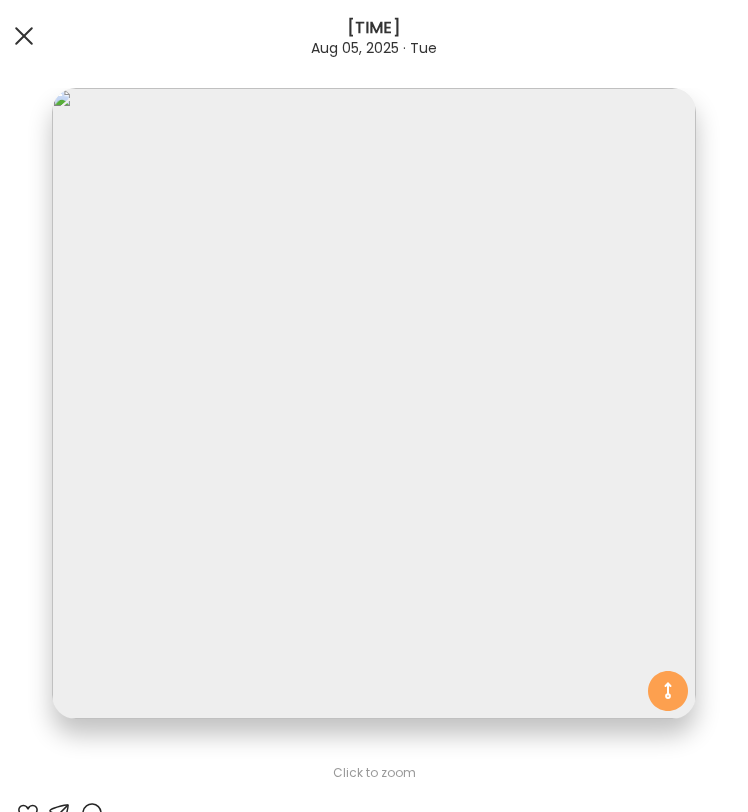 click at bounding box center [24, 36] 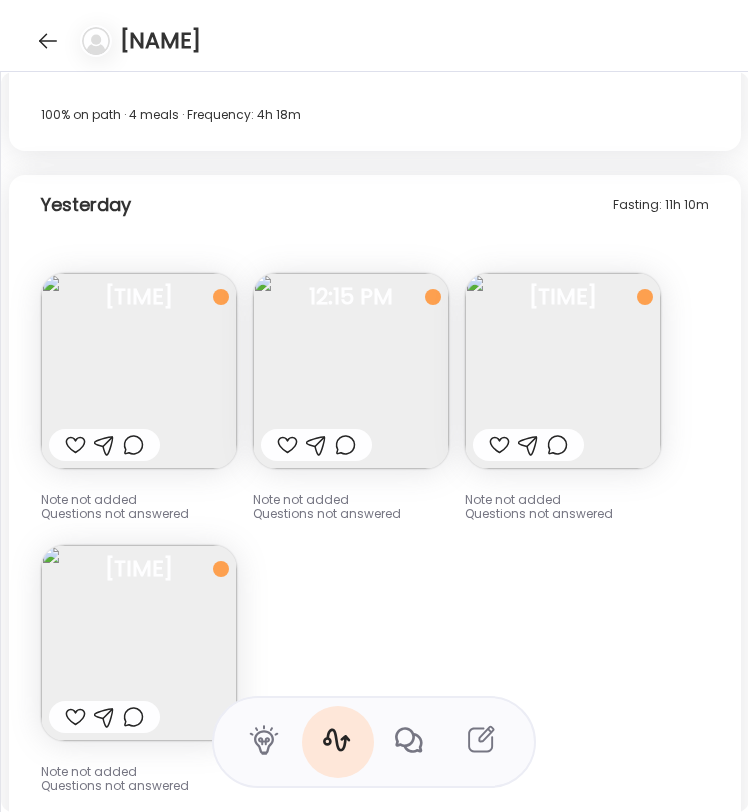 scroll, scrollTop: 18828, scrollLeft: 0, axis: vertical 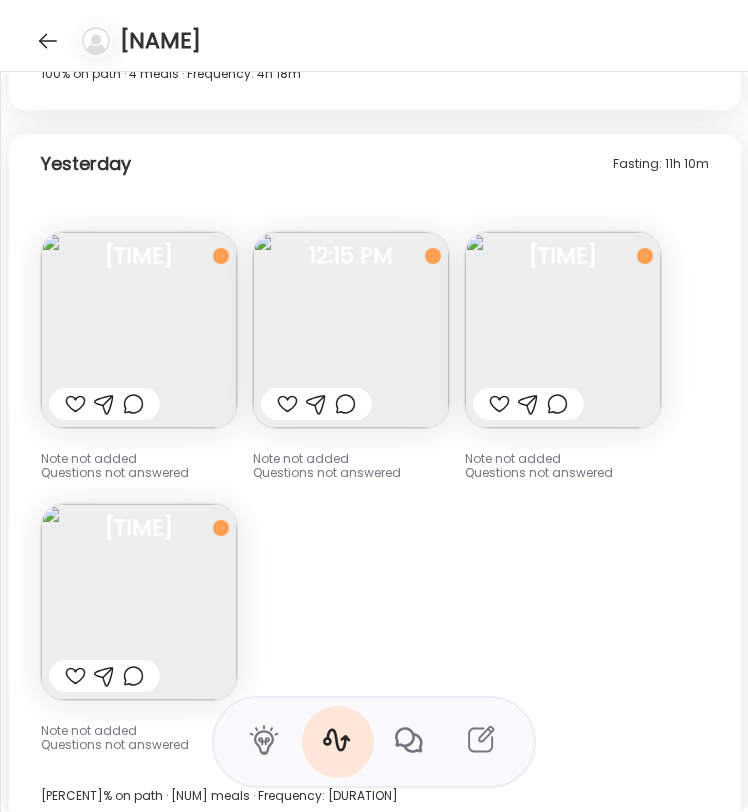 click at bounding box center [139, 330] 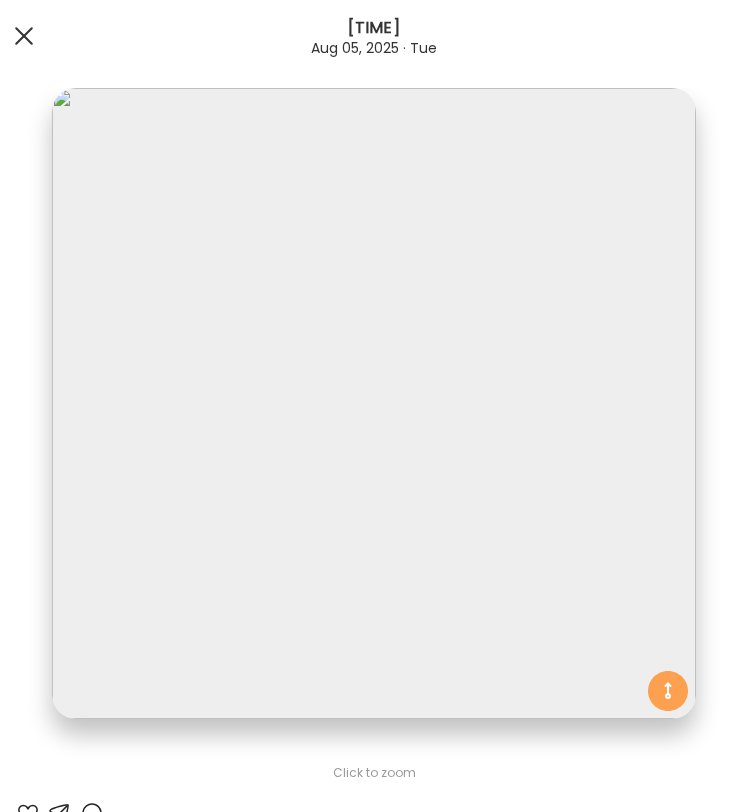 click at bounding box center [24, 36] 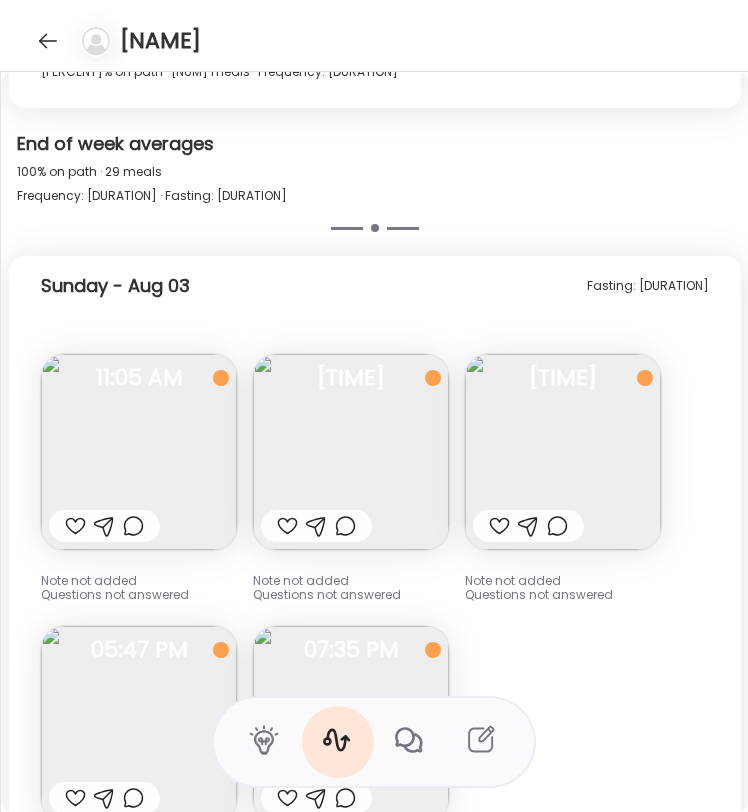scroll, scrollTop: 17441, scrollLeft: 0, axis: vertical 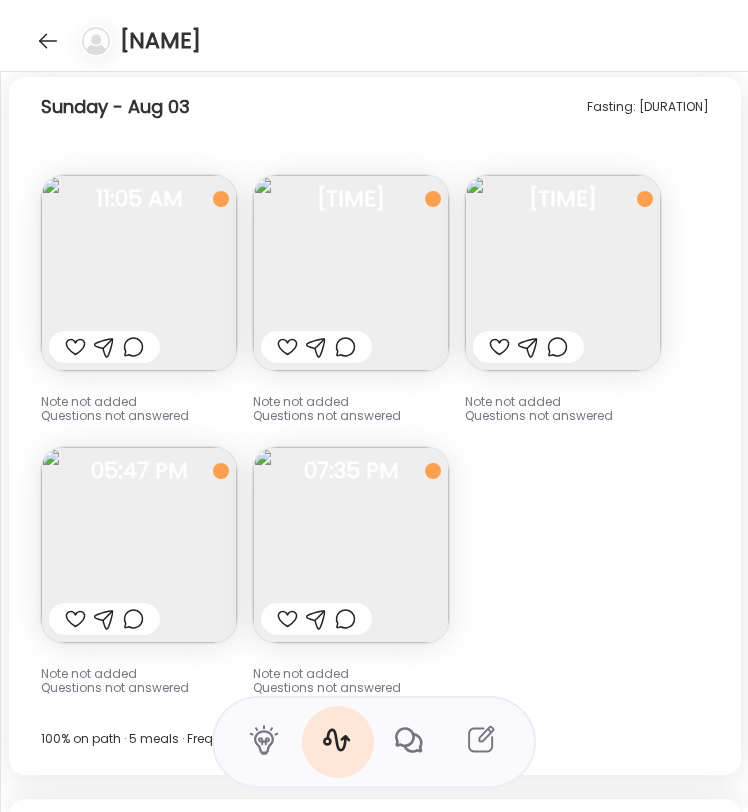 click at bounding box center [351, 273] 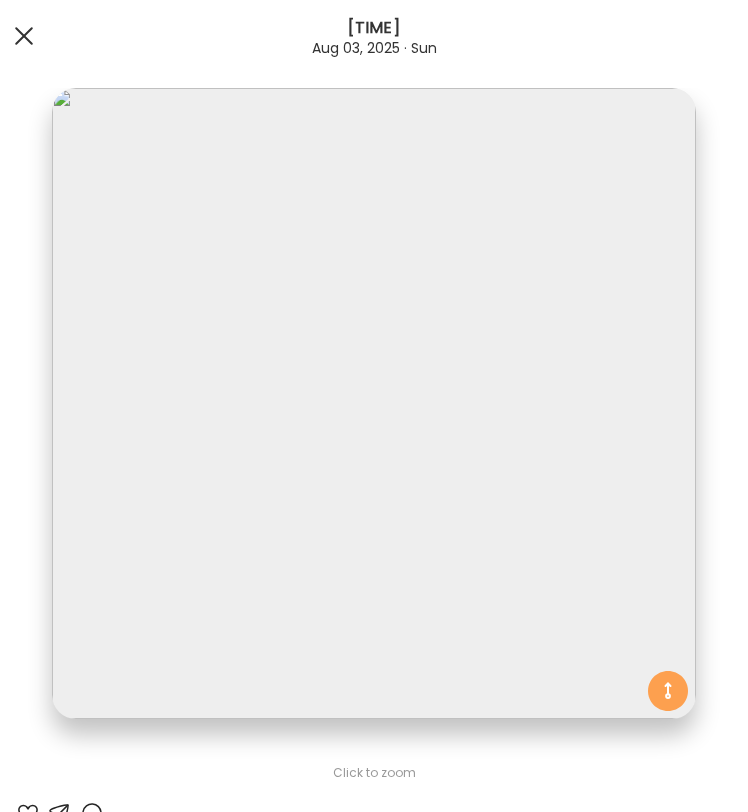 click at bounding box center (24, 36) 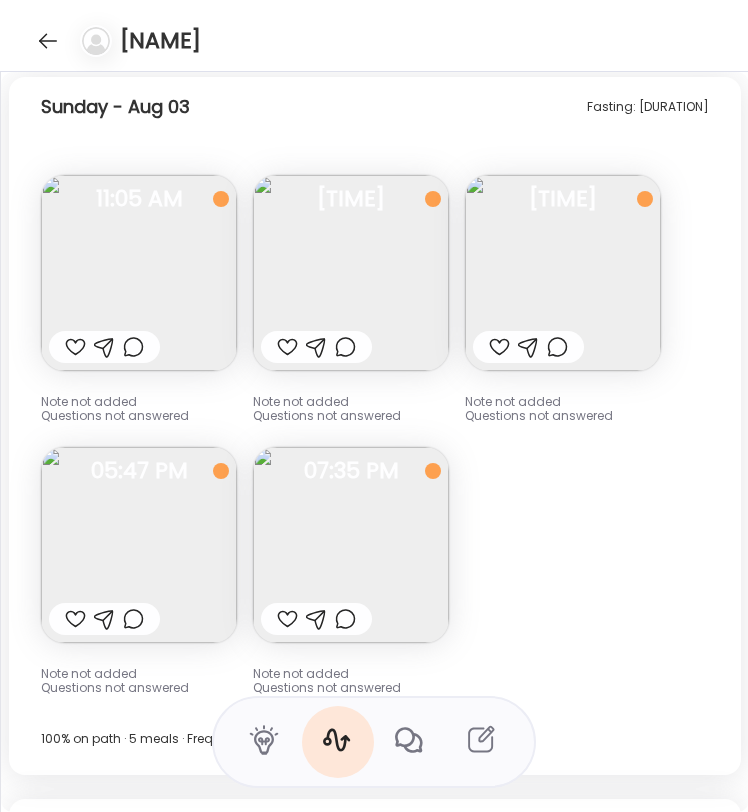 click at bounding box center (139, 545) 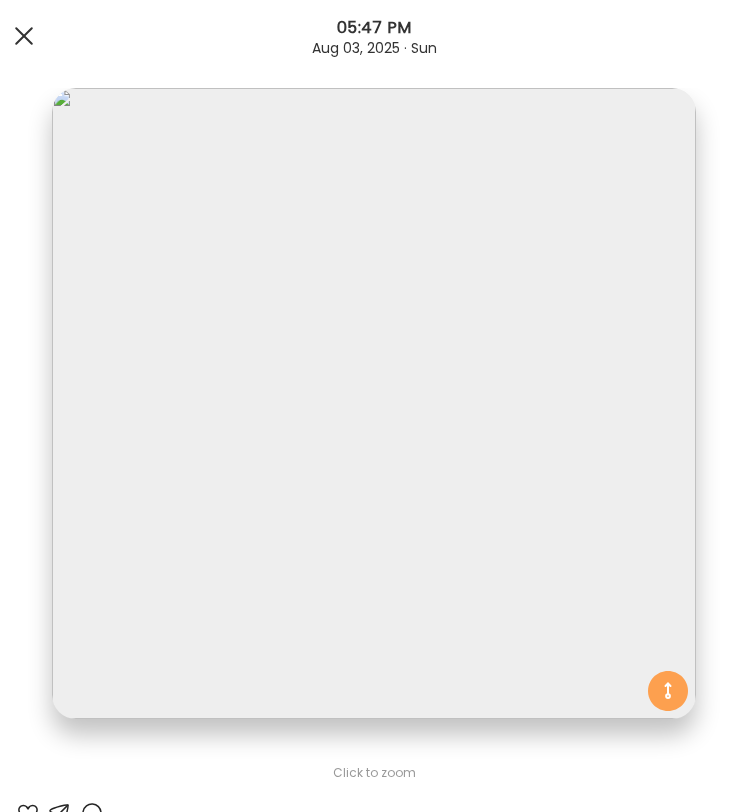 click at bounding box center [24, 36] 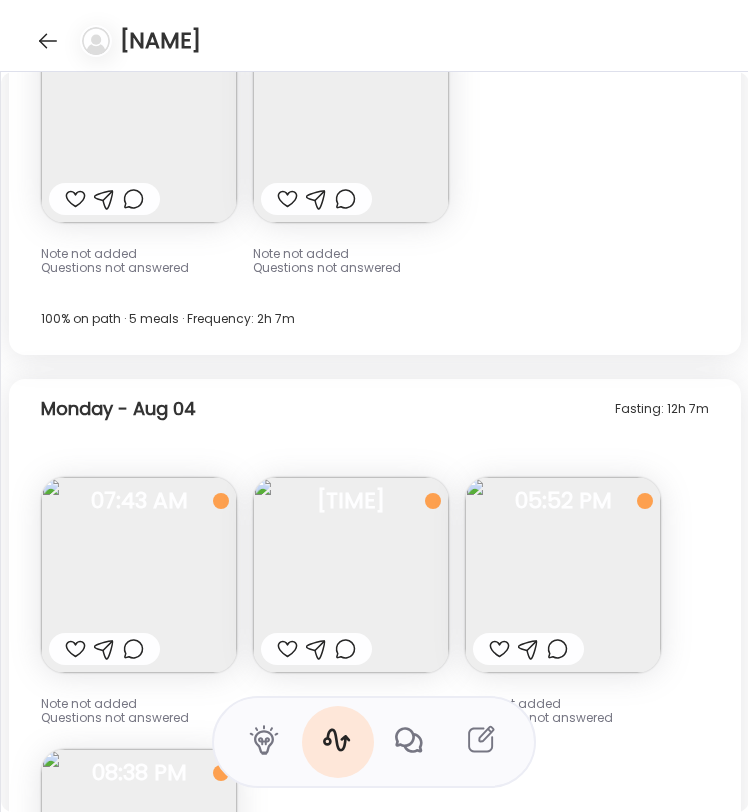 scroll, scrollTop: 18060, scrollLeft: 0, axis: vertical 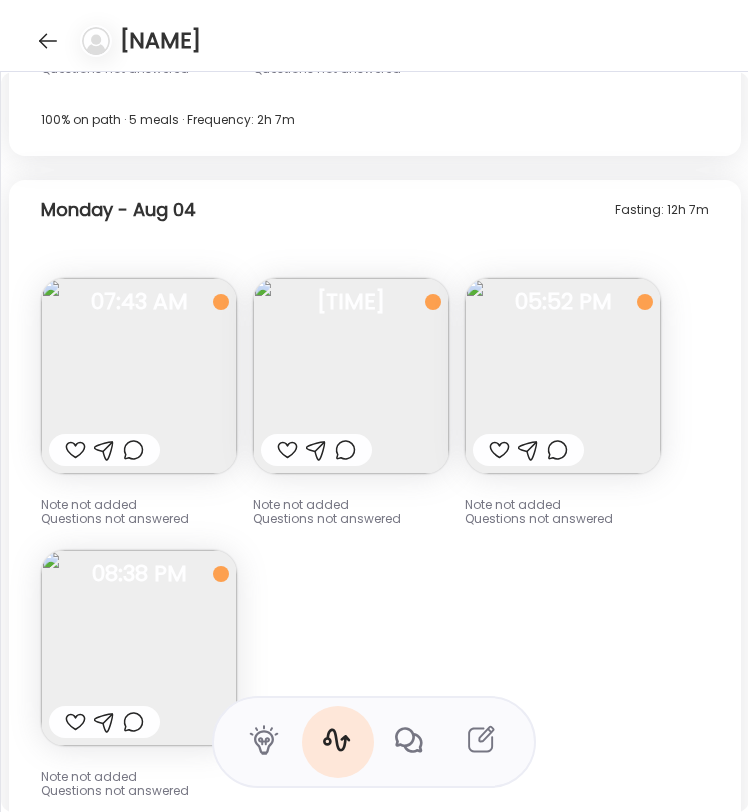 click at bounding box center [351, 376] 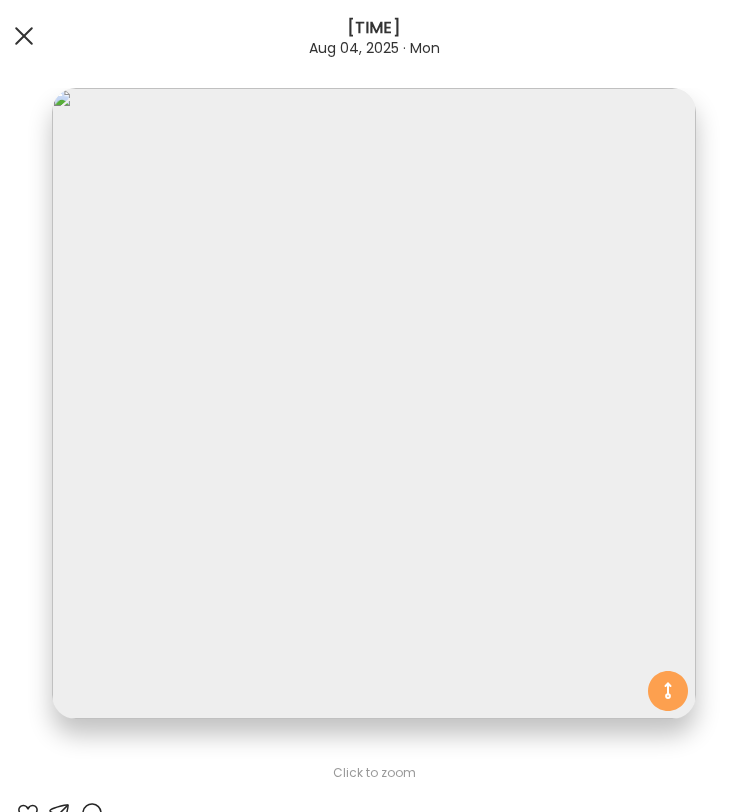 click at bounding box center (24, 36) 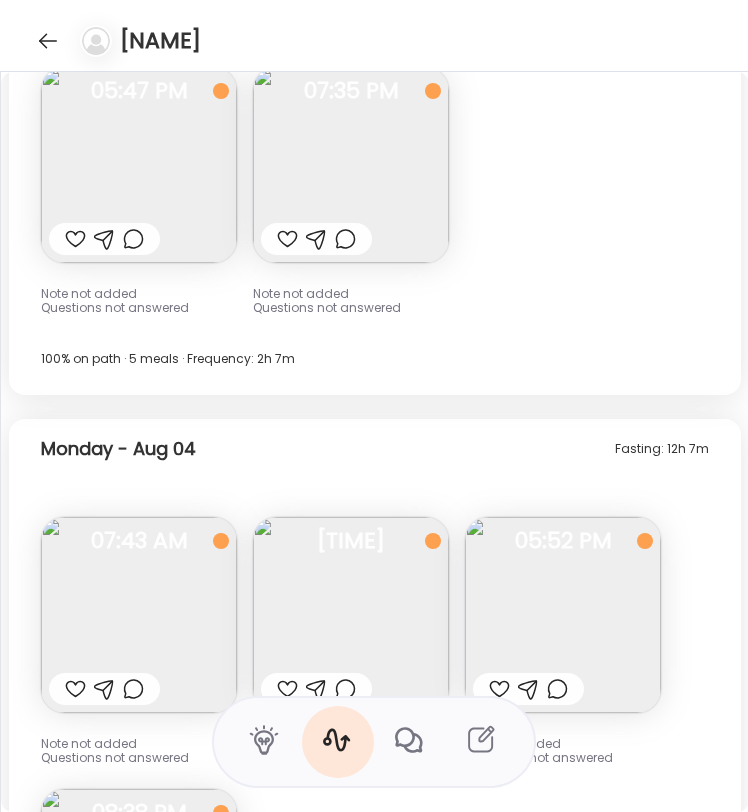 scroll, scrollTop: 18101, scrollLeft: 0, axis: vertical 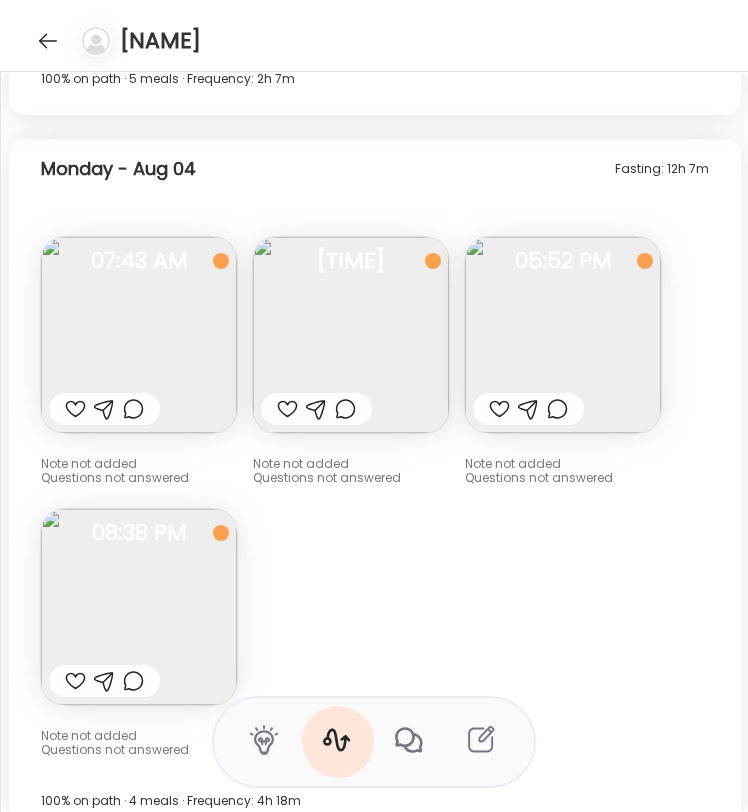 click at bounding box center [563, 335] 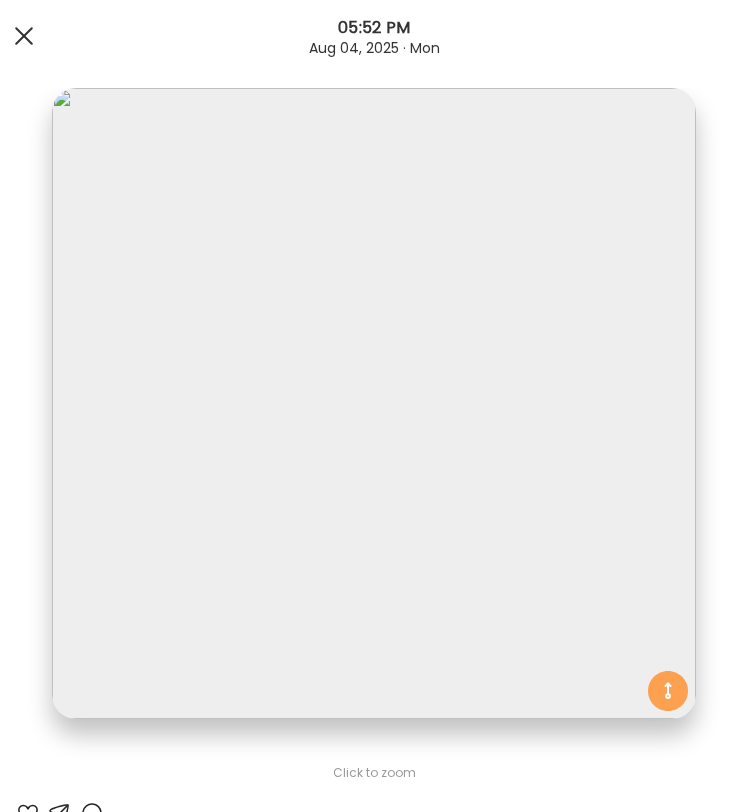 click at bounding box center (24, 36) 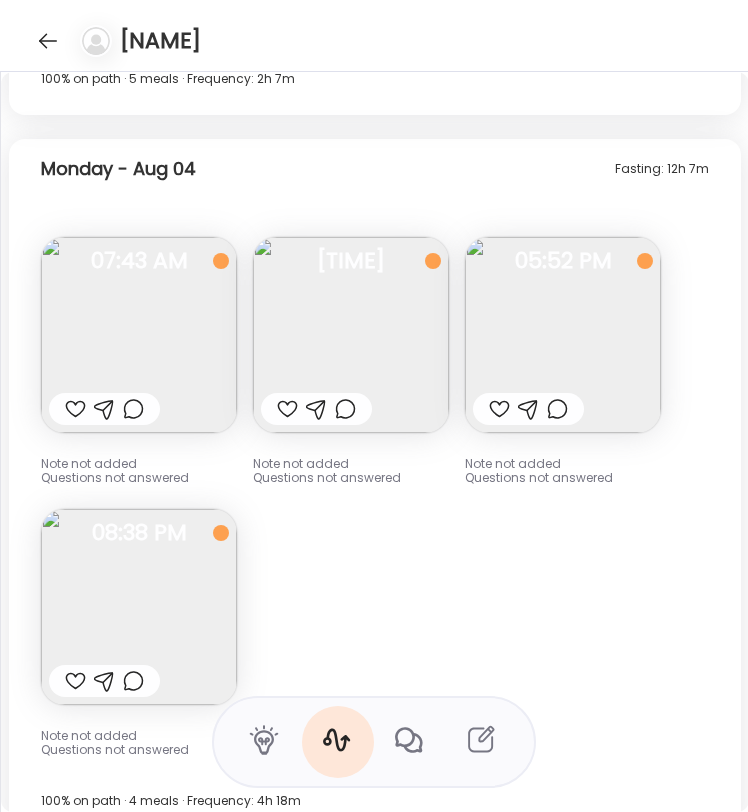 click at bounding box center (139, 335) 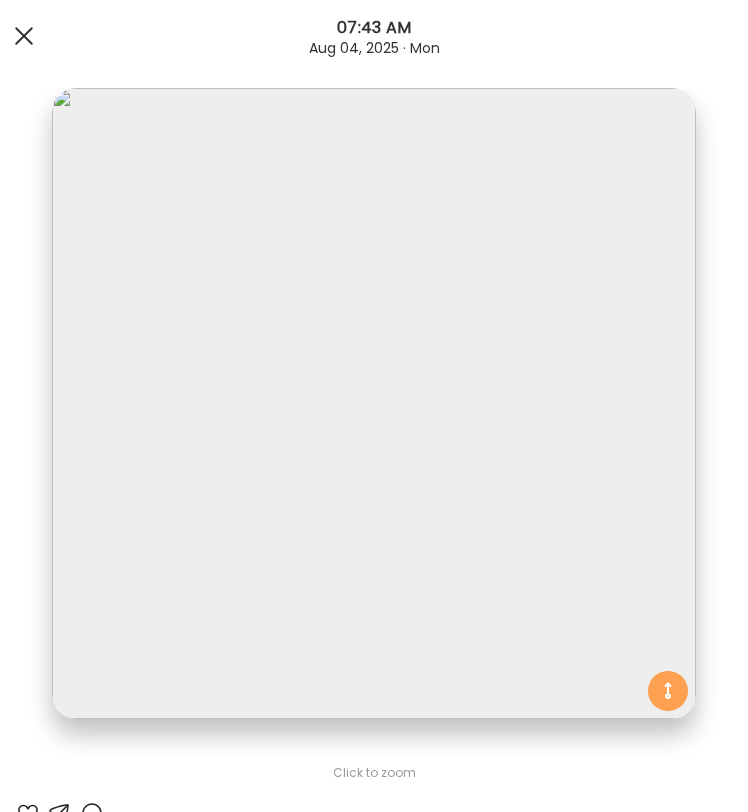 click at bounding box center [24, 36] 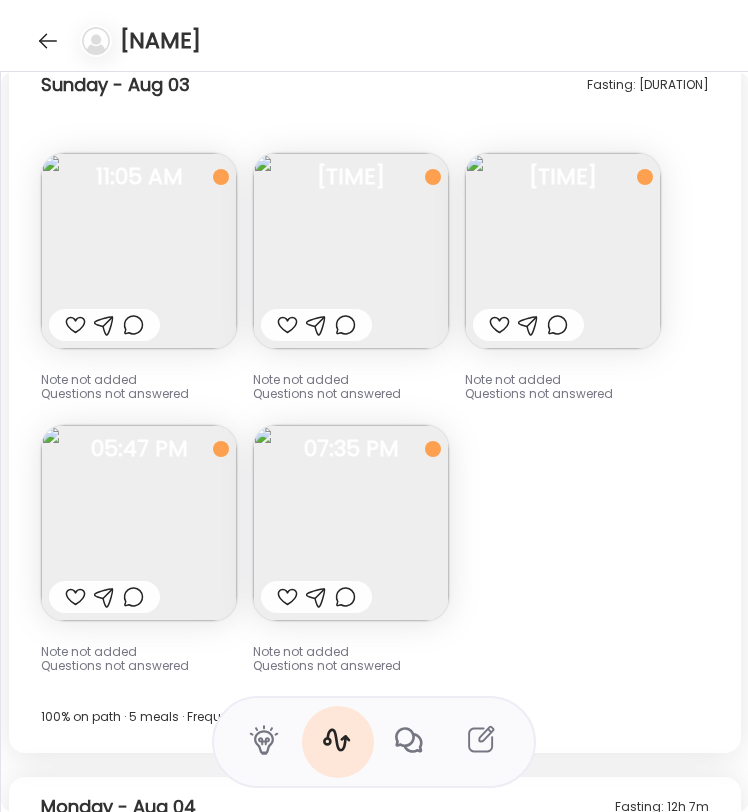 scroll, scrollTop: 17460, scrollLeft: 0, axis: vertical 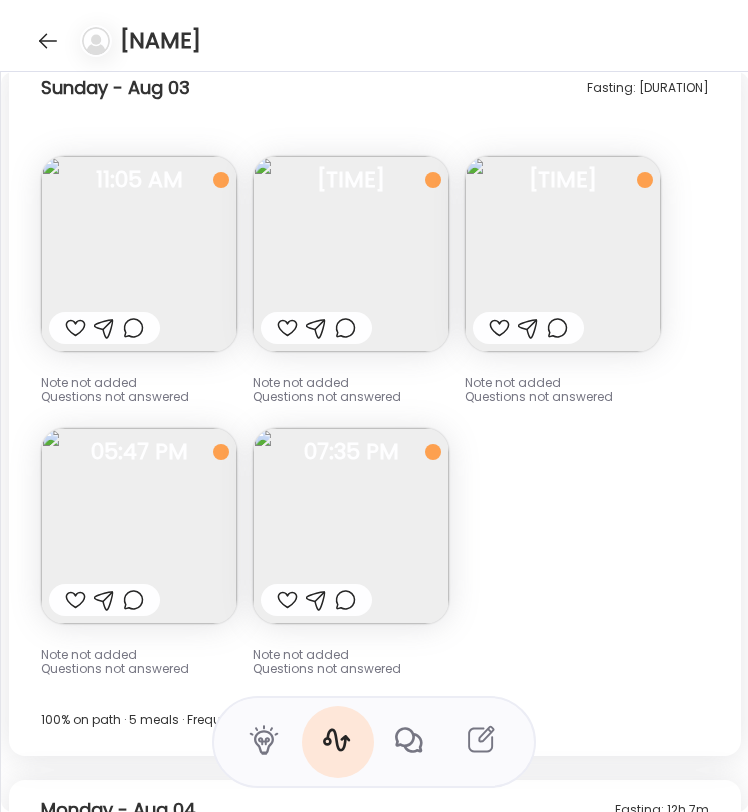 click at bounding box center (139, 526) 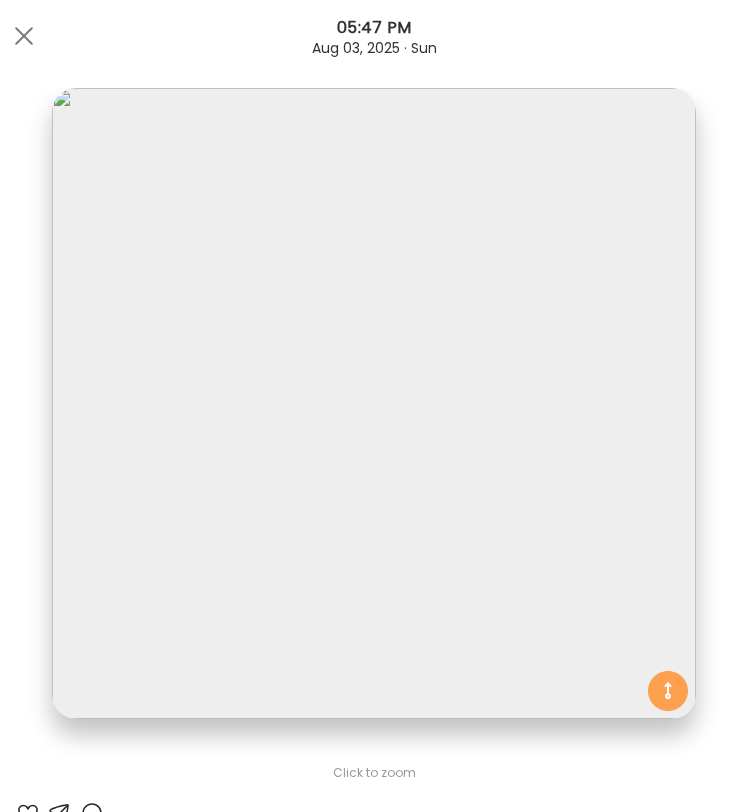 drag, startPoint x: 12, startPoint y: 27, endPoint x: 44, endPoint y: 52, distance: 40.60788 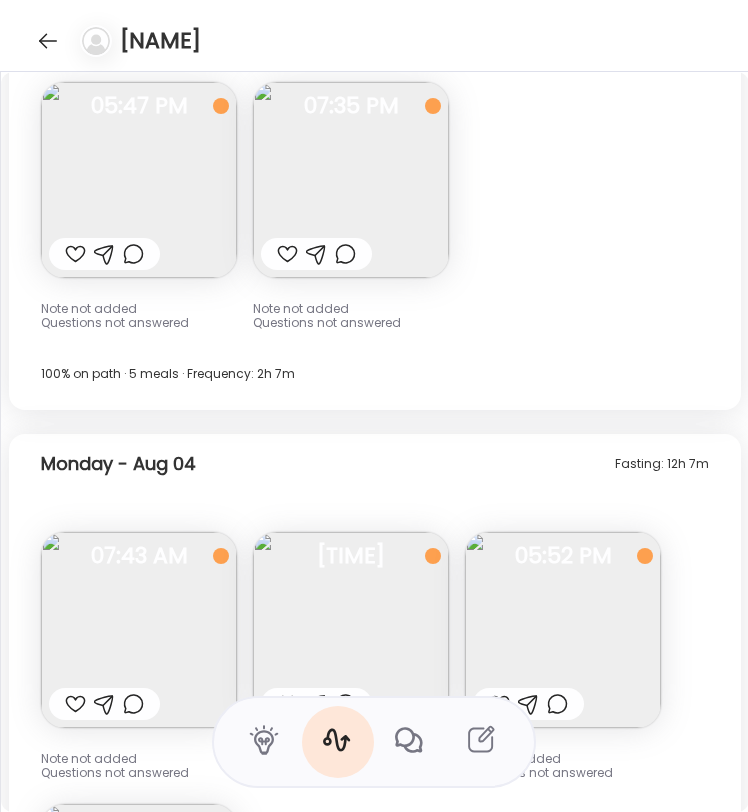 scroll, scrollTop: 17796, scrollLeft: 0, axis: vertical 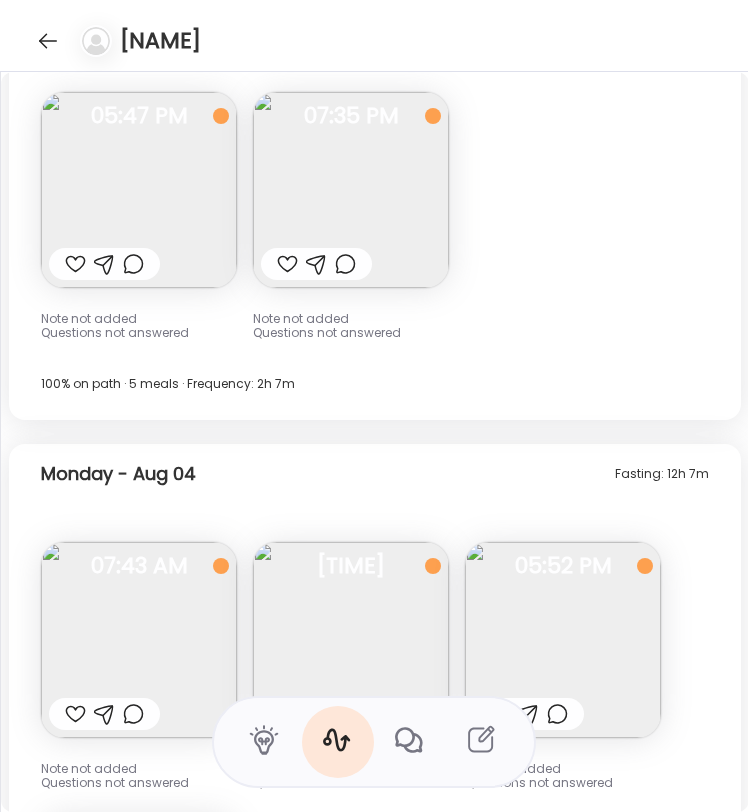 click on "Fasting: [DURATION] [MONTH] - [DAY] Note not added Questions not answered [TIME] Note not added Questions not answered [DURATION] [TIME] Note not added Questions not answered [DURATION] [TIME] Note not added Questions not answered [DURATION] [TIME] [MONTH] - [DAY] [PERCENTAGE] on path · [NUMBER] meals · Frequency: [DURATION] Fasting: [DURATION] [MONTH] - [DAY] Note not added Questions not answered [TIME] Note not added Questions not answered [DURATION] [TIME] Note not added Questions not answered [DURATION] [TIME] Note not added Questions not answered [DURATION] [TIME] [MONTH] - [DAY] [PERCENTAGE] on path · [NUMBER] meals · Frequency: [DURATION] Fasting: [DURATION] Yesterday Note not added Questions not answered [TIME] Note not added Questions not answered [DURATION] [TIME] Note not added Questions not answered [DURATION] [TIME] Note not added Questions not answered [DURATION] [TIME] Yesterday [PERCENTAGE] on path · [NUMBER] meals · Frequency: [DURATION] Fasting: [DURATION] Today Note not added Questions not answered [TIME] [DURATION]" at bounding box center [375, 1018] 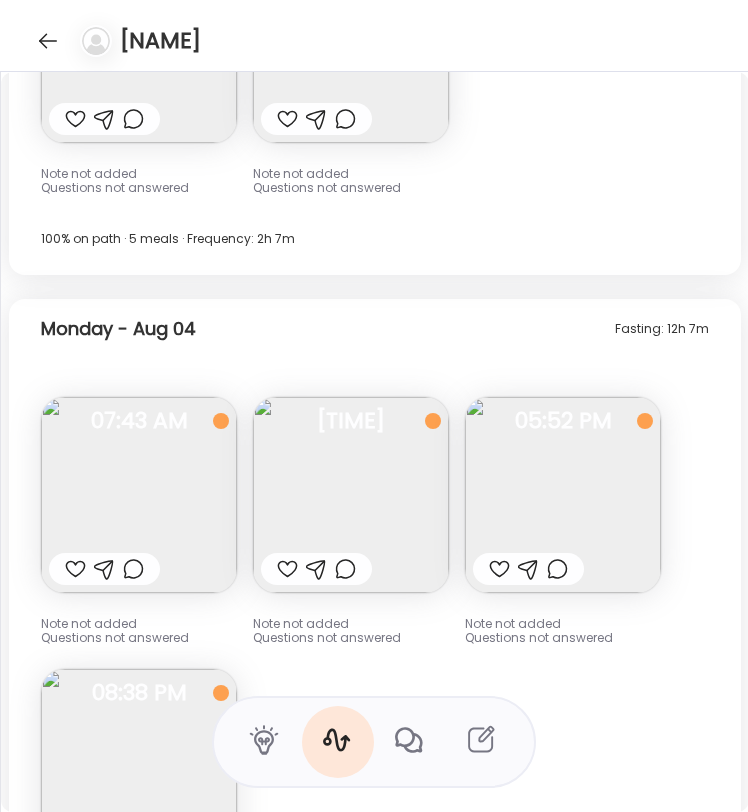 scroll, scrollTop: 17947, scrollLeft: 0, axis: vertical 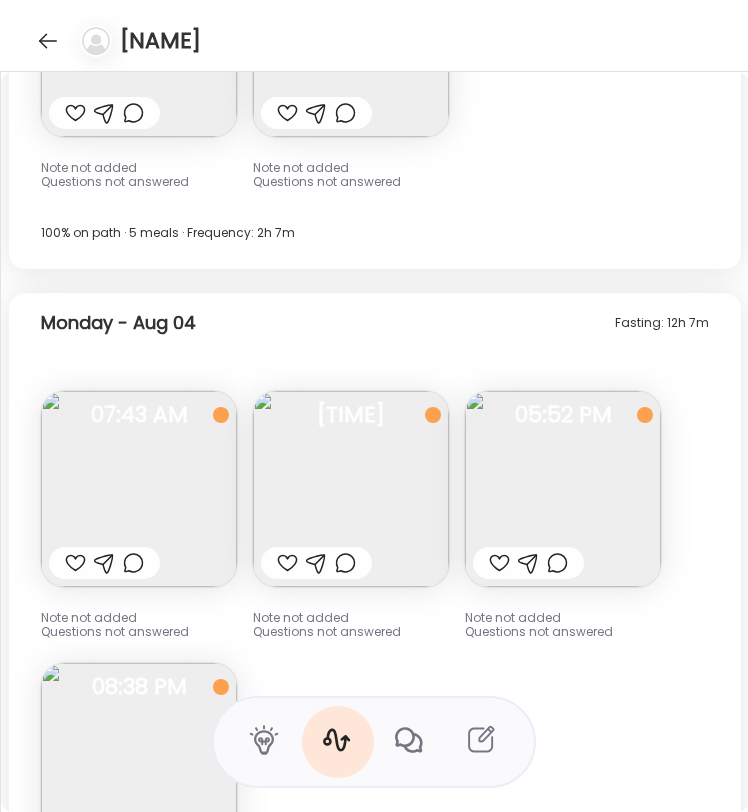 click at bounding box center (351, 489) 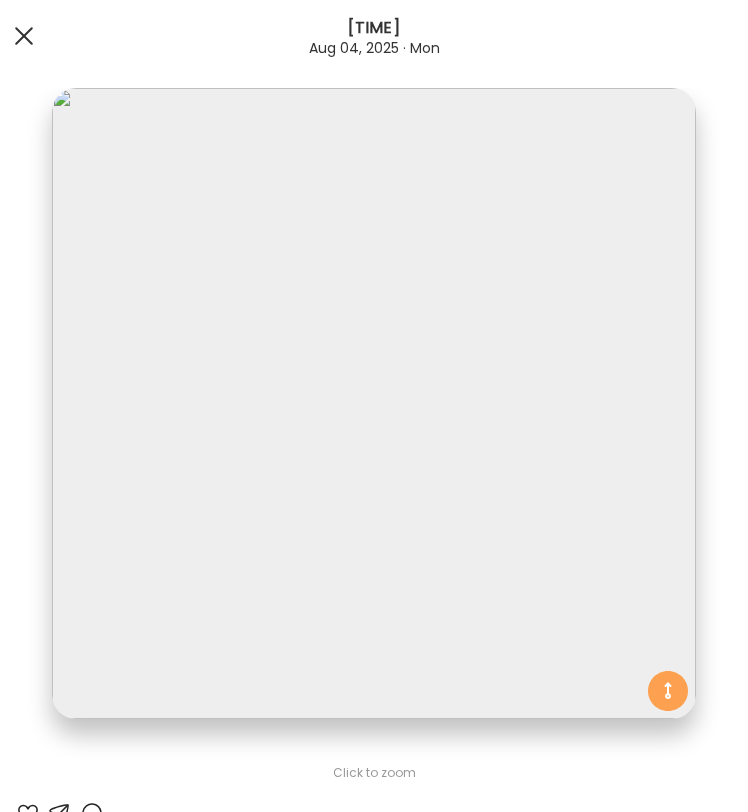 click at bounding box center (24, 36) 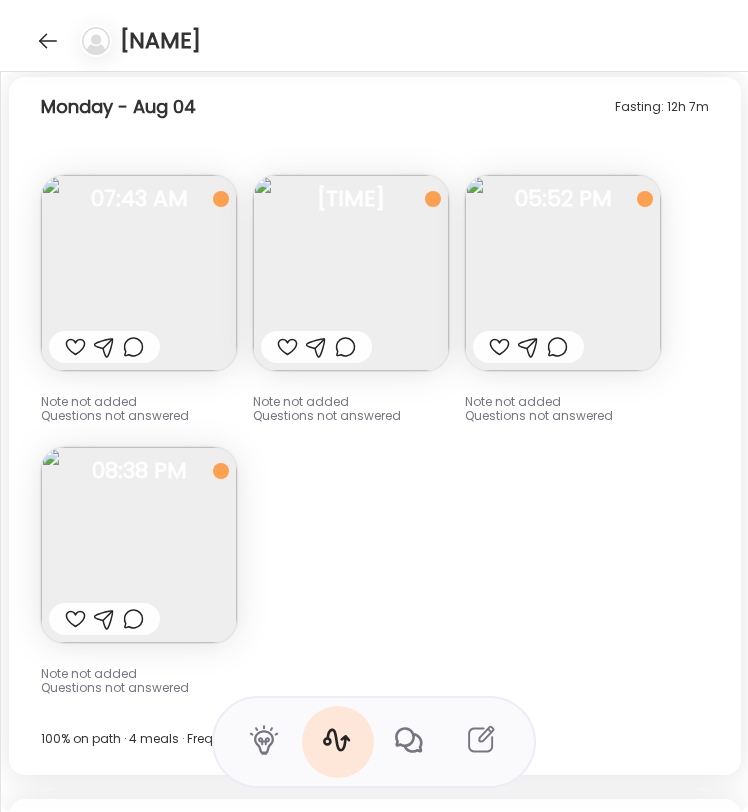 scroll, scrollTop: 18128, scrollLeft: 0, axis: vertical 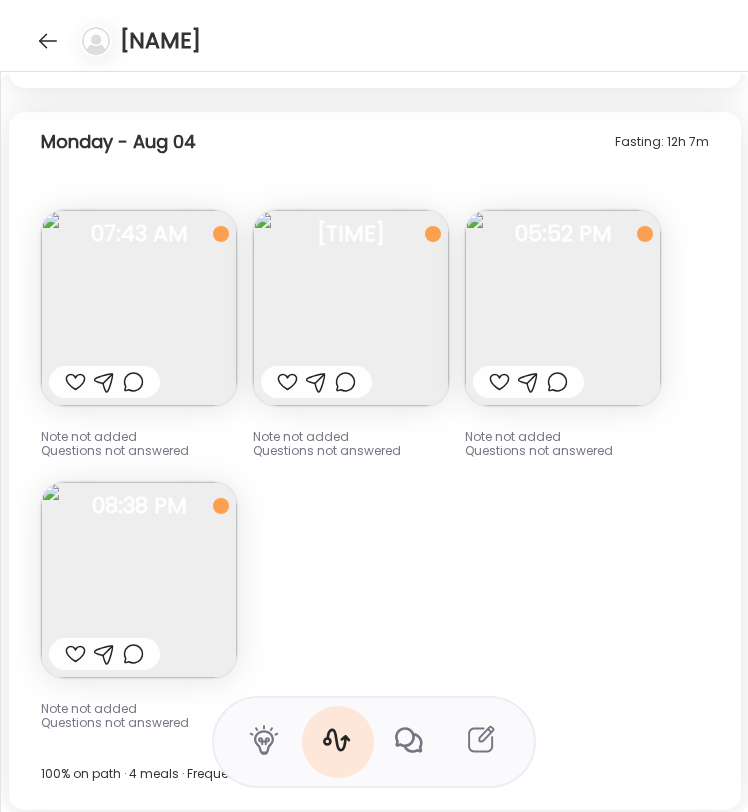 click at bounding box center (563, 308) 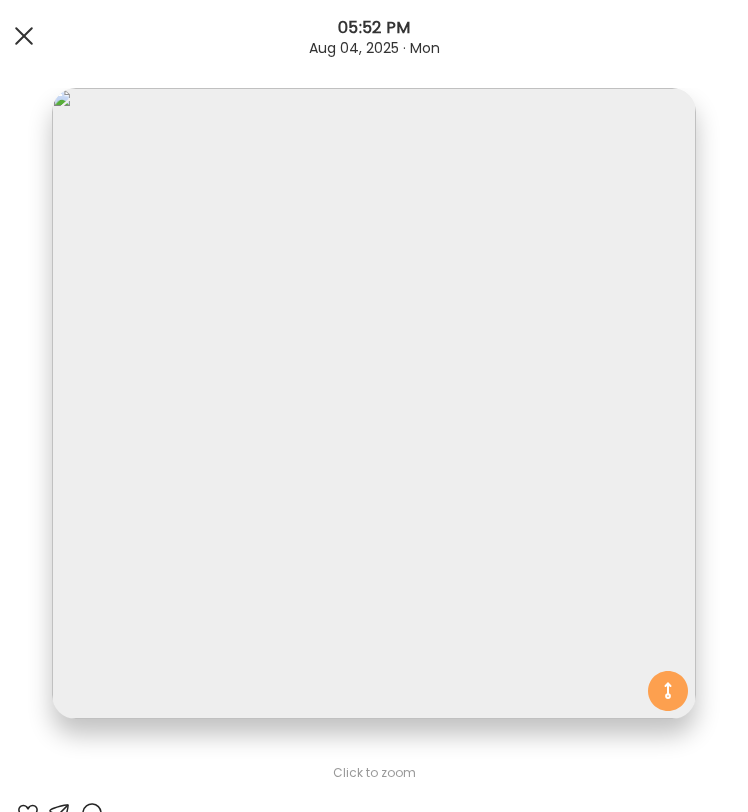 click at bounding box center (24, 36) 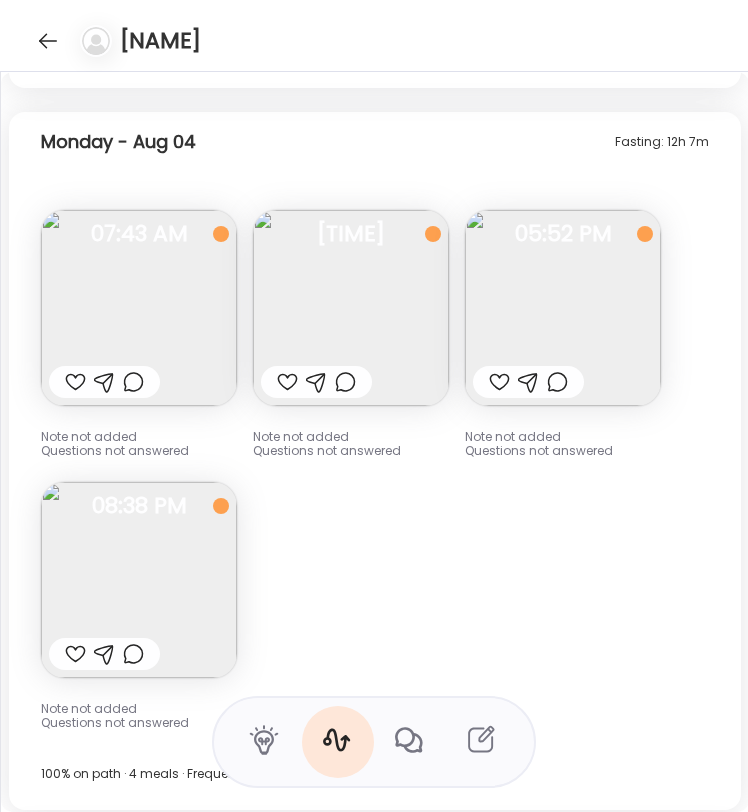 click at bounding box center [139, 580] 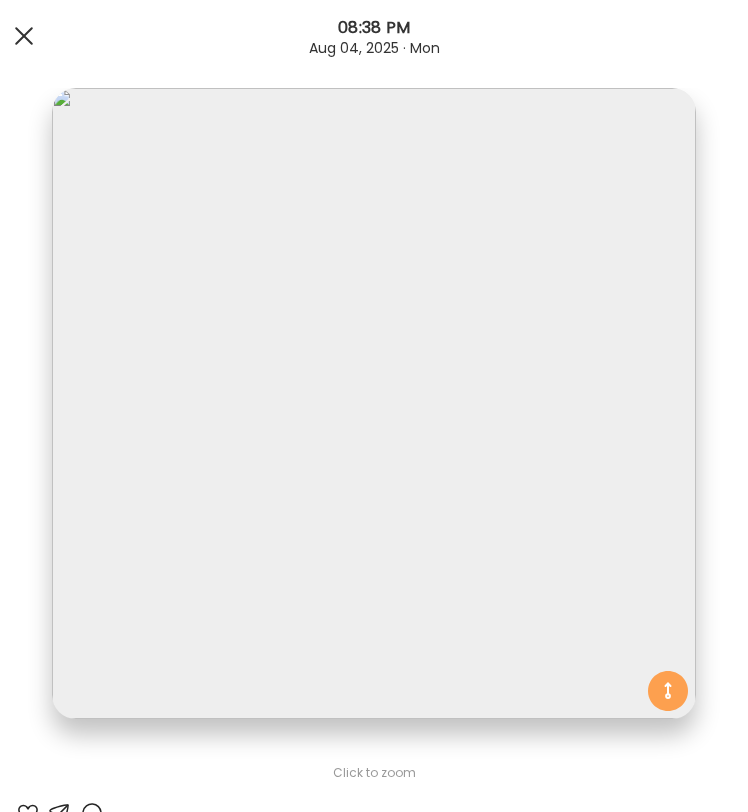 click at bounding box center (24, 36) 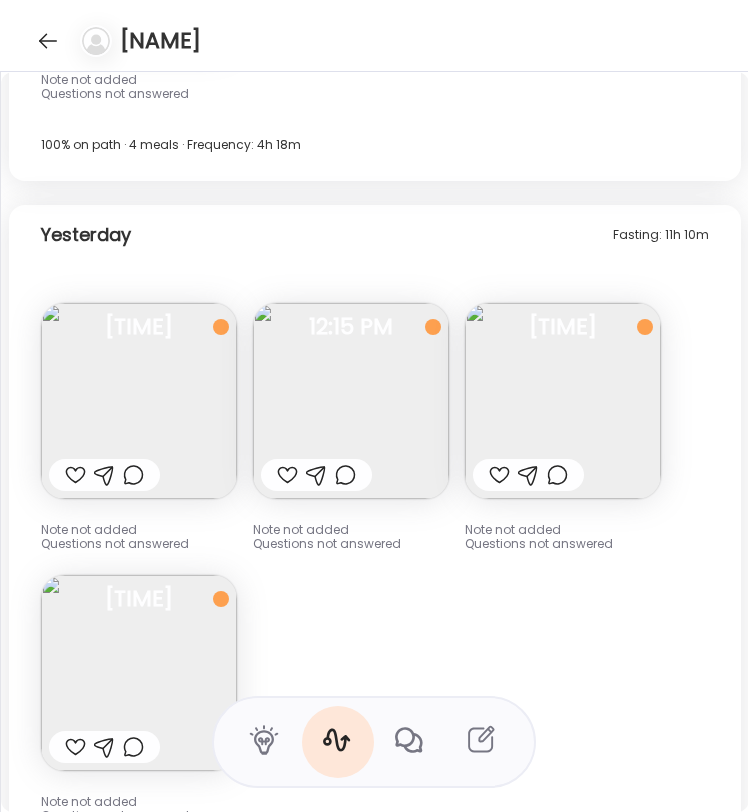 scroll, scrollTop: 18749, scrollLeft: 0, axis: vertical 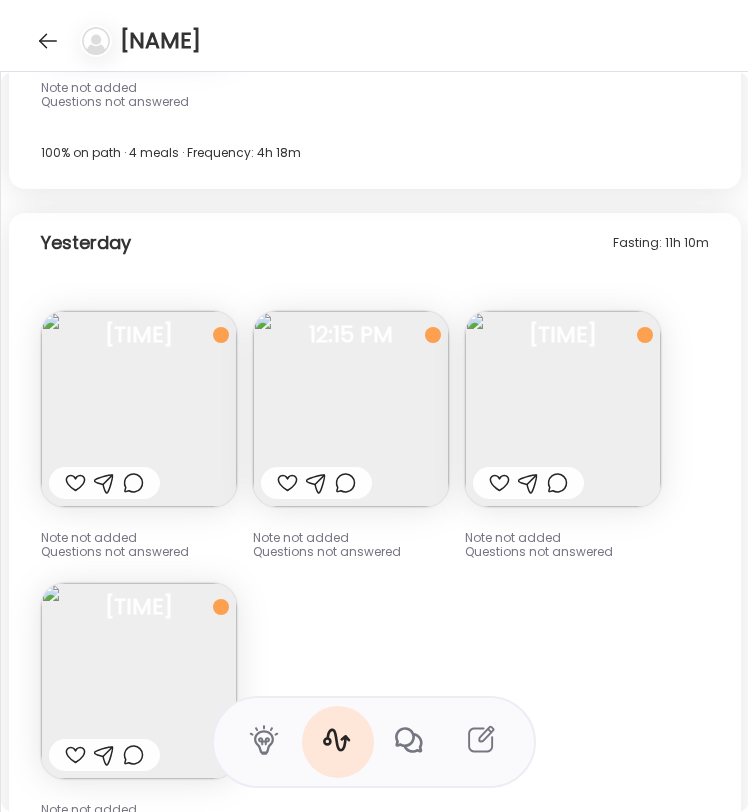 click at bounding box center (351, 409) 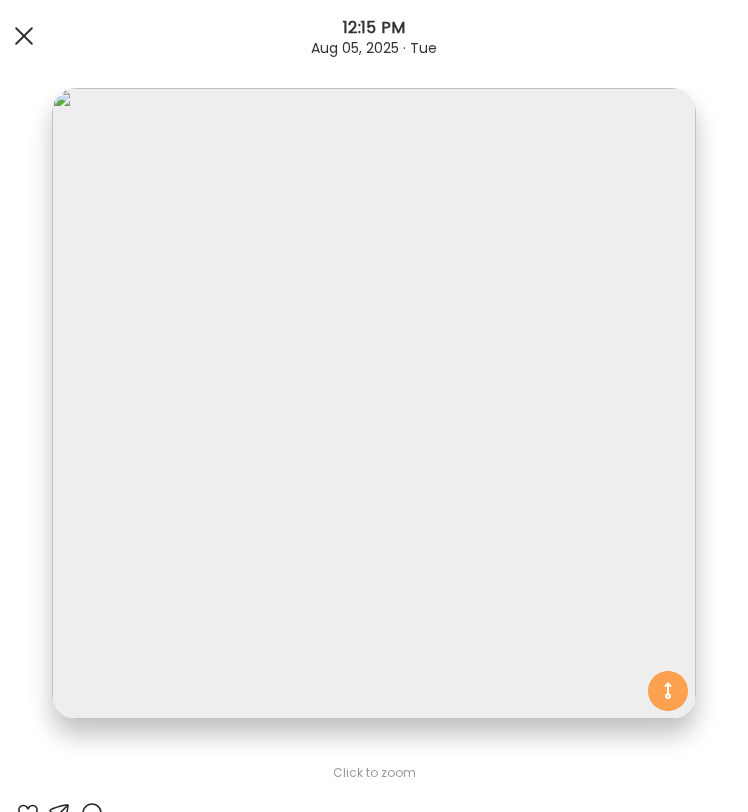 click at bounding box center [24, 36] 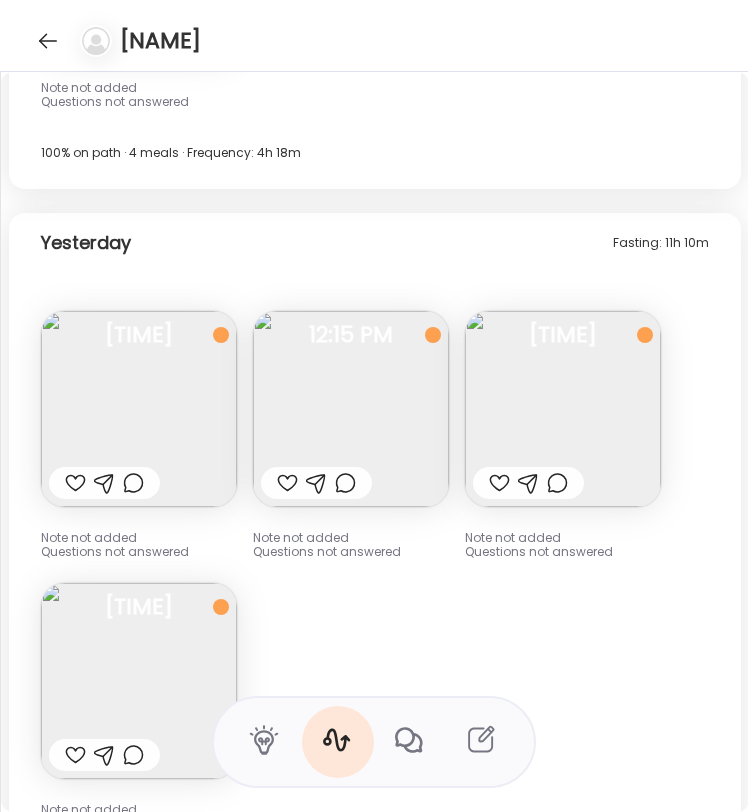 click at bounding box center (563, 409) 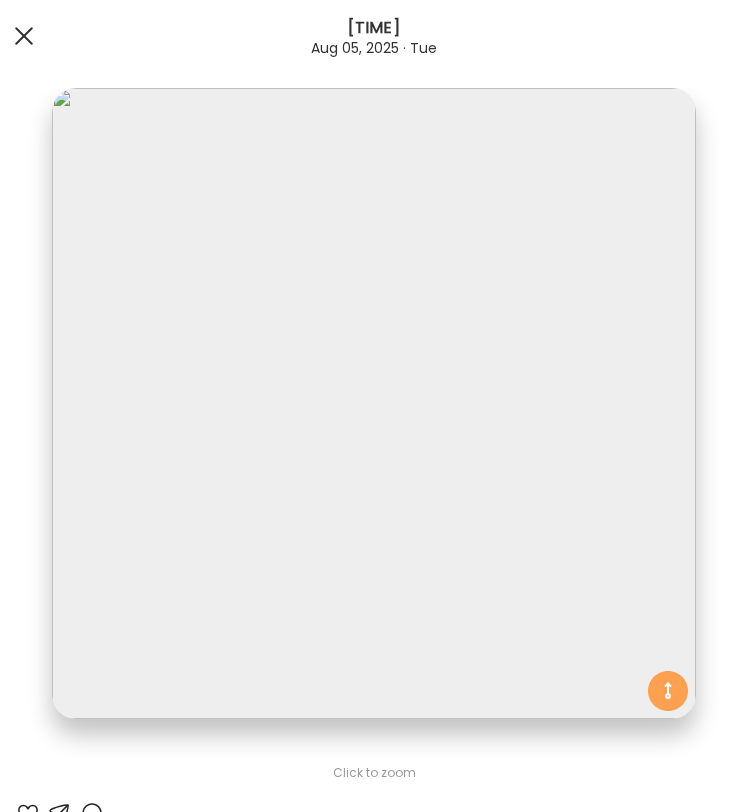 click at bounding box center (24, 36) 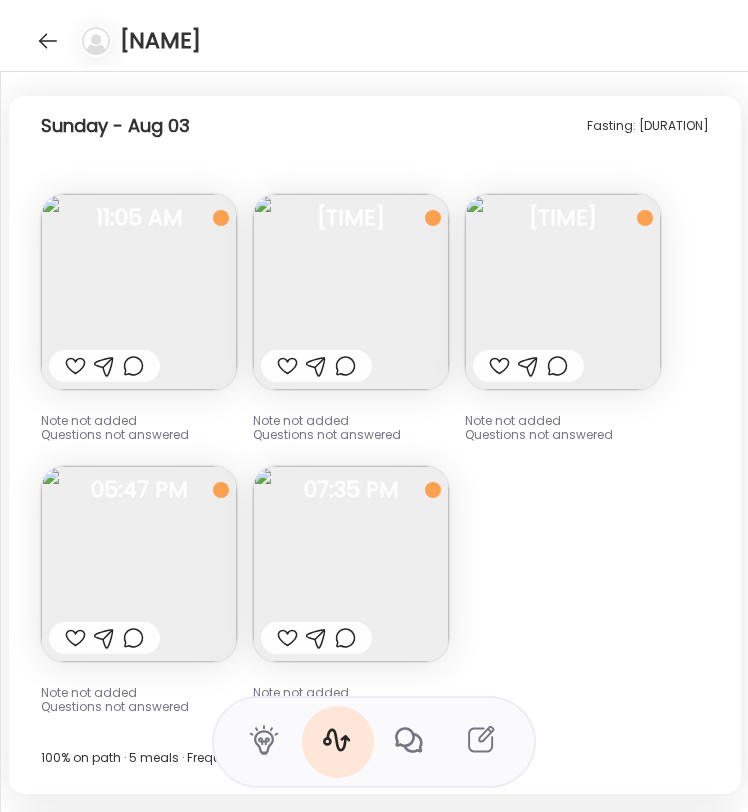 scroll, scrollTop: 17424, scrollLeft: 0, axis: vertical 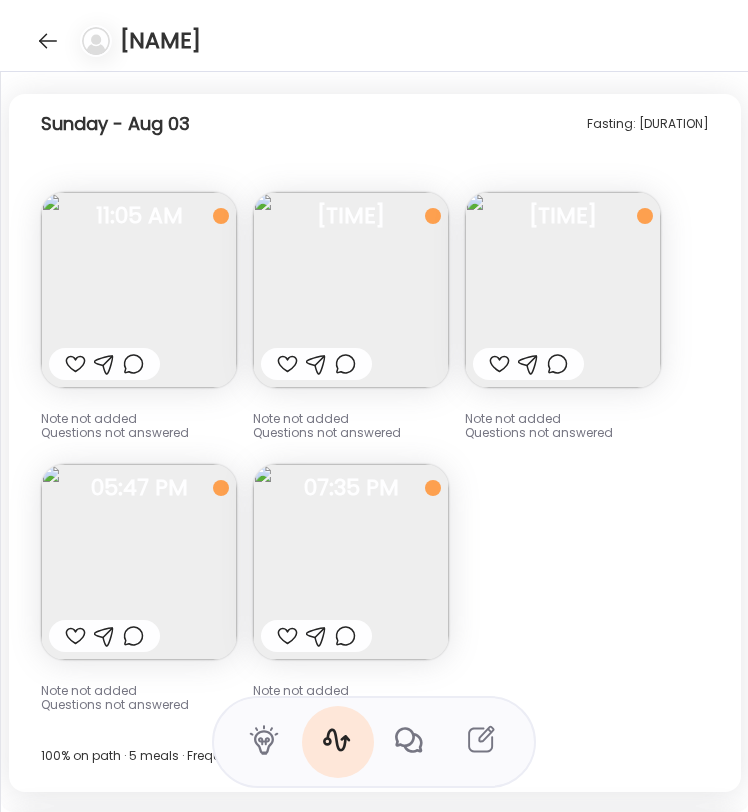 click at bounding box center [563, 290] 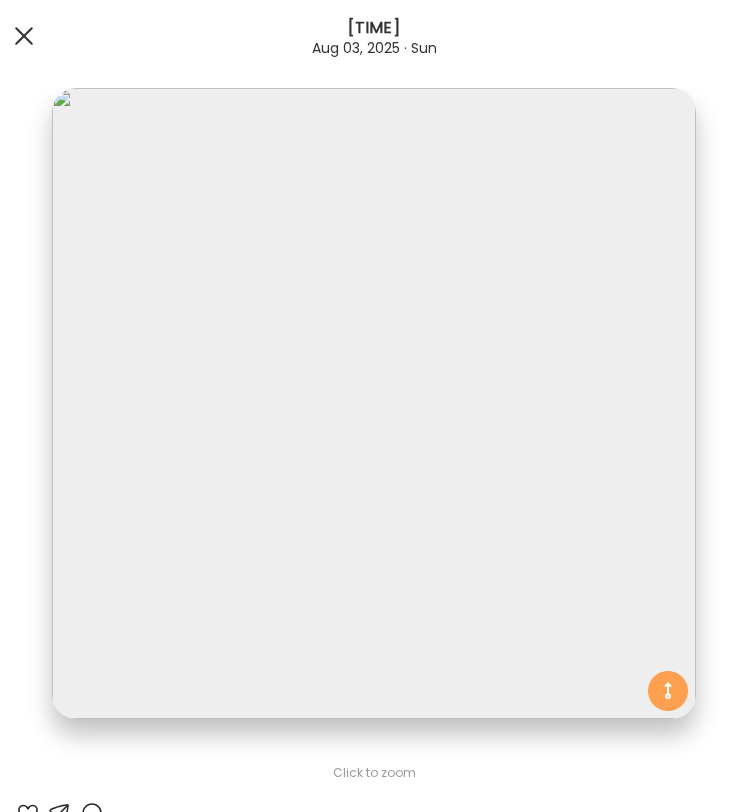 click at bounding box center (24, 36) 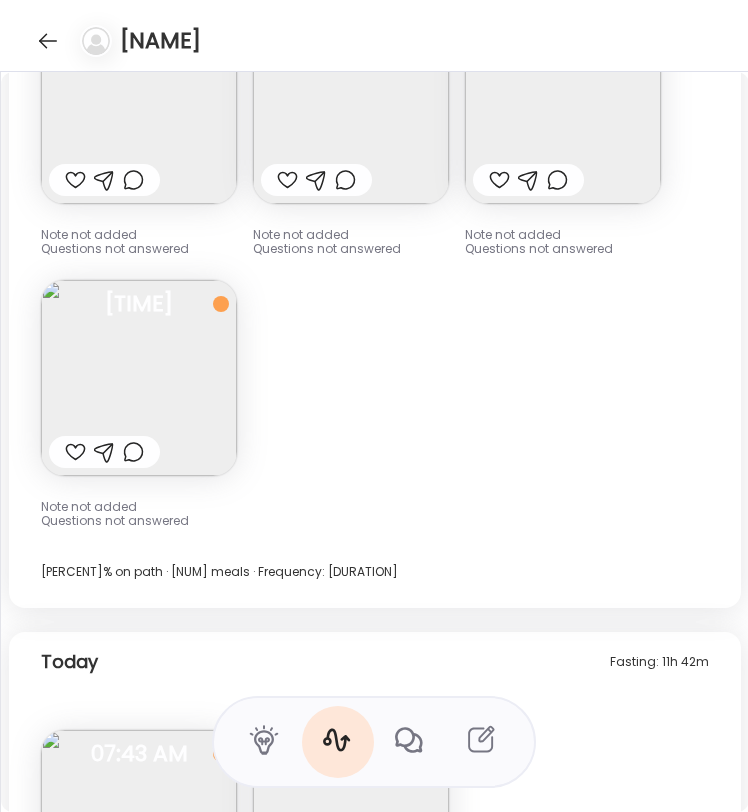 scroll, scrollTop: 19441, scrollLeft: 0, axis: vertical 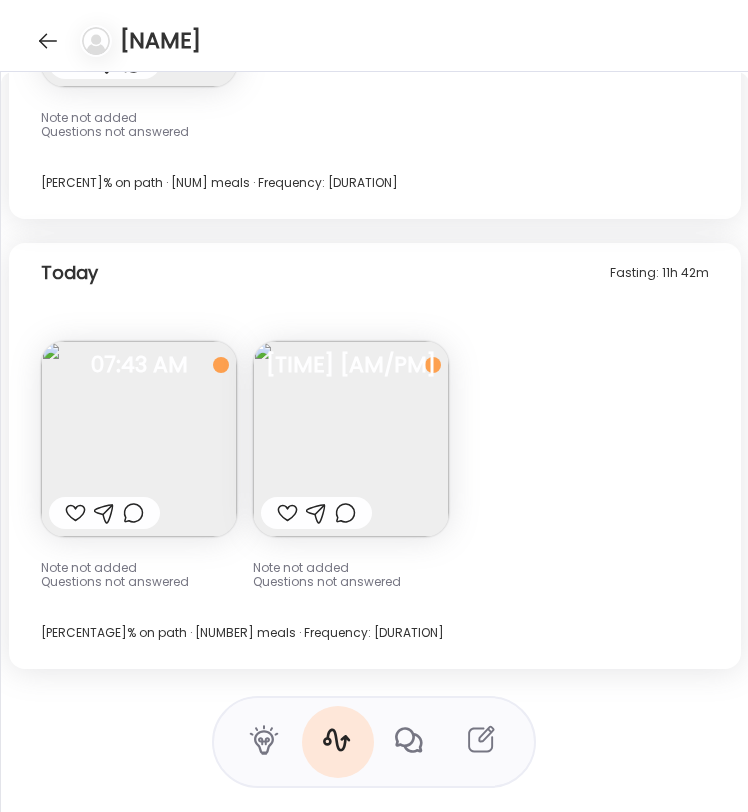 click at bounding box center (139, 439) 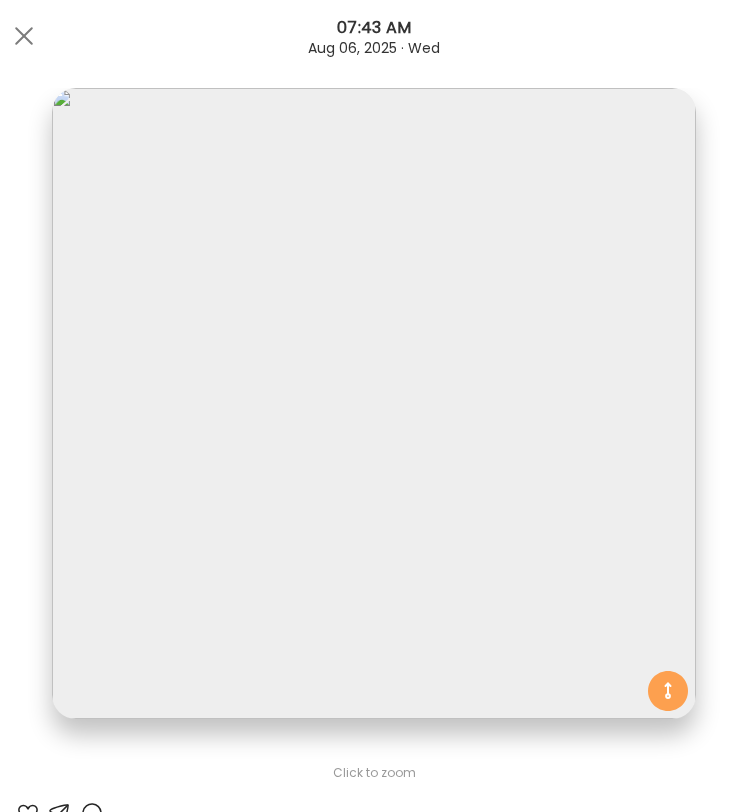 click on "Ate Coach Dashboard
[TIME]
[MONTH] [DAY_NUM], [YEAR] · [DAY]" at bounding box center (374, 36) 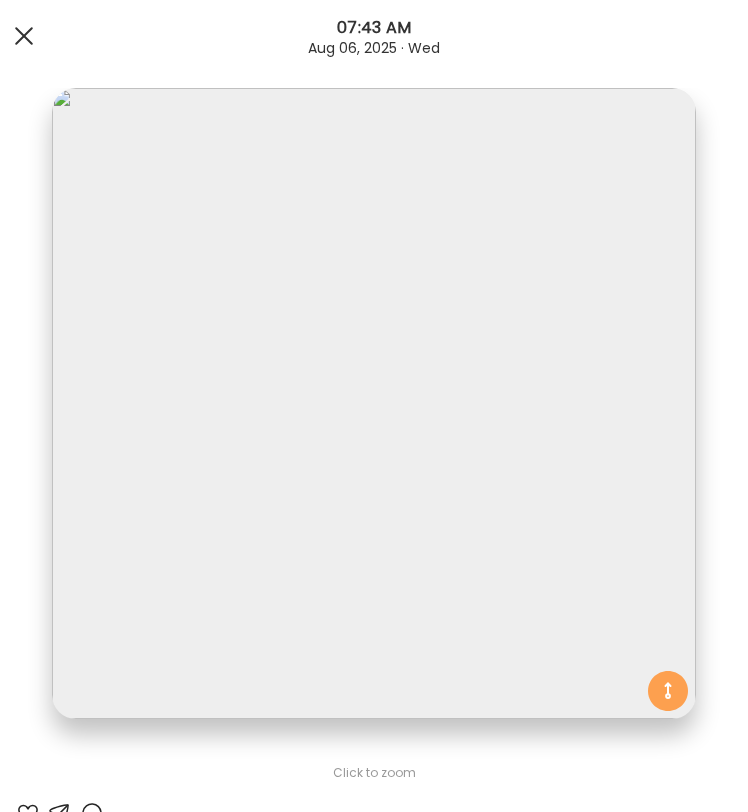 click at bounding box center [24, 36] 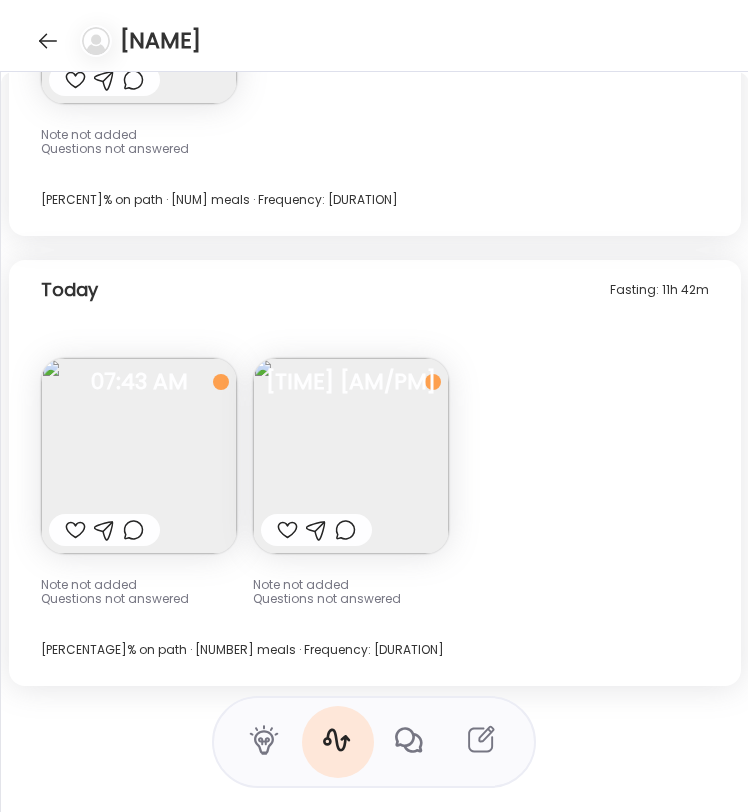 scroll, scrollTop: 19386, scrollLeft: 0, axis: vertical 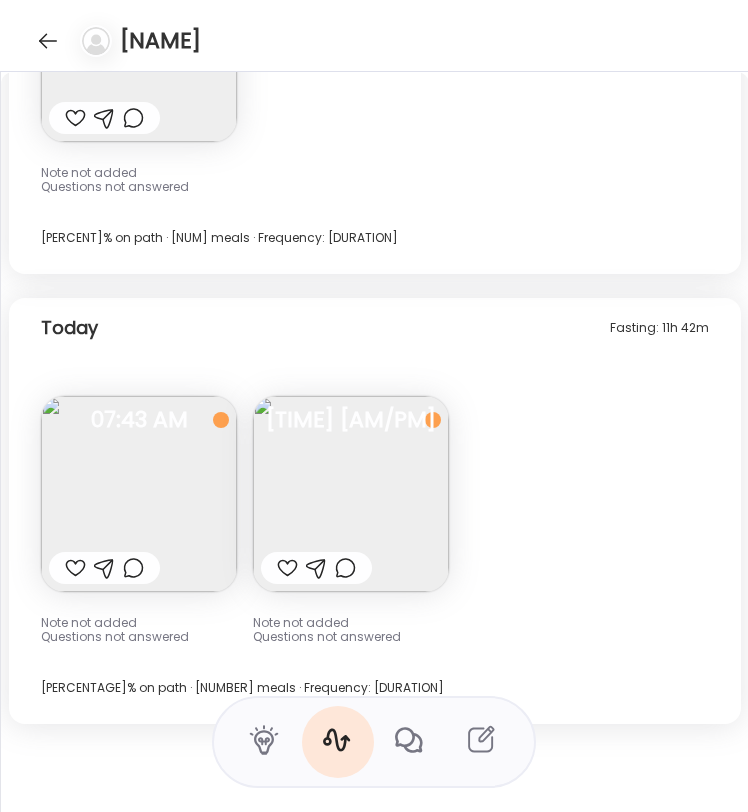 click at bounding box center (351, 494) 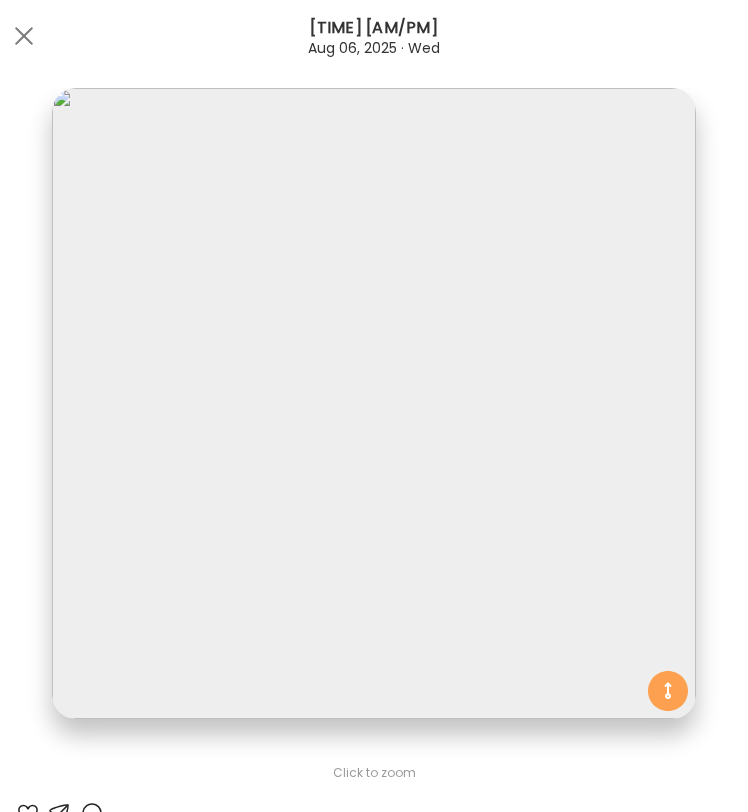 drag, startPoint x: 17, startPoint y: 29, endPoint x: 41, endPoint y: 43, distance: 27.784887 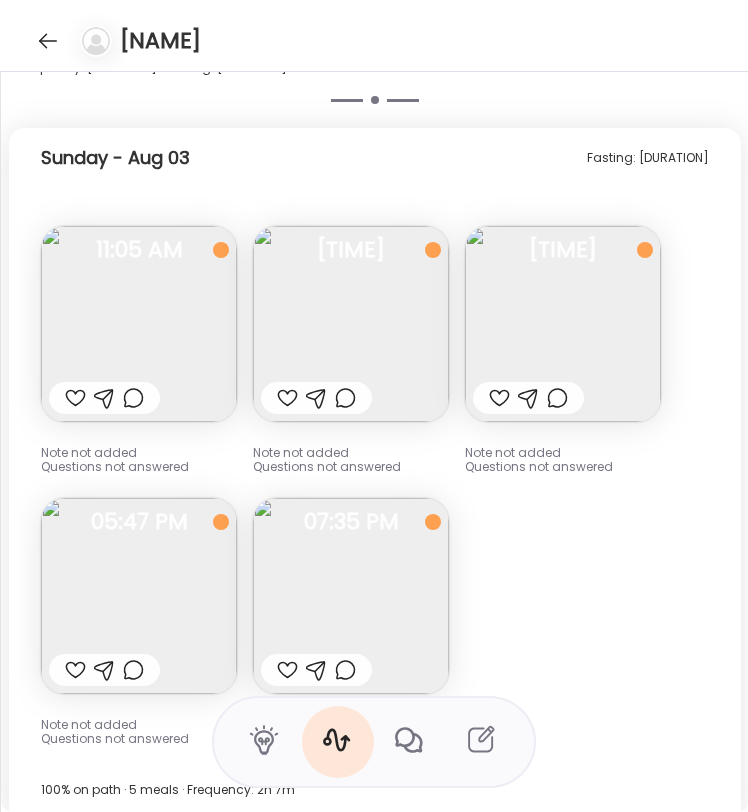 scroll, scrollTop: 17394, scrollLeft: 0, axis: vertical 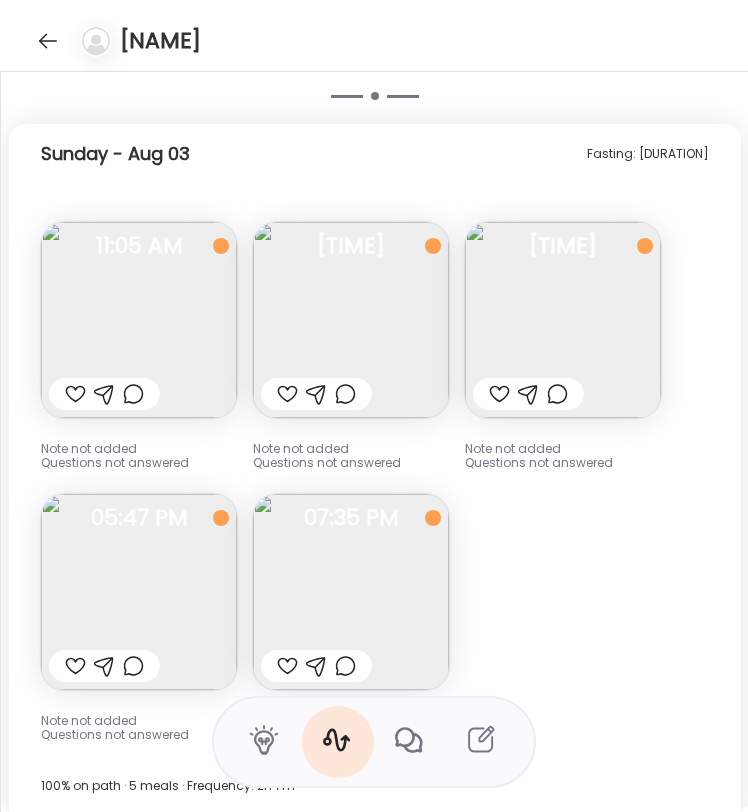 click at bounding box center (563, 320) 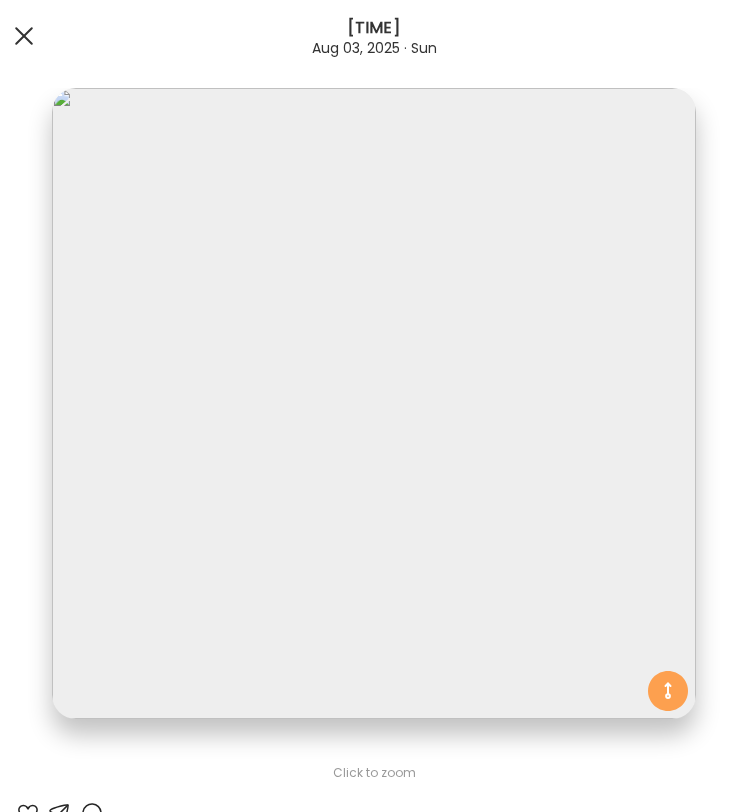 click at bounding box center (24, 36) 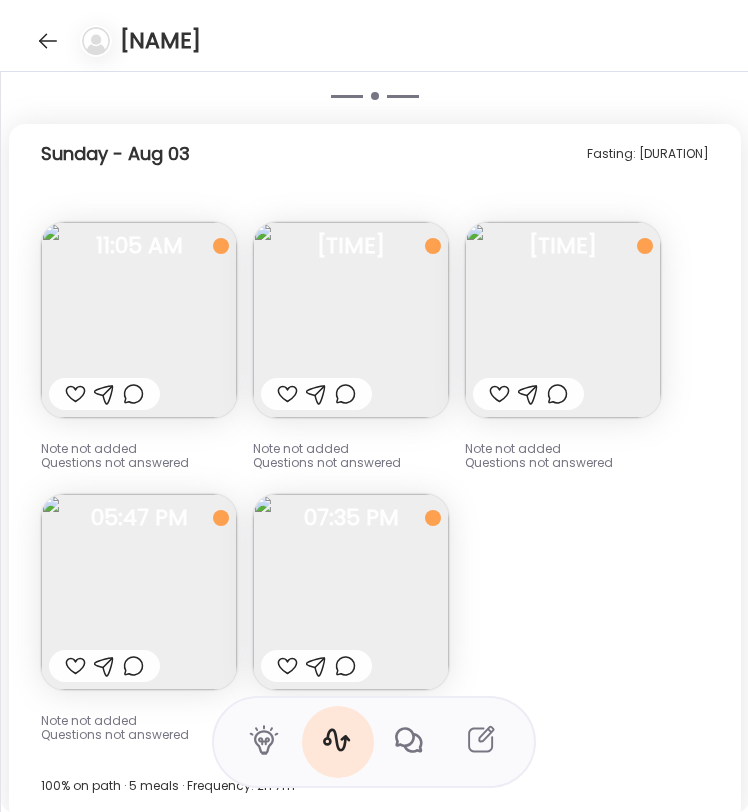 click at bounding box center (139, 320) 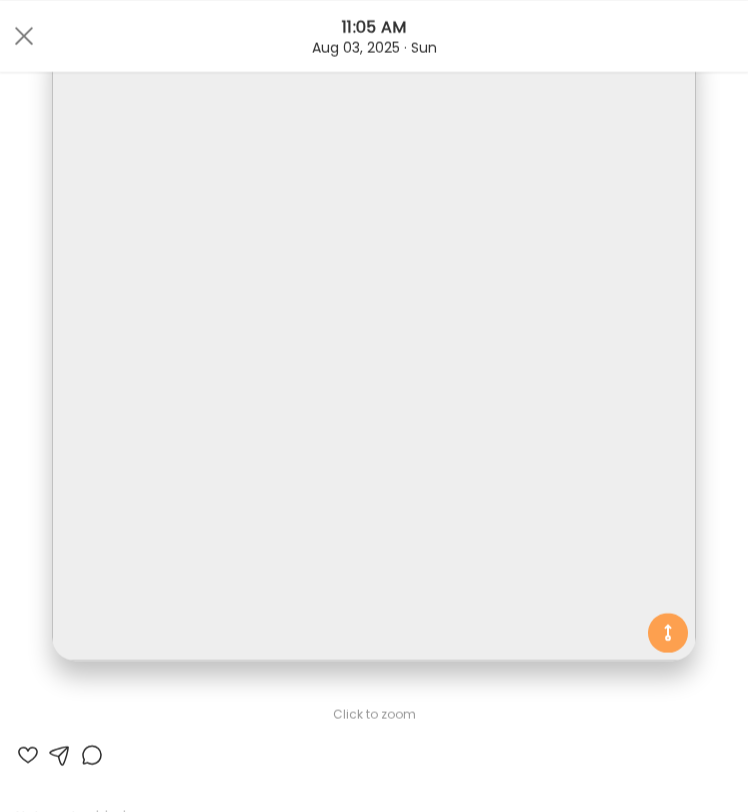 scroll, scrollTop: 56, scrollLeft: 0, axis: vertical 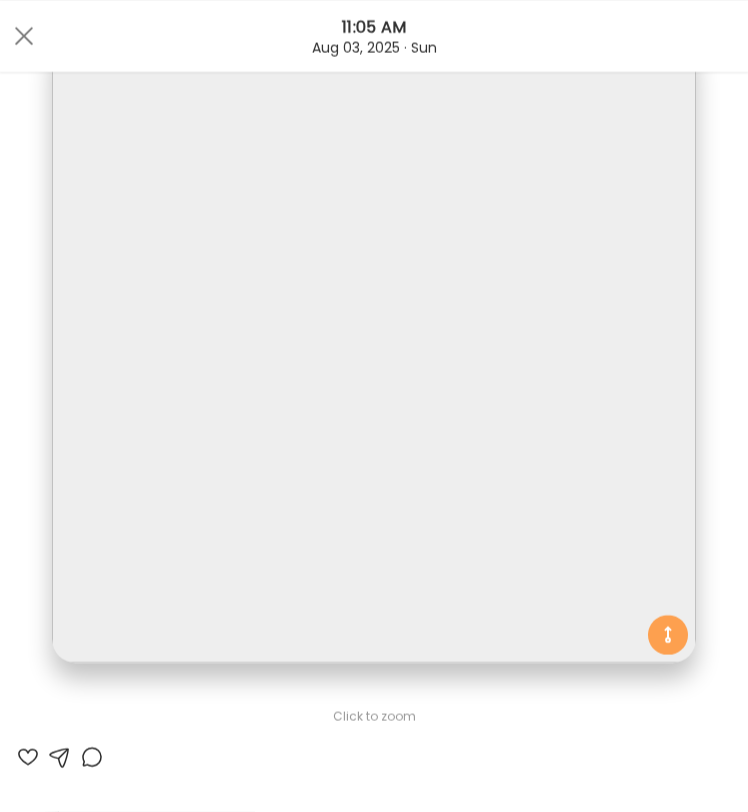 click at bounding box center [374, 347] 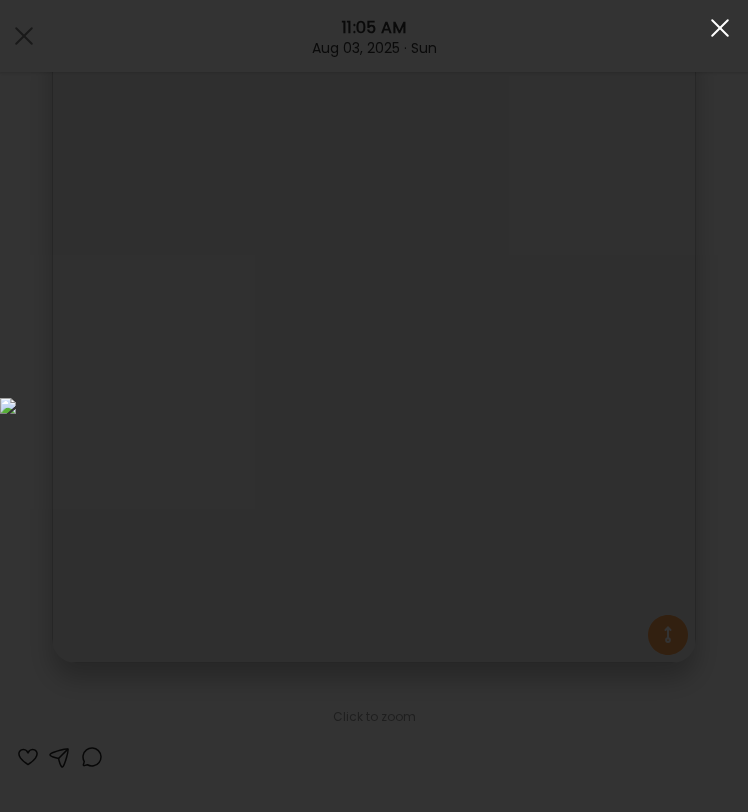 click at bounding box center [720, 28] 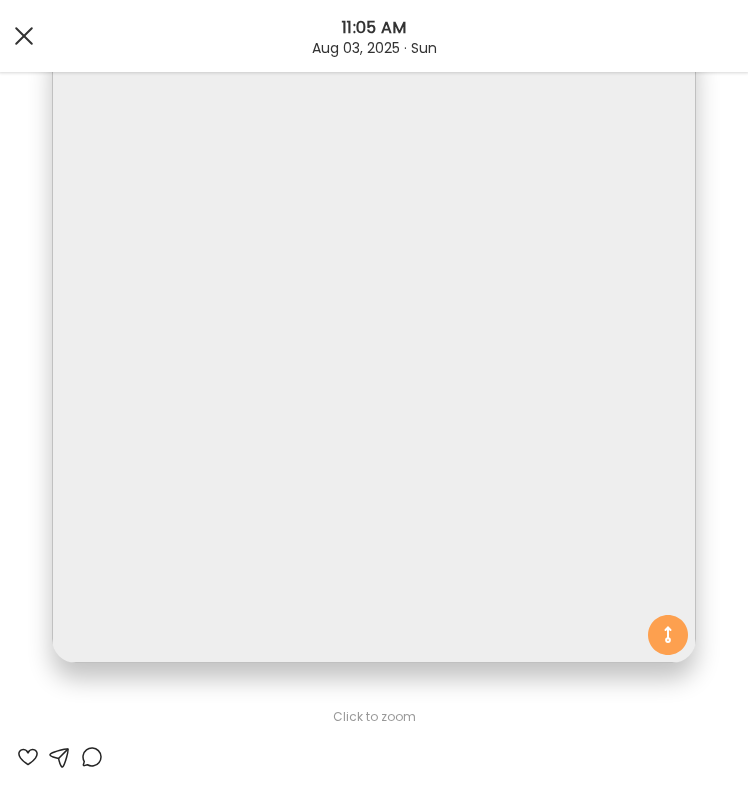 click at bounding box center (24, 36) 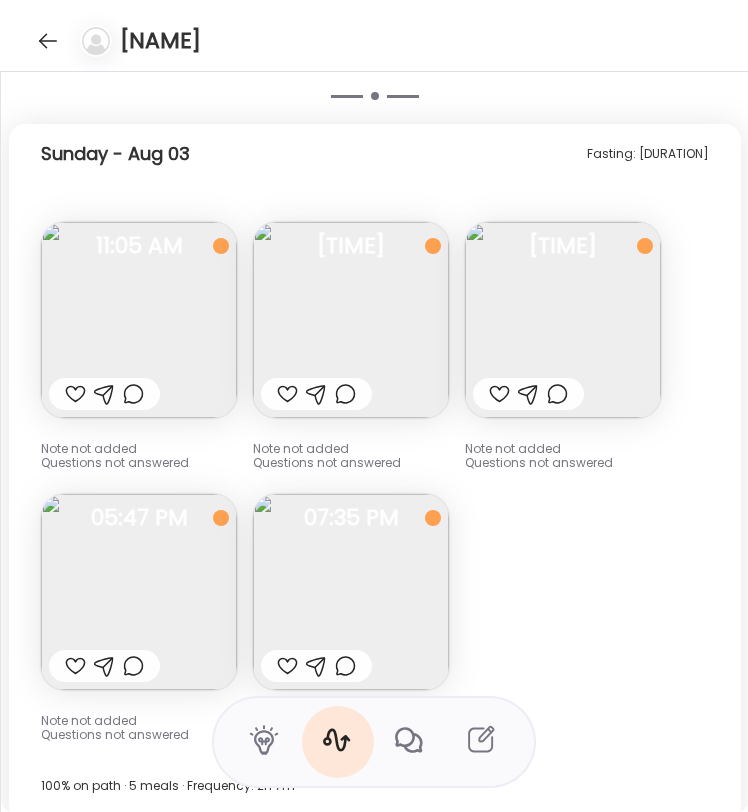 click at bounding box center (351, 320) 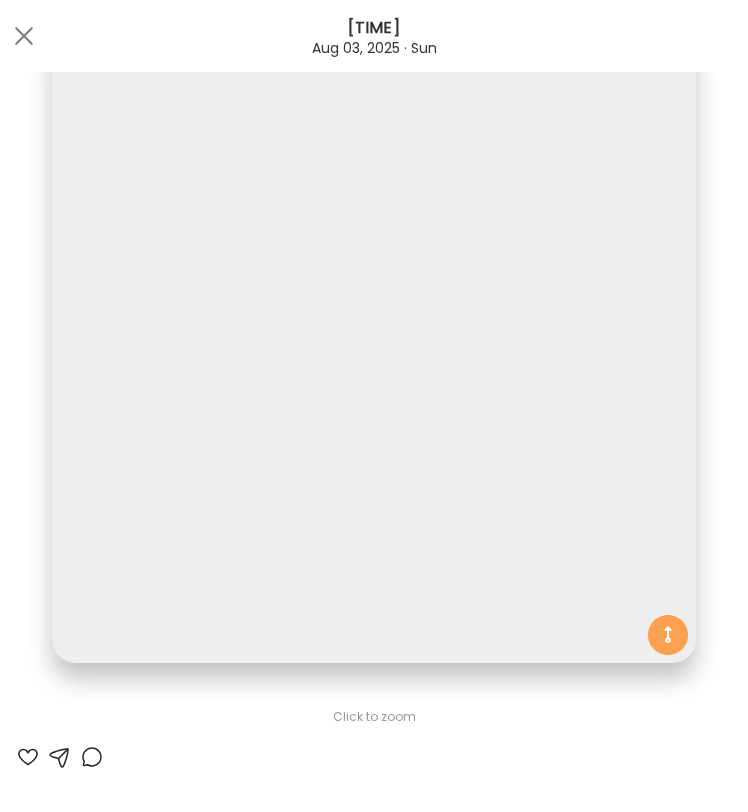 scroll, scrollTop: 0, scrollLeft: 0, axis: both 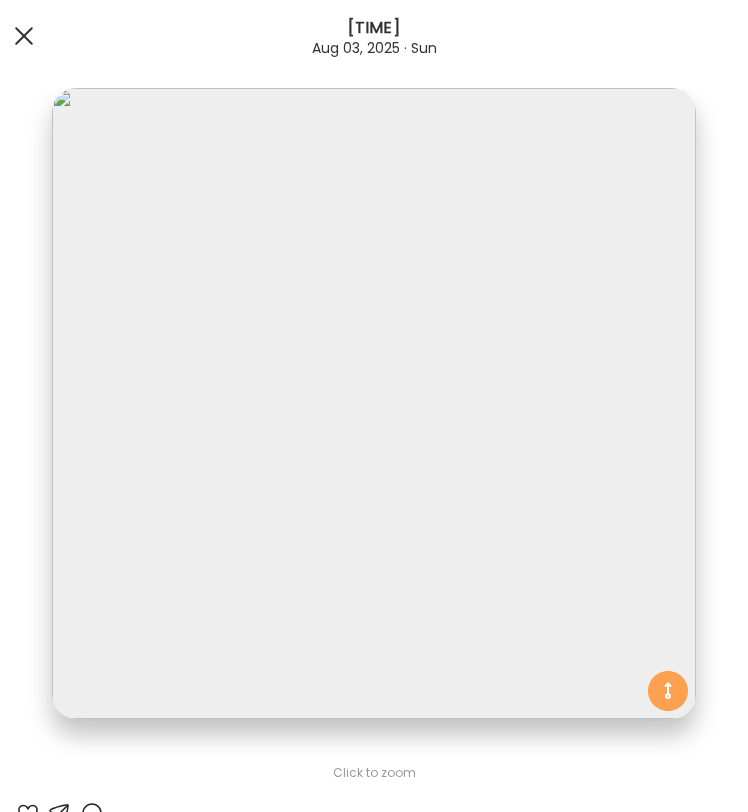 click at bounding box center [24, 36] 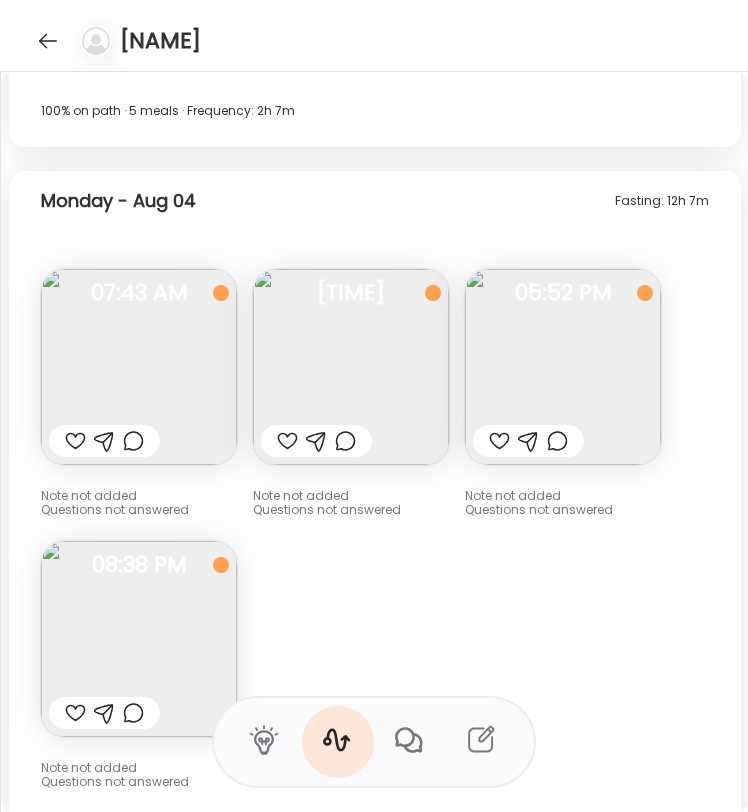scroll, scrollTop: 18065, scrollLeft: 0, axis: vertical 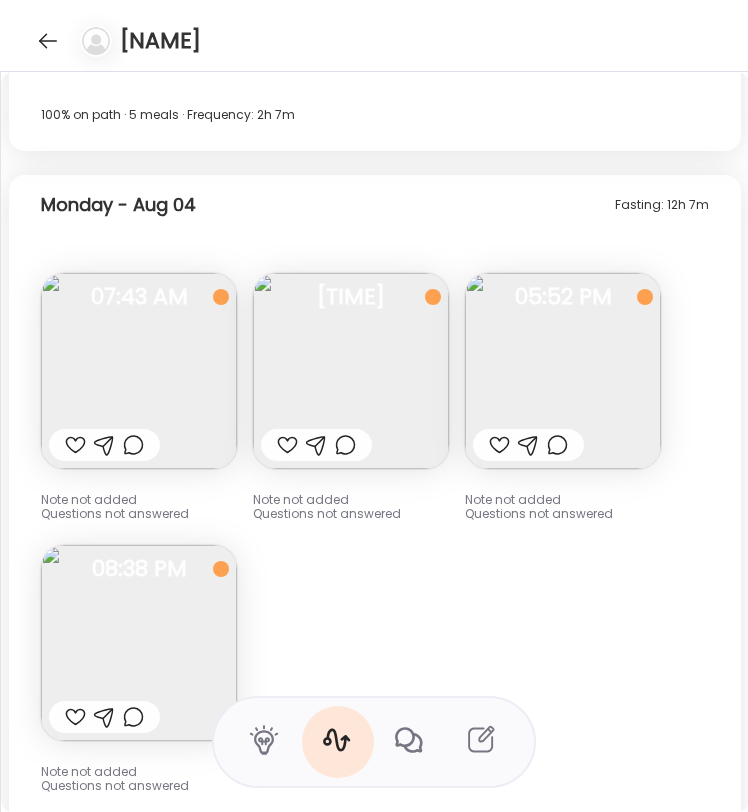 click at bounding box center [139, 371] 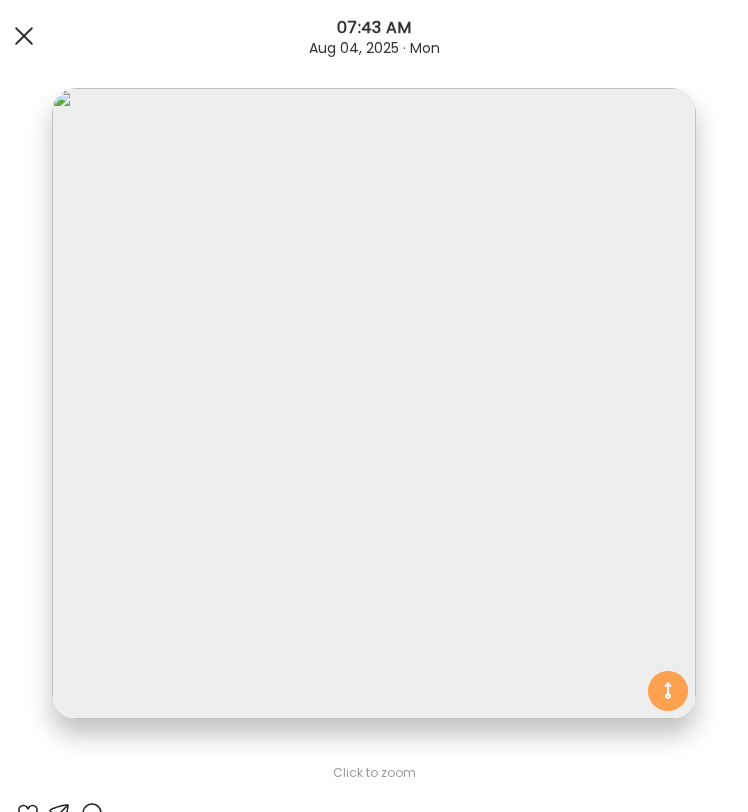 click on "[APP_NAME]
[TIME]
[MONTH] [DAY], [YEAR] · [DAY_OF_WEEK]" at bounding box center (374, 36) 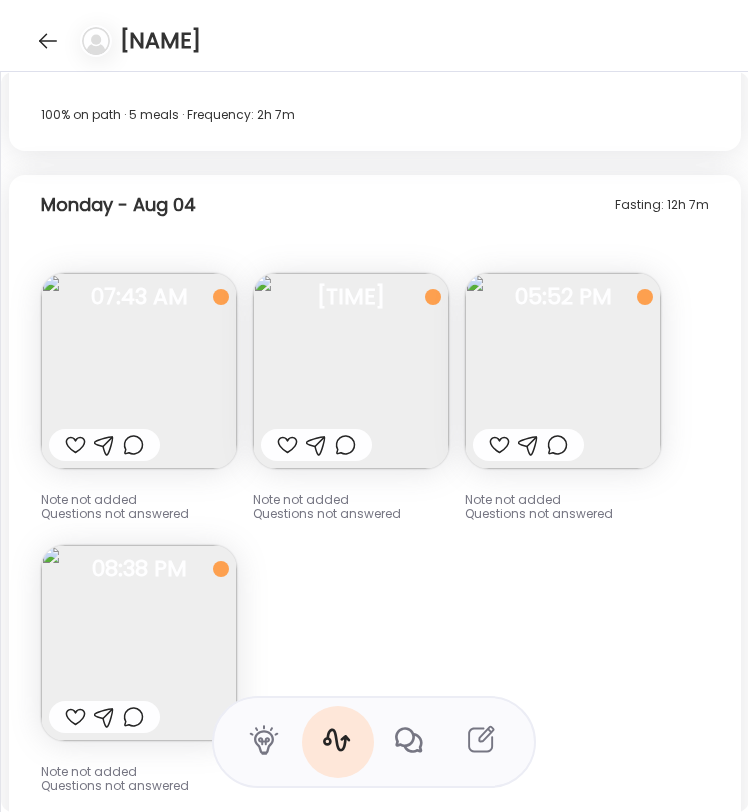 click at bounding box center [351, 371] 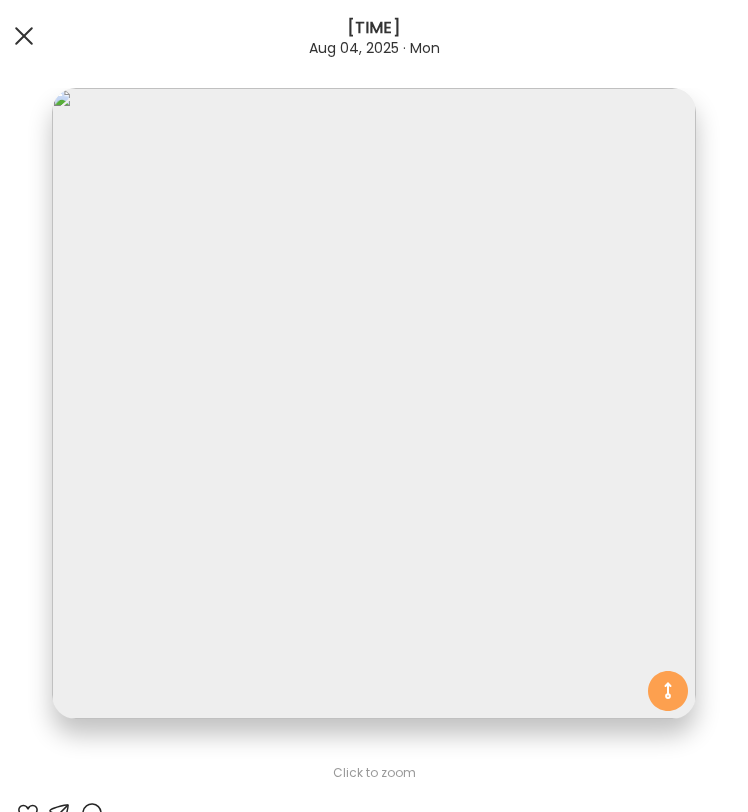 click at bounding box center (24, 36) 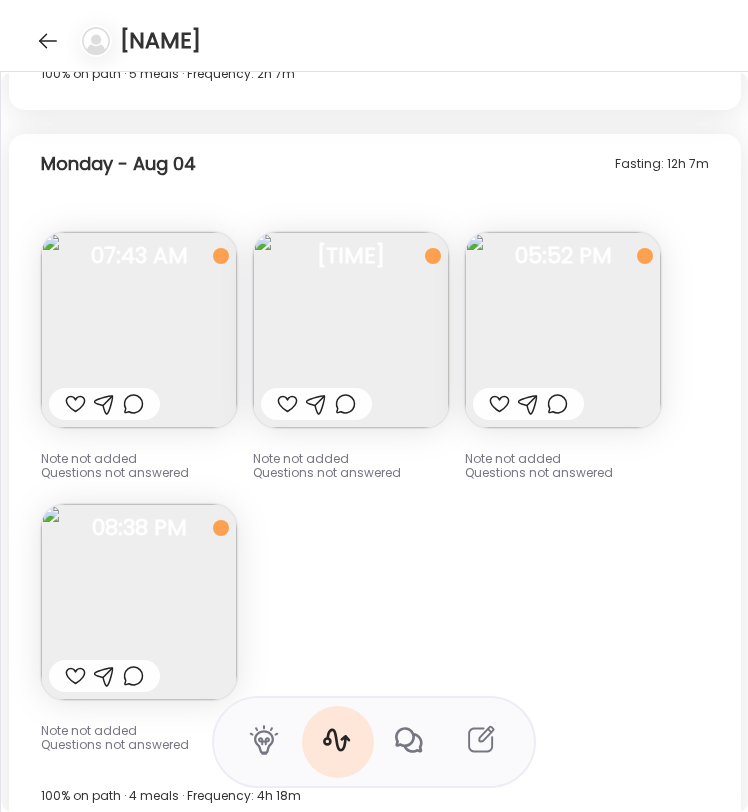 scroll, scrollTop: 18119, scrollLeft: 0, axis: vertical 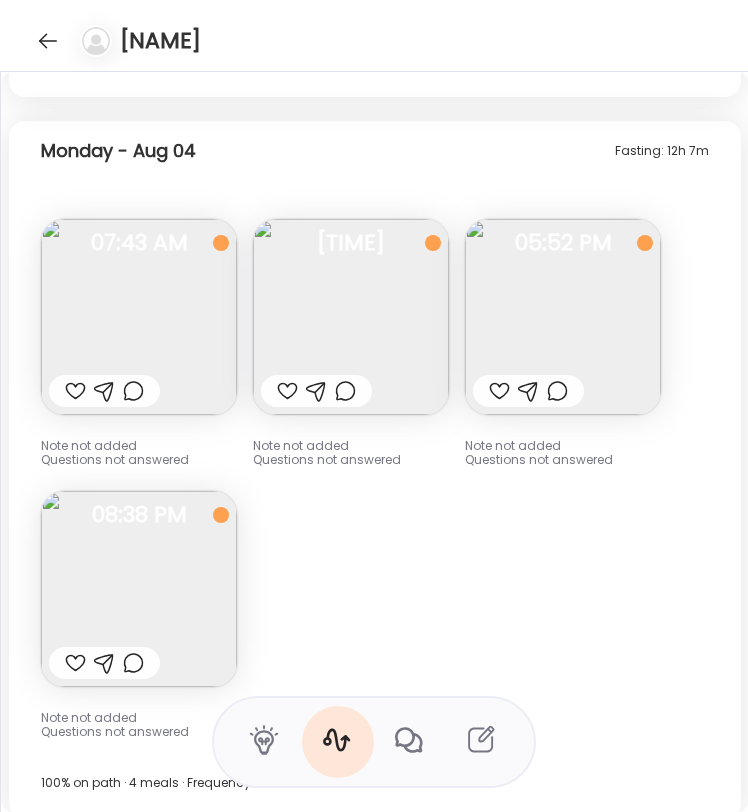 click at bounding box center [139, 317] 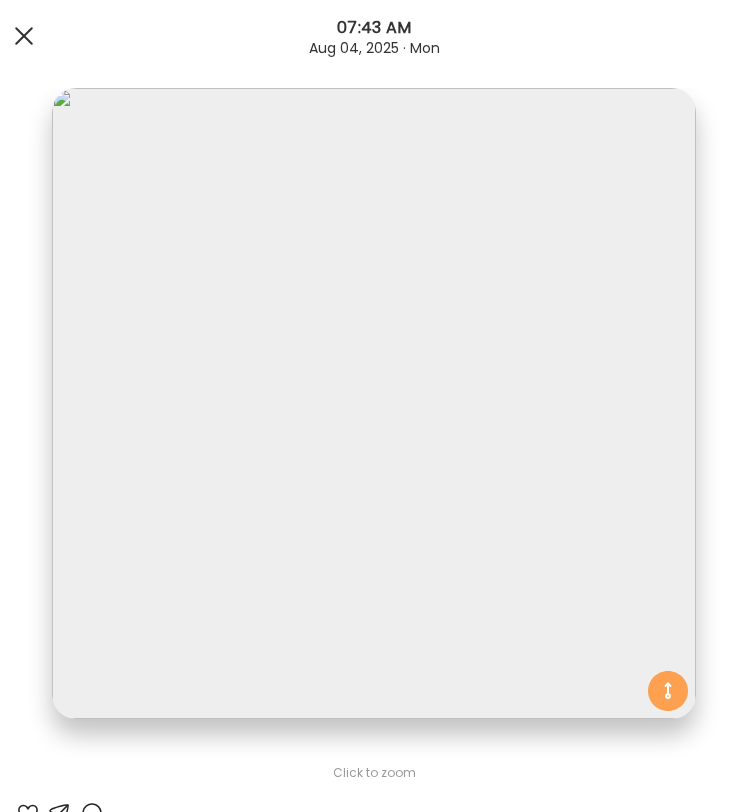 click at bounding box center [24, 36] 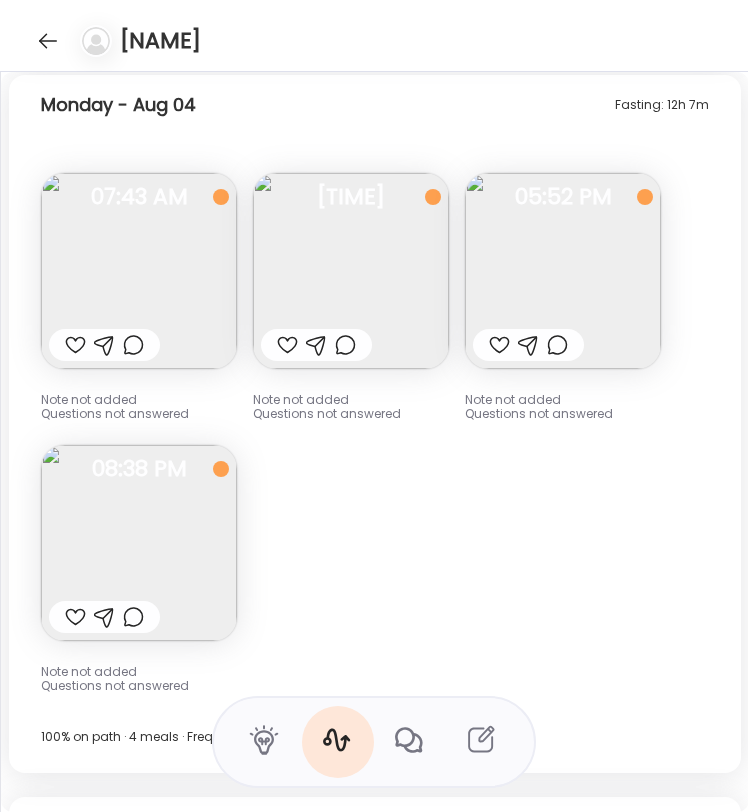 scroll, scrollTop: 18171, scrollLeft: 0, axis: vertical 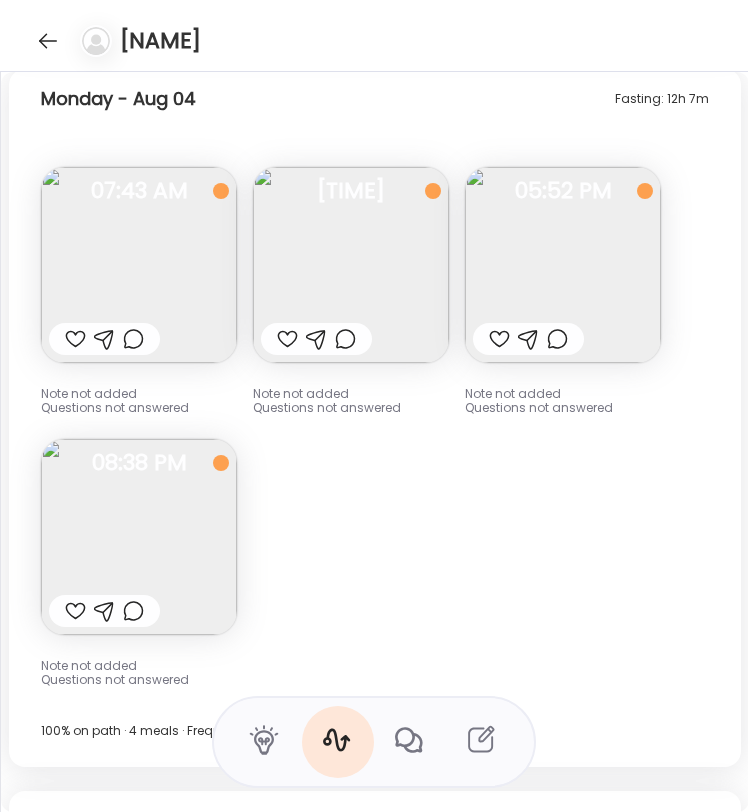 click at bounding box center [139, 265] 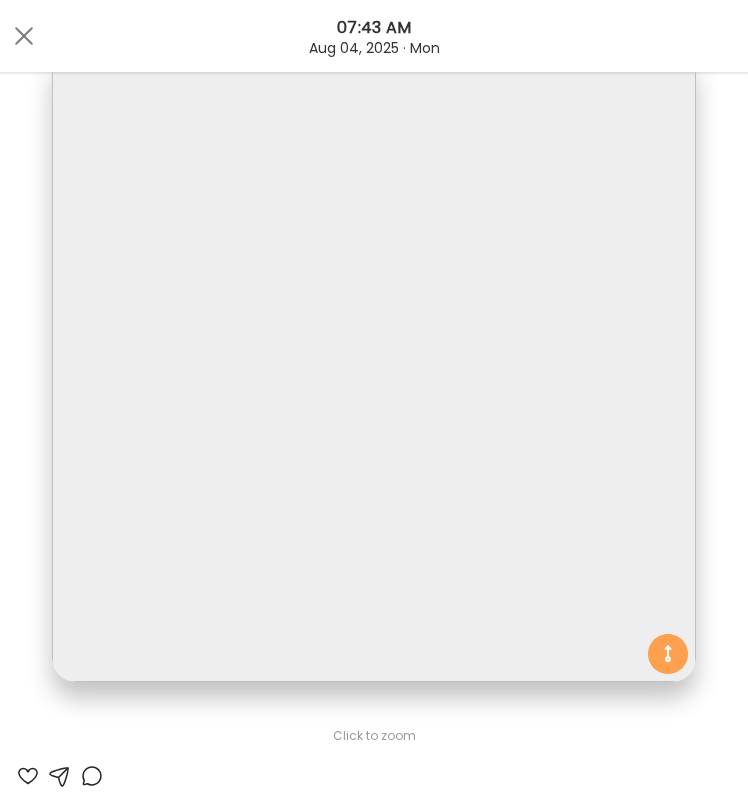 scroll, scrollTop: 0, scrollLeft: 0, axis: both 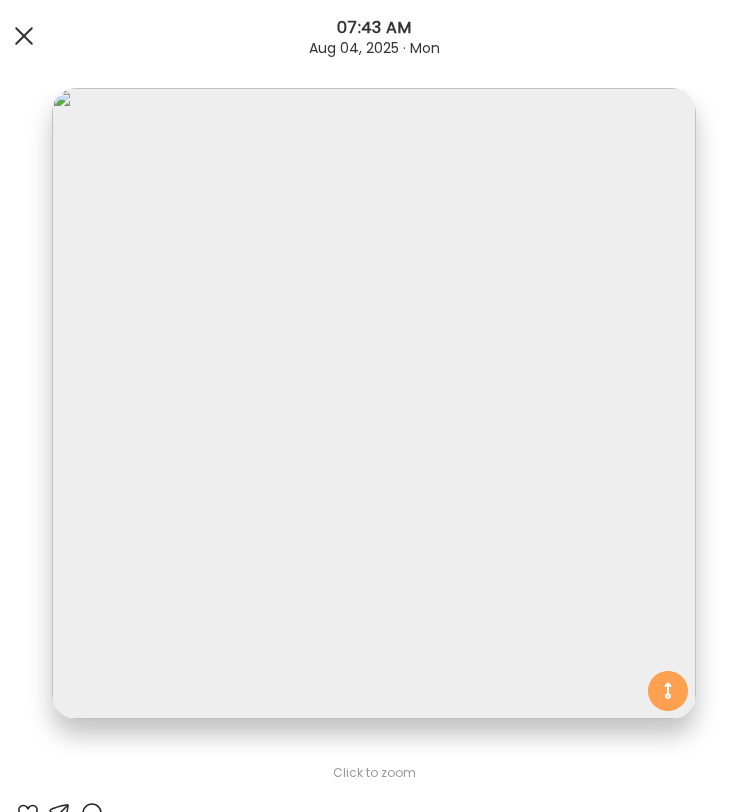 click at bounding box center [24, 36] 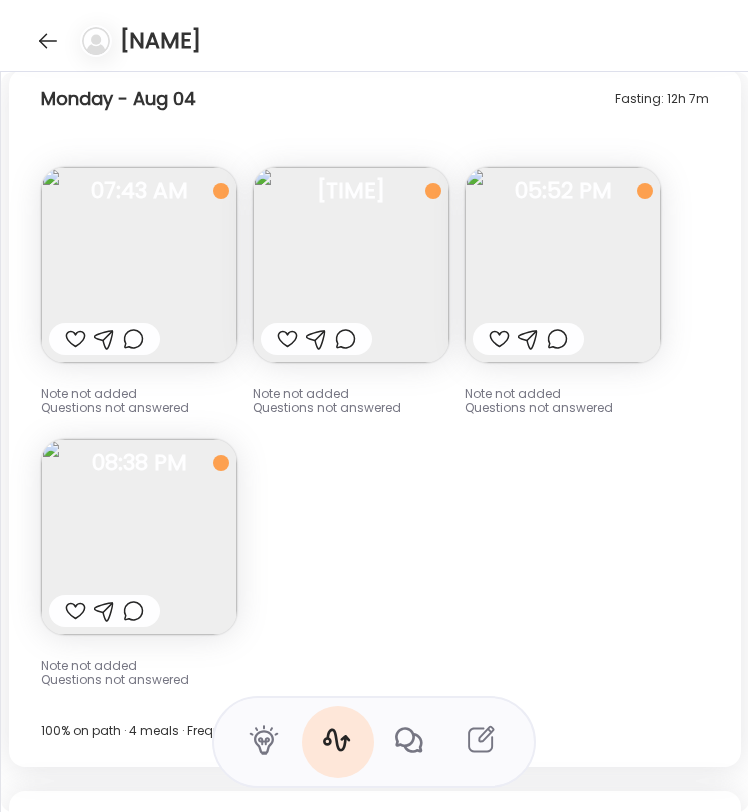 click at bounding box center (351, 265) 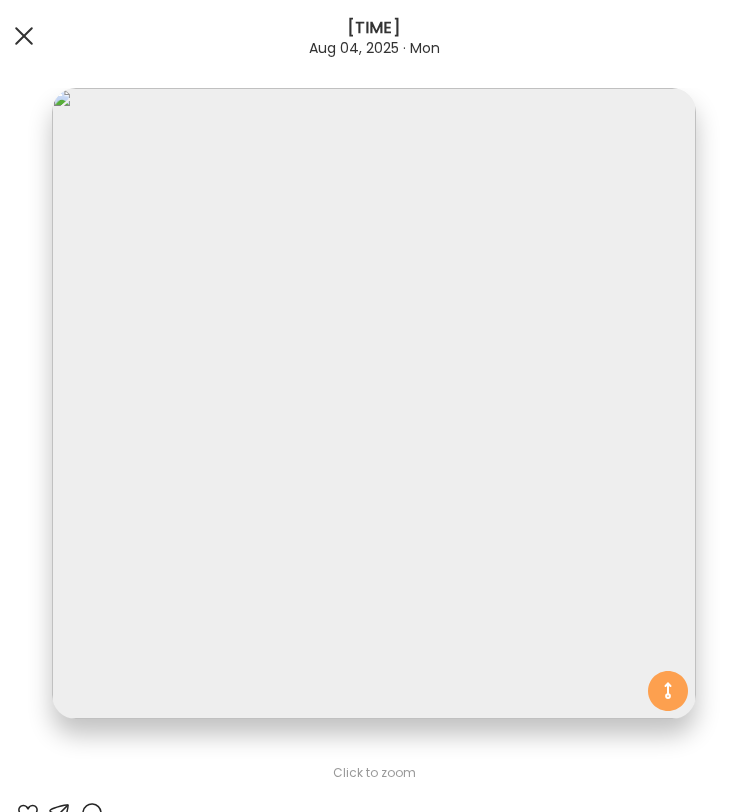 click at bounding box center [24, 36] 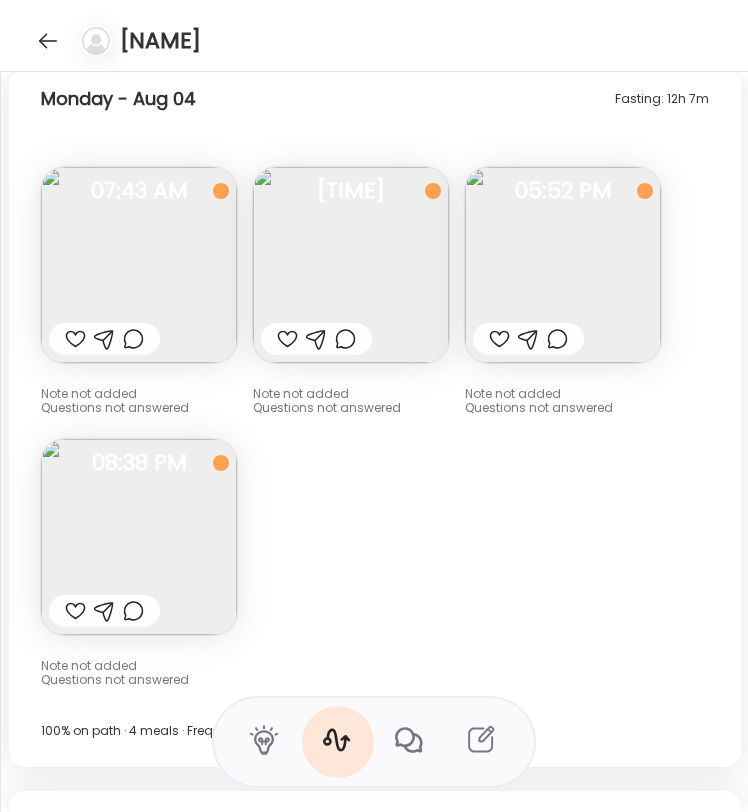 click at bounding box center (139, 265) 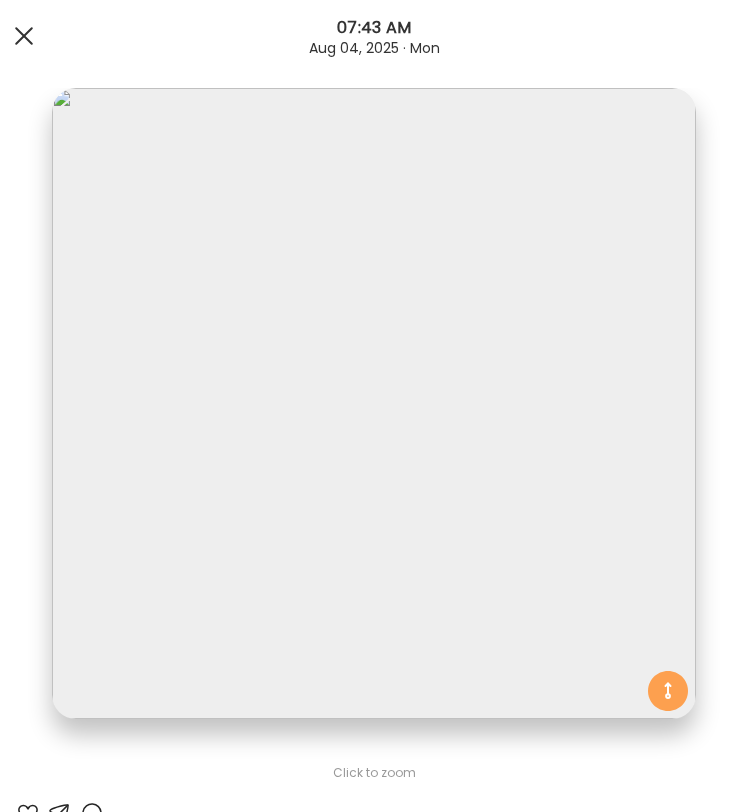 click at bounding box center [24, 36] 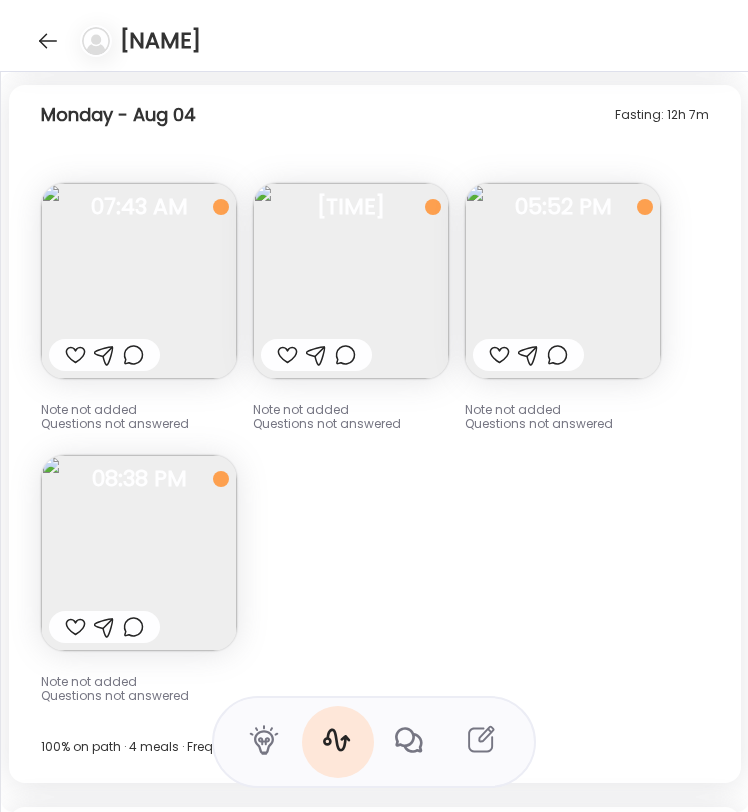 scroll, scrollTop: 18156, scrollLeft: 0, axis: vertical 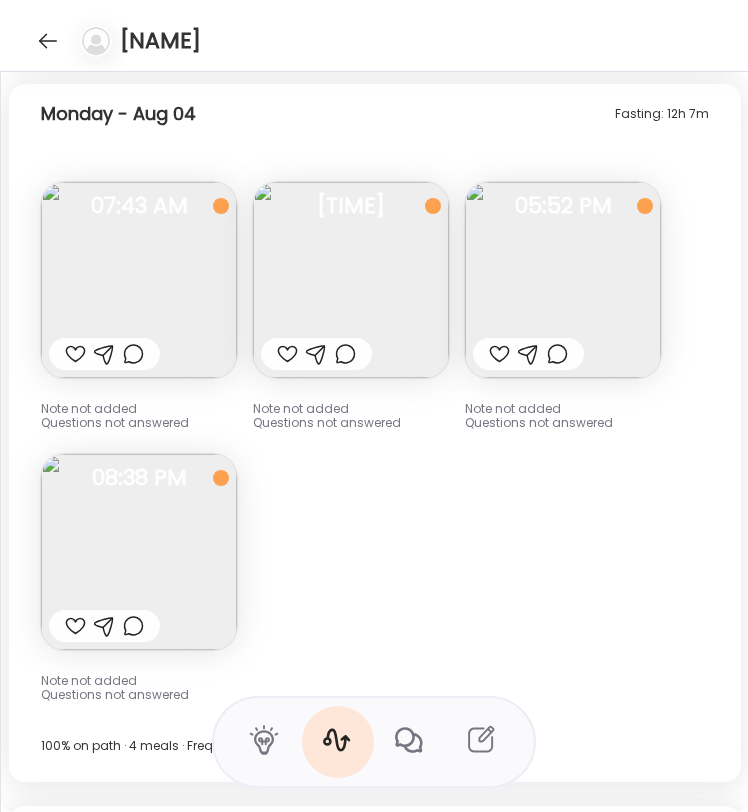 click at bounding box center (139, 280) 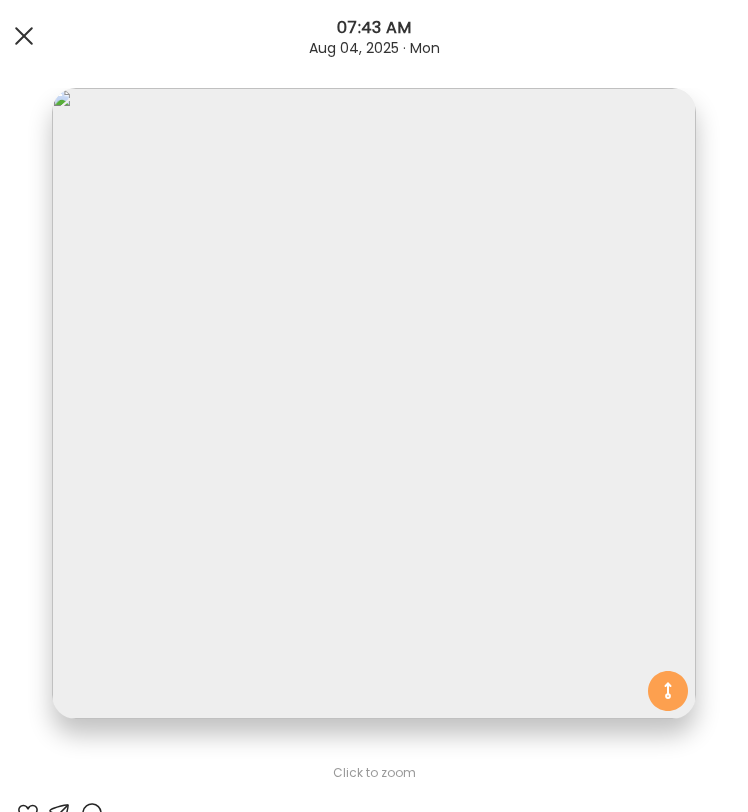 click at bounding box center [24, 36] 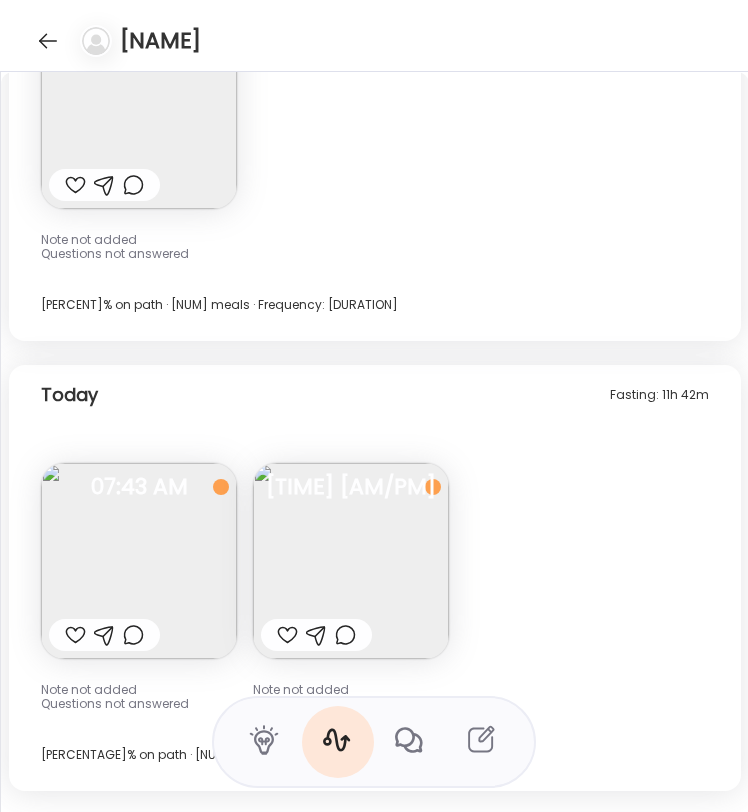 scroll, scrollTop: 19243, scrollLeft: 0, axis: vertical 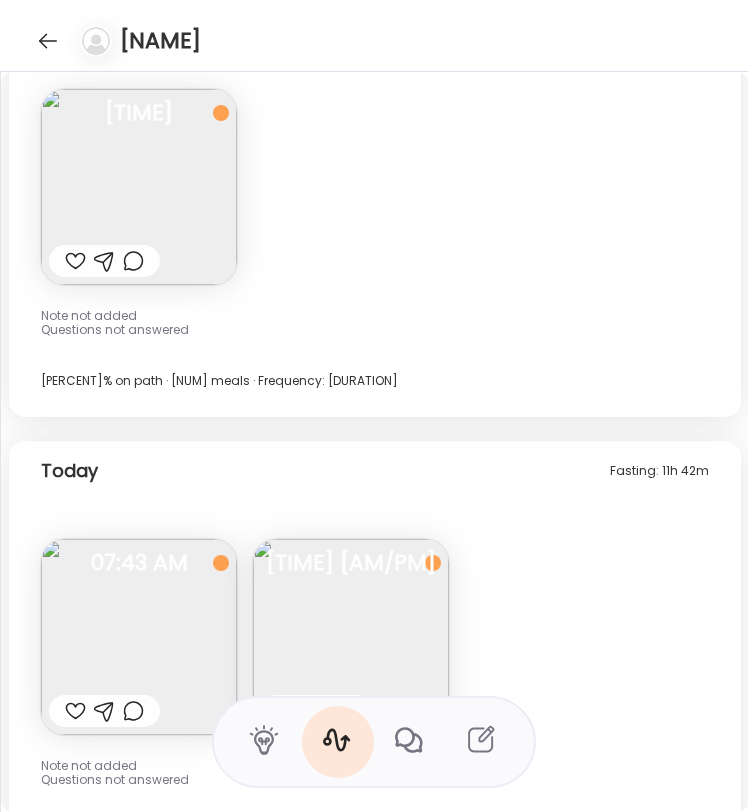 click at bounding box center (351, 637) 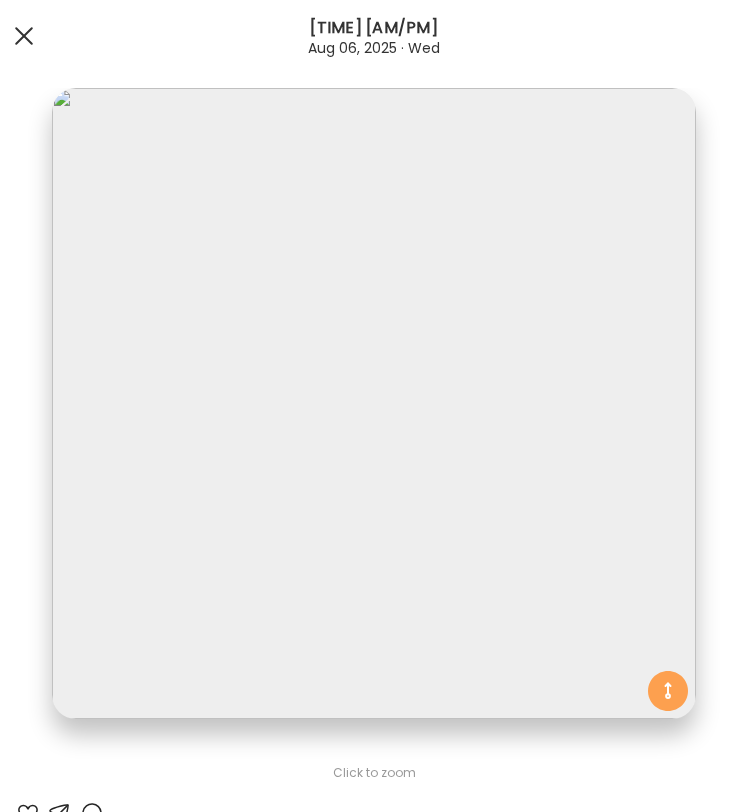 click at bounding box center (24, 36) 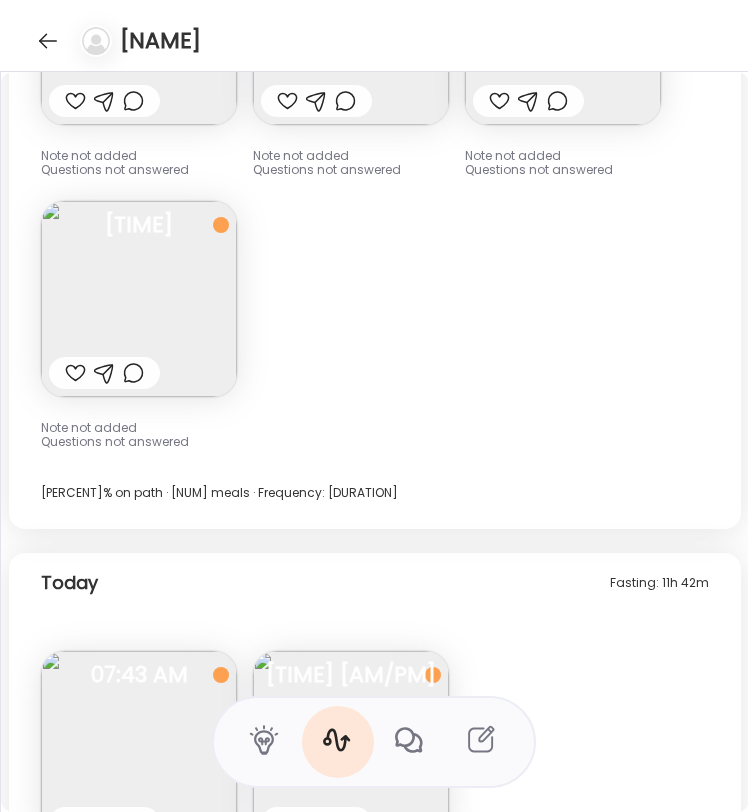scroll, scrollTop: 19412, scrollLeft: 0, axis: vertical 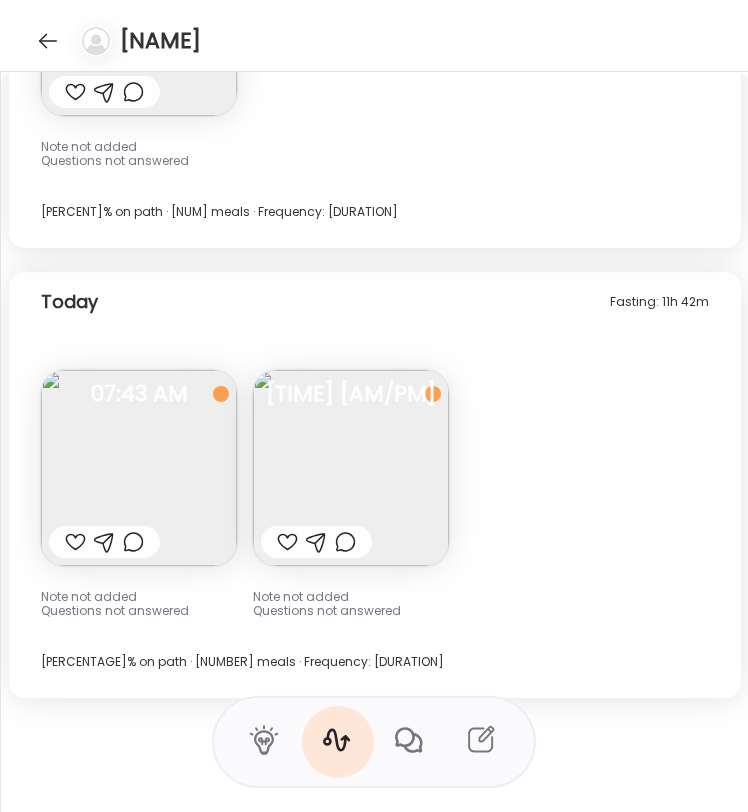 click at bounding box center [351, 468] 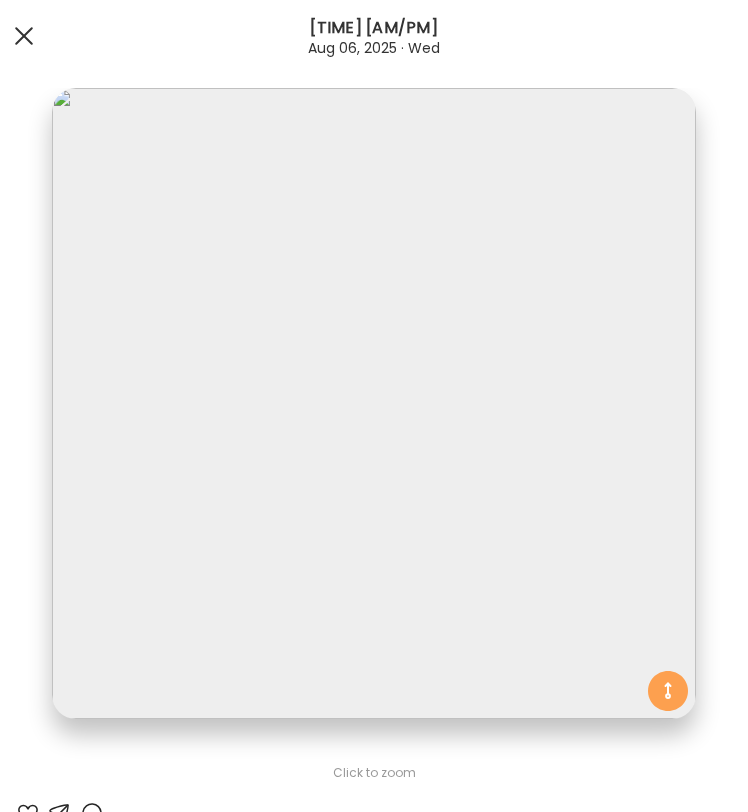 click at bounding box center [24, 36] 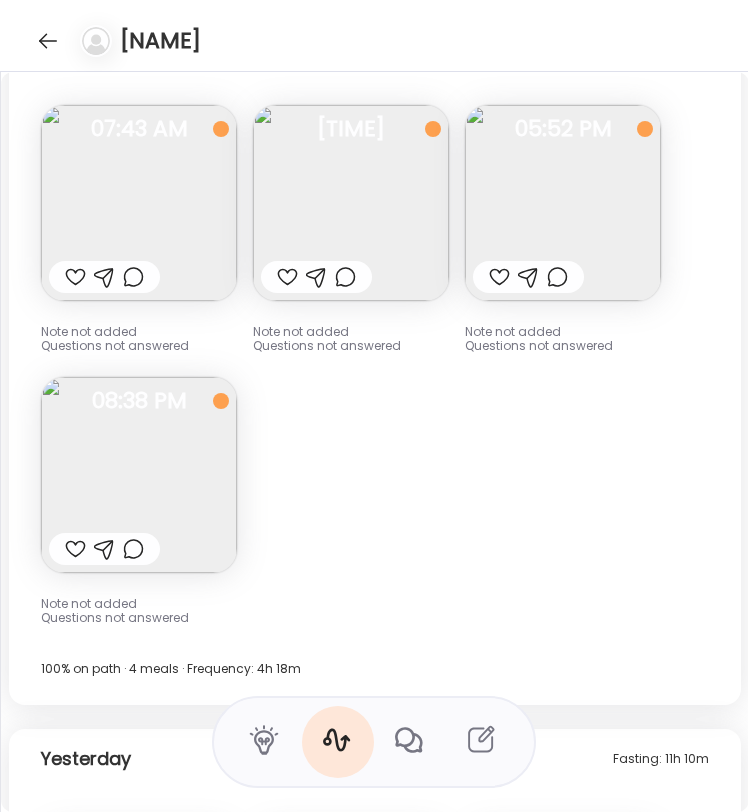 scroll, scrollTop: 18227, scrollLeft: 0, axis: vertical 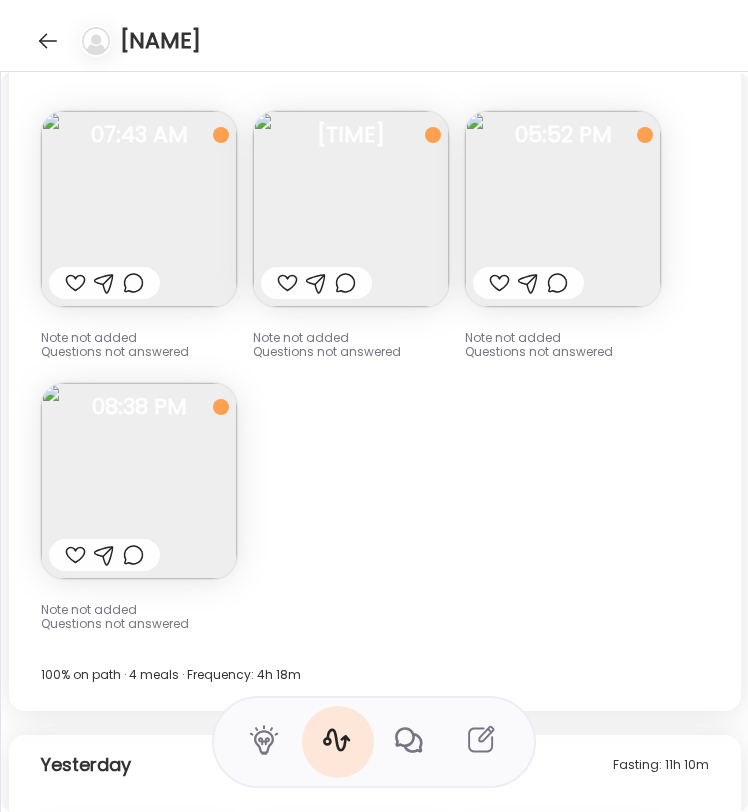 click at bounding box center (351, 209) 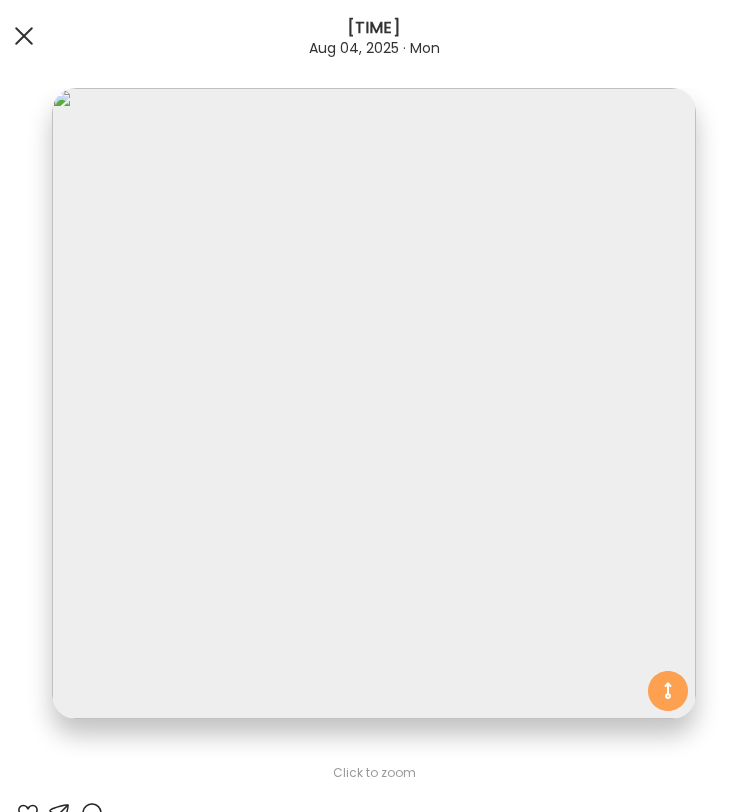 click at bounding box center (24, 36) 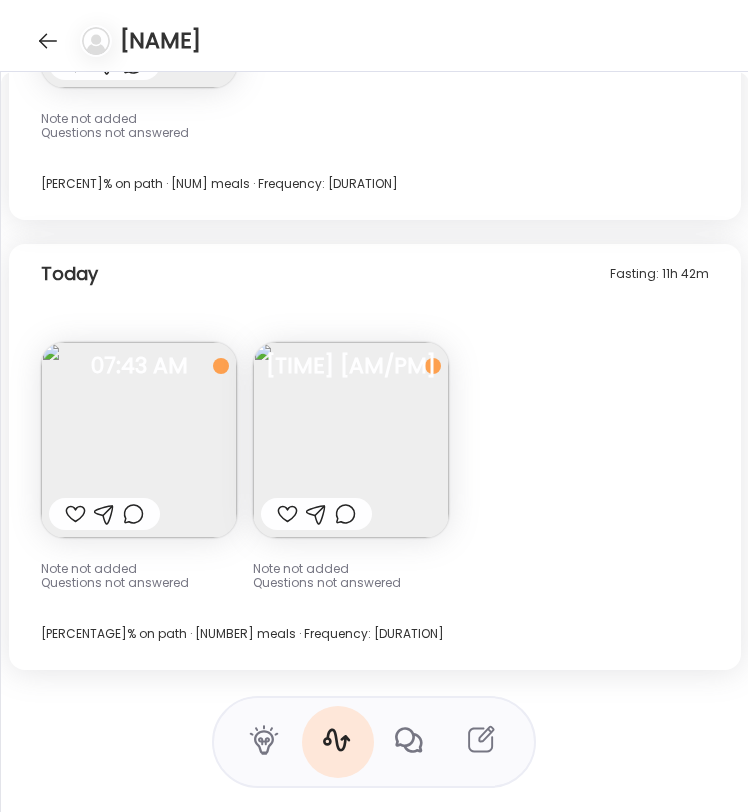 scroll, scrollTop: 19441, scrollLeft: 0, axis: vertical 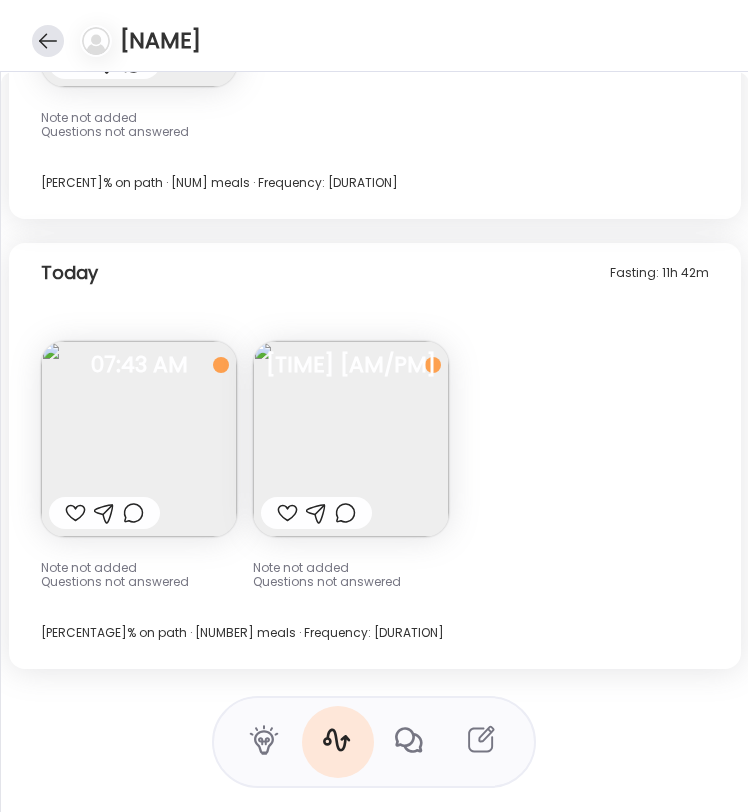 click at bounding box center (48, 41) 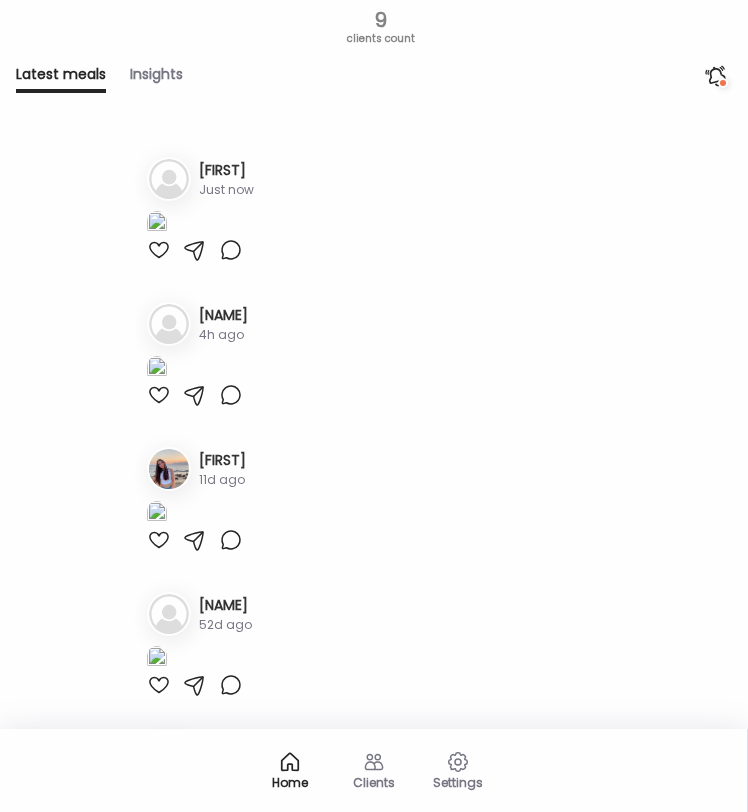 click 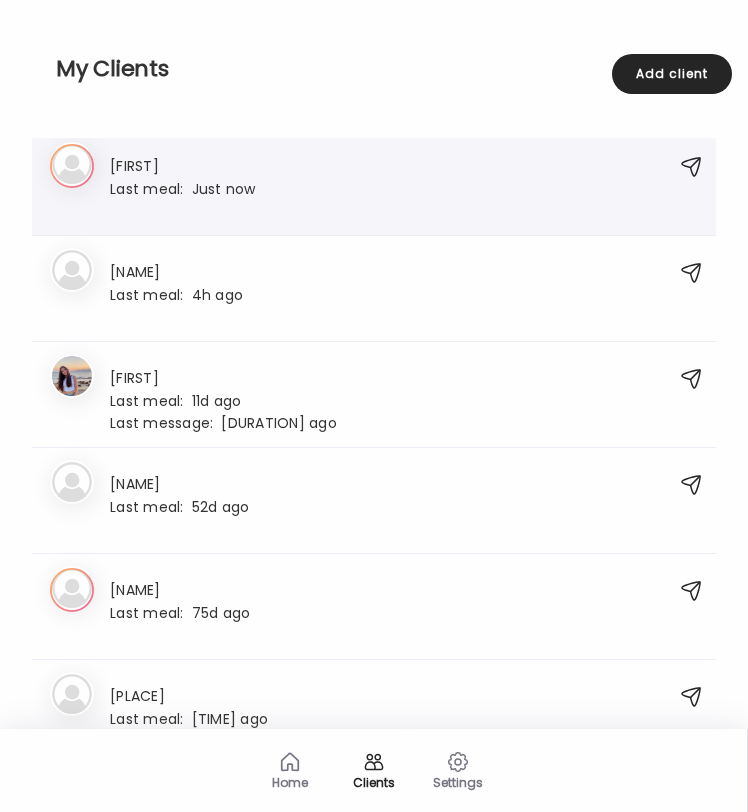 click on "Last meal: Just now" at bounding box center (183, 188) 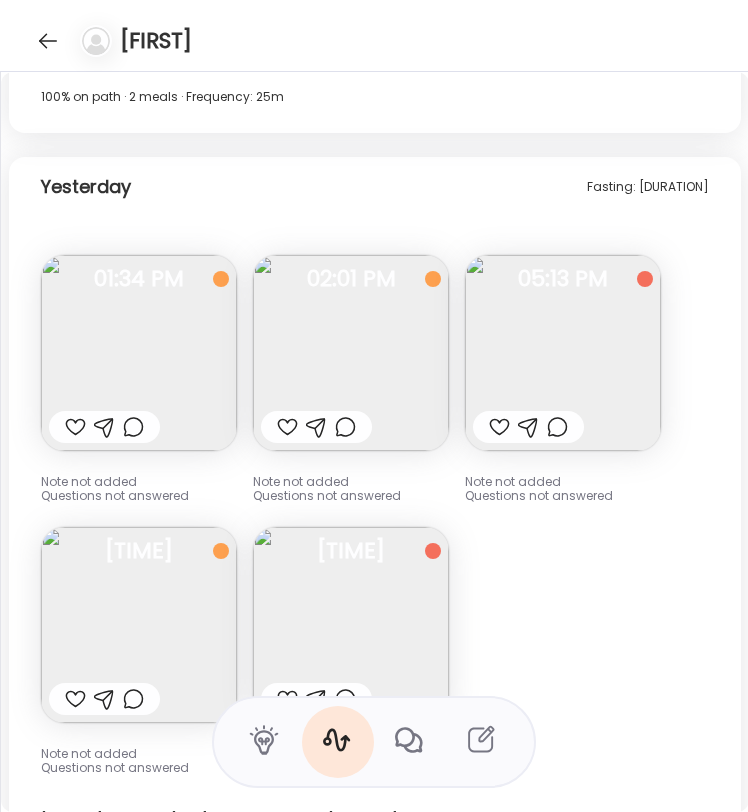 scroll, scrollTop: 16880, scrollLeft: 0, axis: vertical 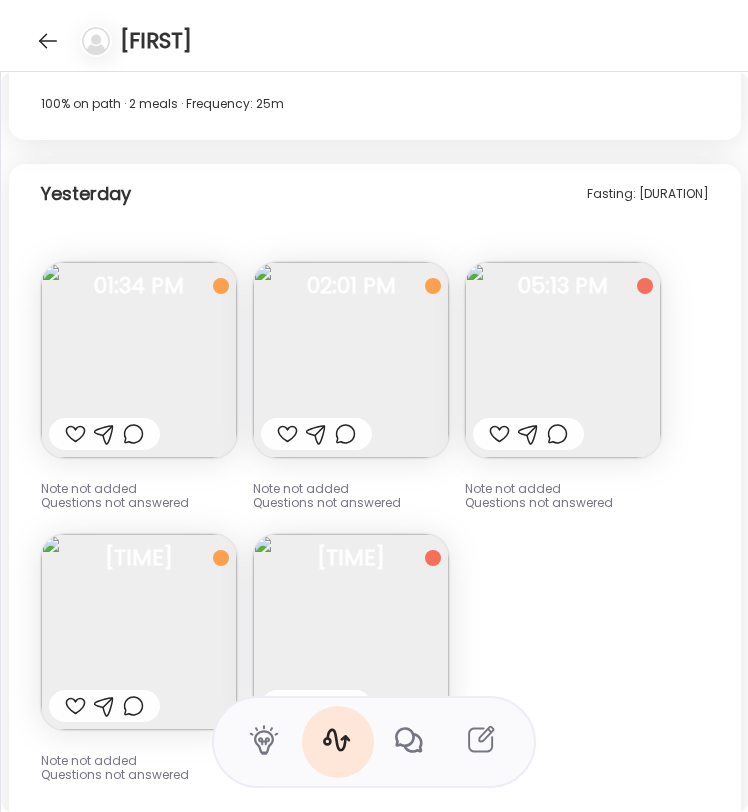 click at bounding box center (139, 632) 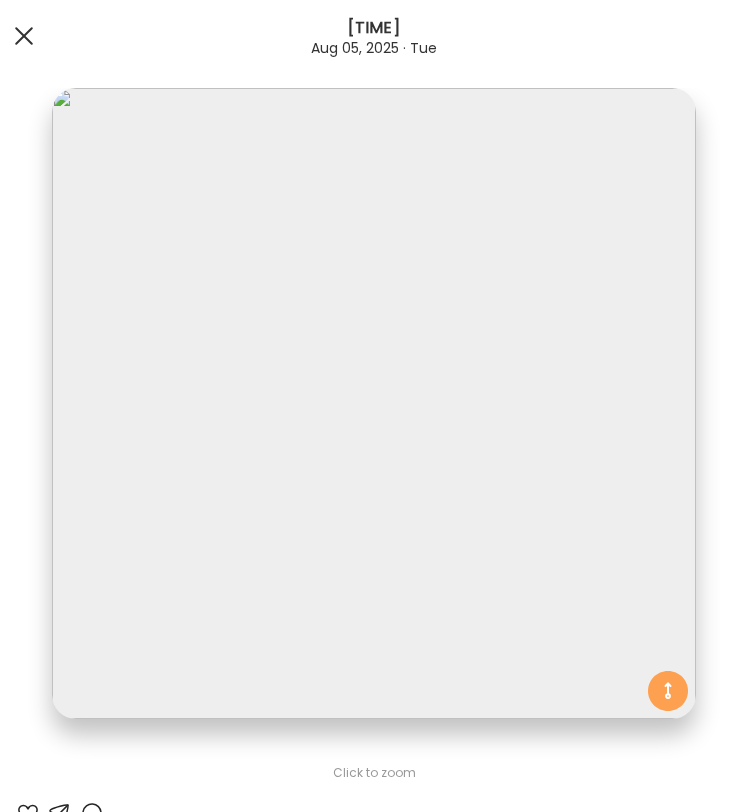 click at bounding box center (24, 36) 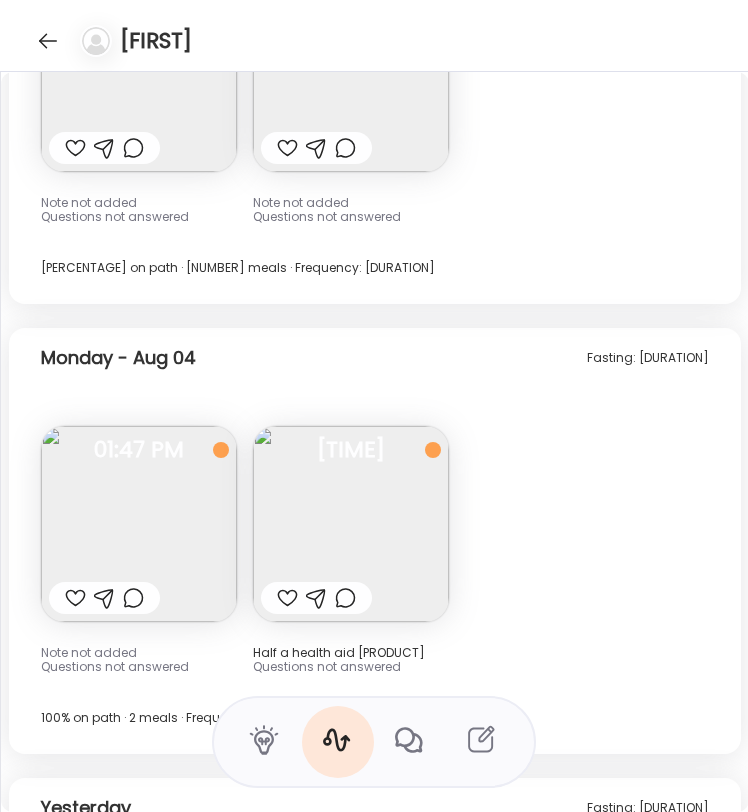 scroll, scrollTop: 15946, scrollLeft: 0, axis: vertical 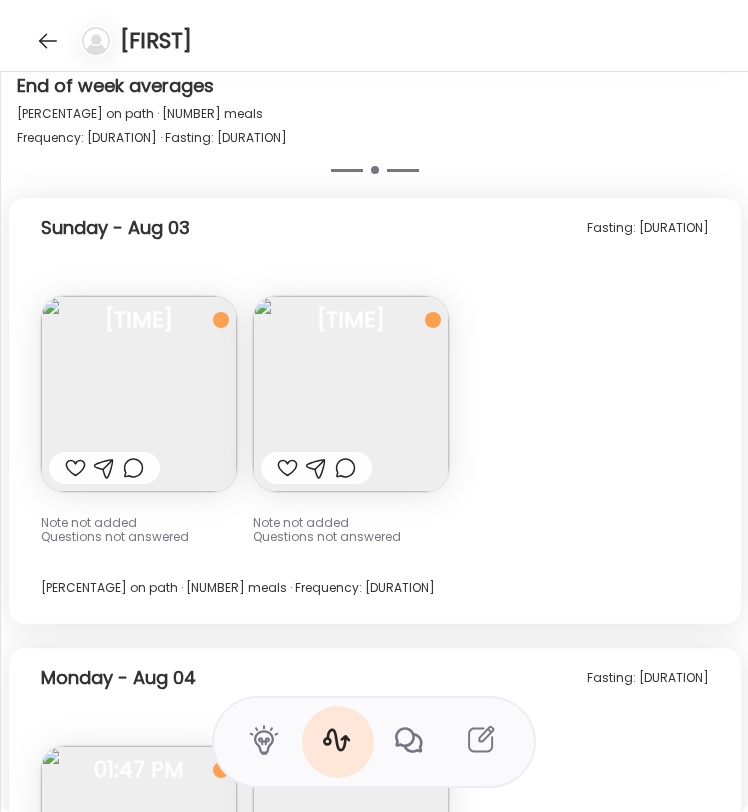 click at bounding box center (139, 394) 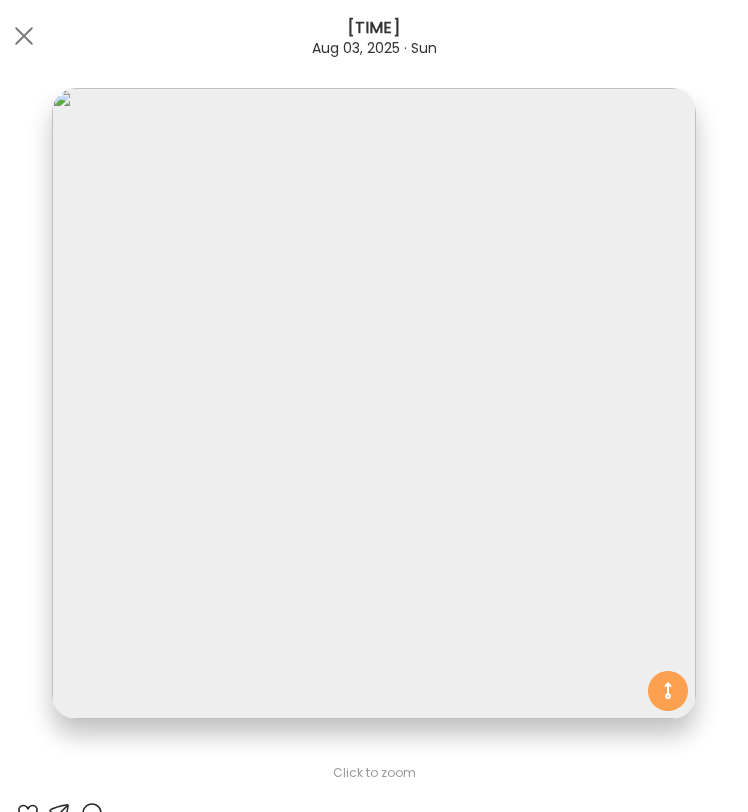 click on "Ate Coach Dashboard
03:52 PM
Aug 03, 2025 · Sun" at bounding box center [374, 36] 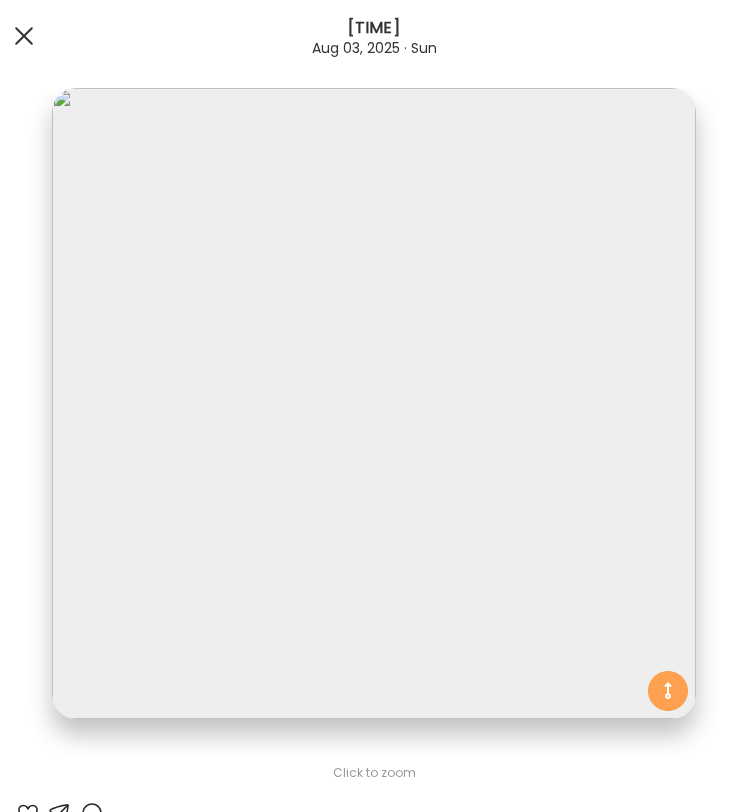 click at bounding box center (24, 36) 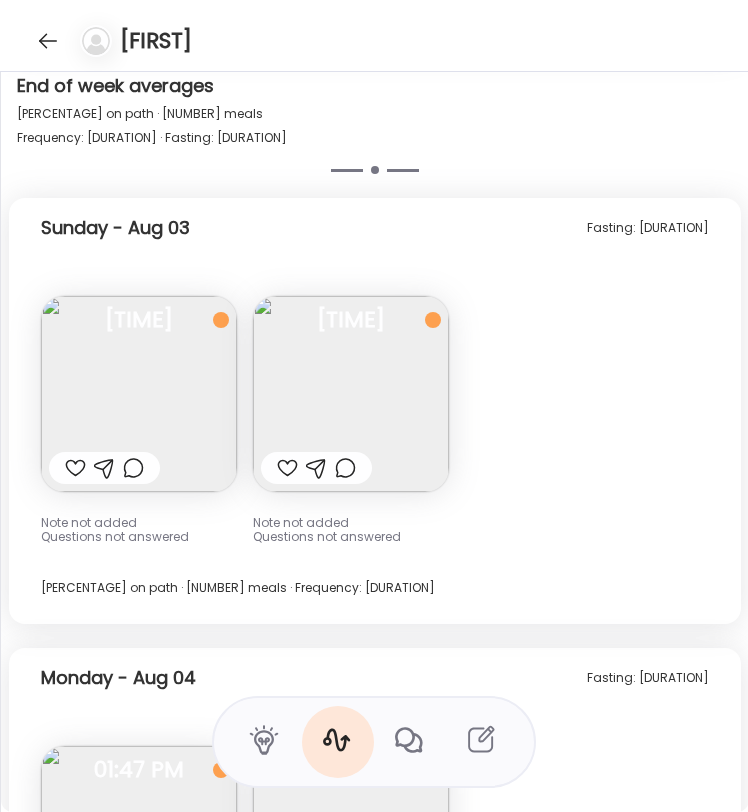 click at bounding box center [351, 394] 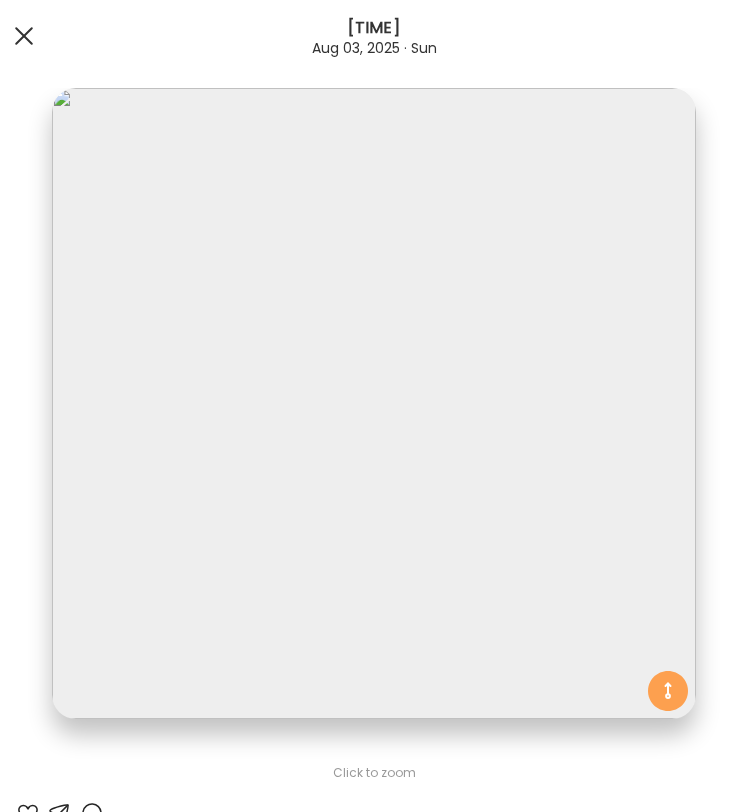 click at bounding box center (24, 36) 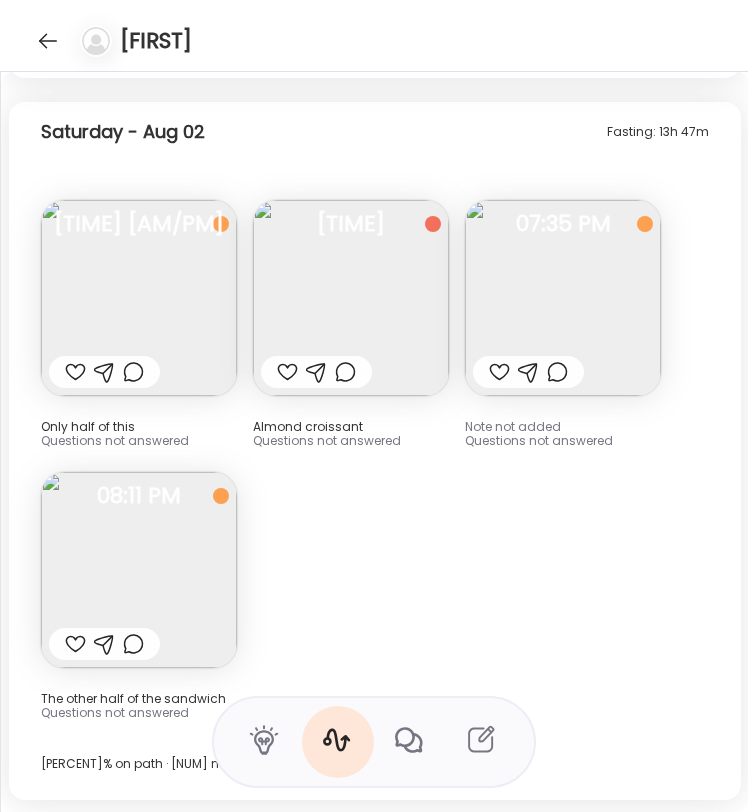 scroll, scrollTop: 15192, scrollLeft: 0, axis: vertical 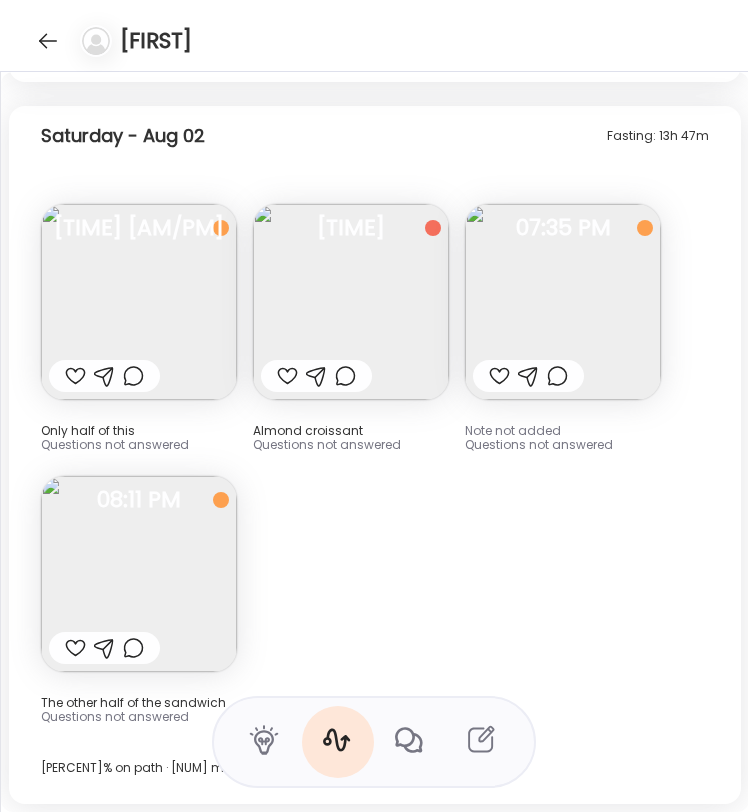 click at bounding box center (139, 302) 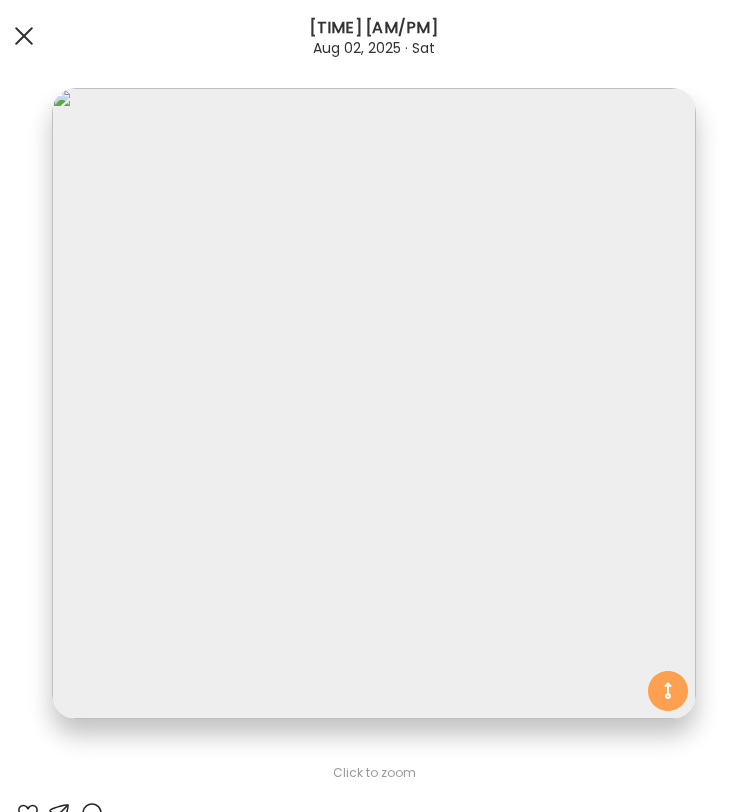 click at bounding box center [24, 36] 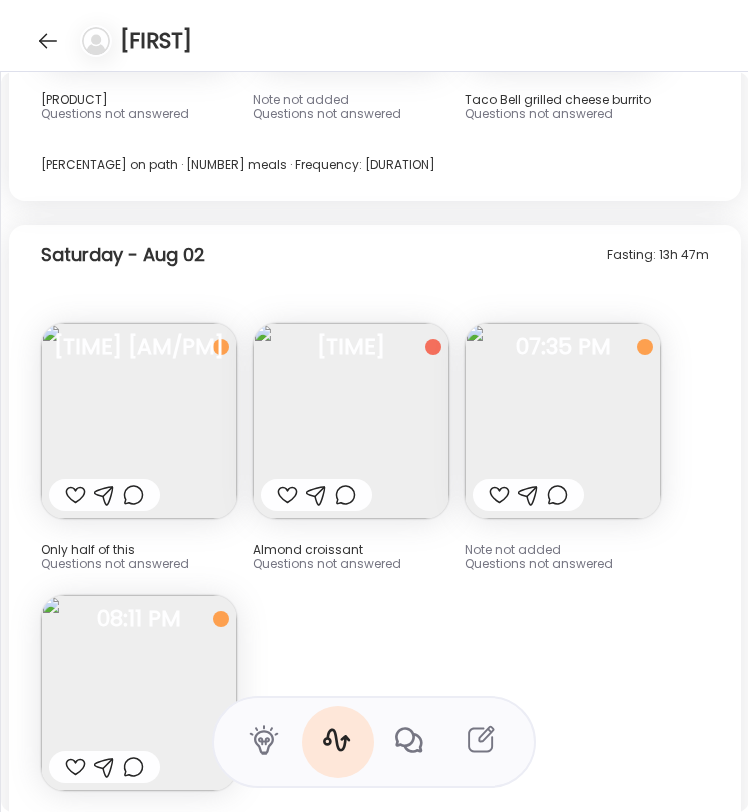 scroll, scrollTop: 14977, scrollLeft: 0, axis: vertical 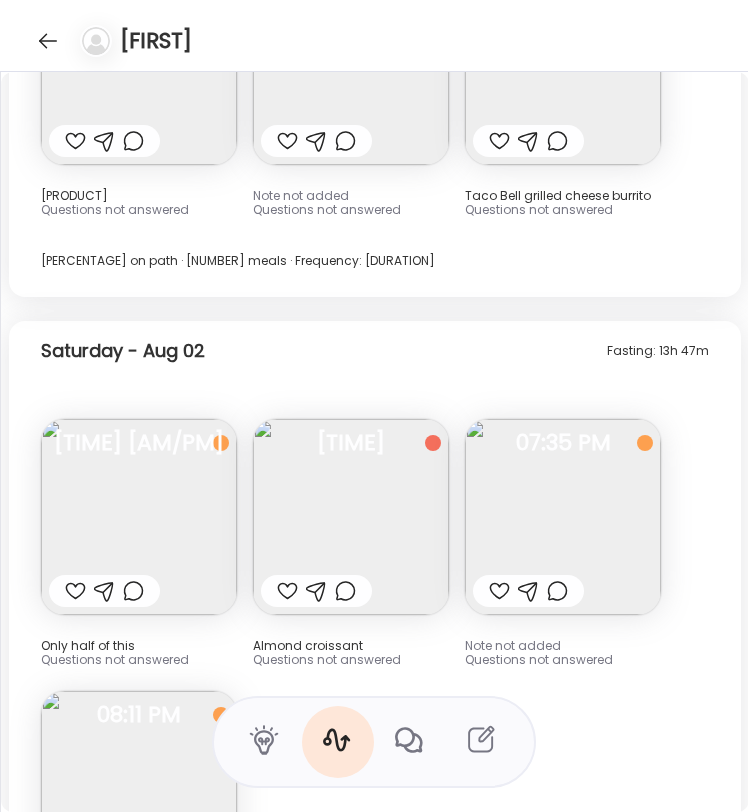 click at bounding box center [351, 517] 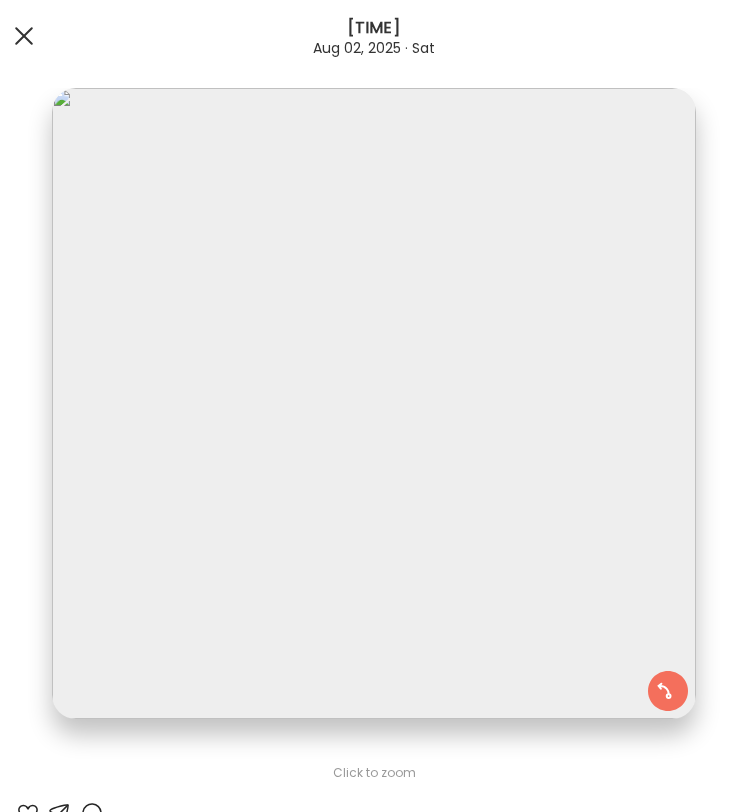 click at bounding box center [24, 36] 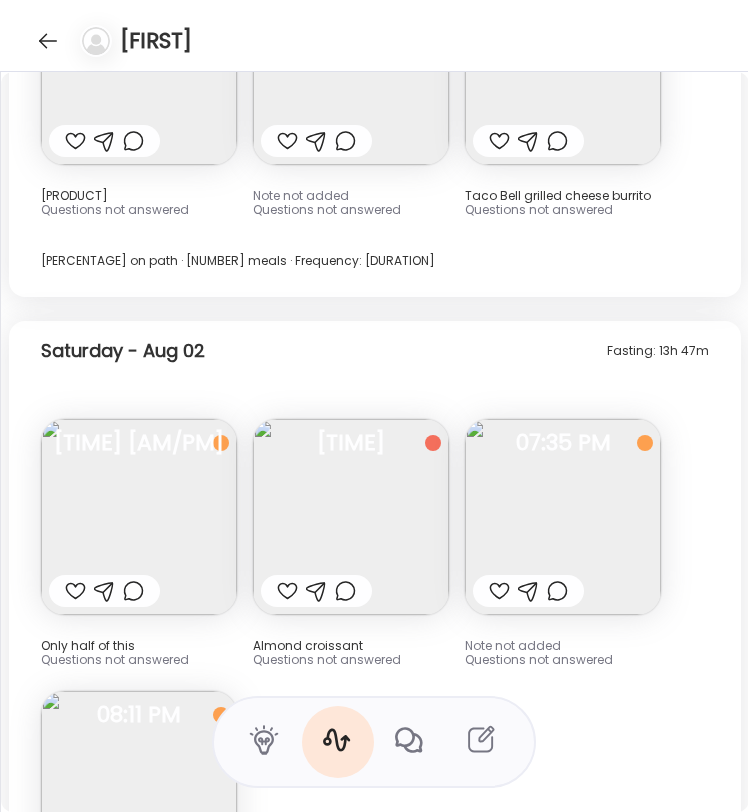 click at bounding box center [563, 517] 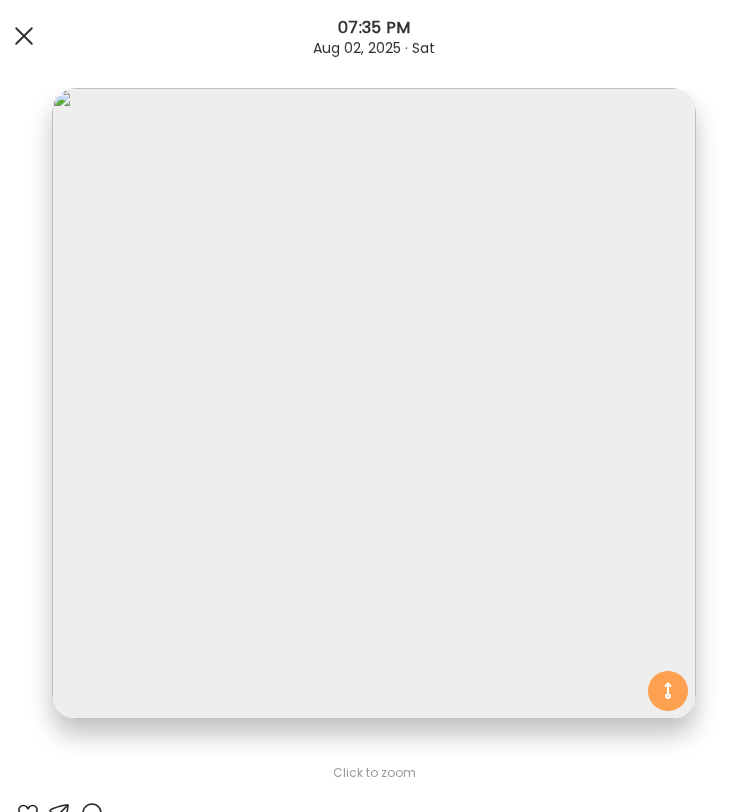 click at bounding box center [24, 36] 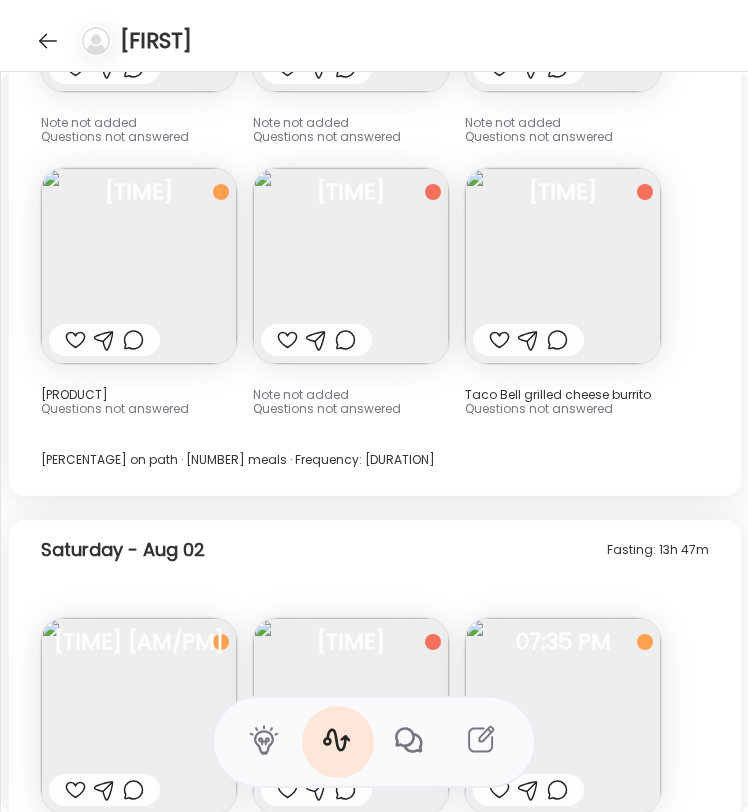 scroll, scrollTop: 14711, scrollLeft: 0, axis: vertical 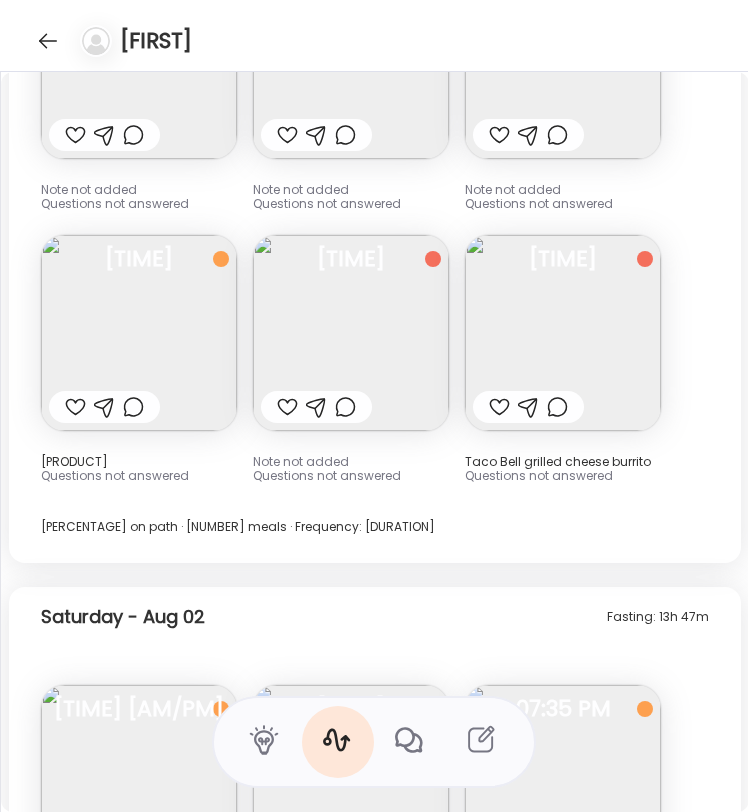 click at bounding box center [351, 333] 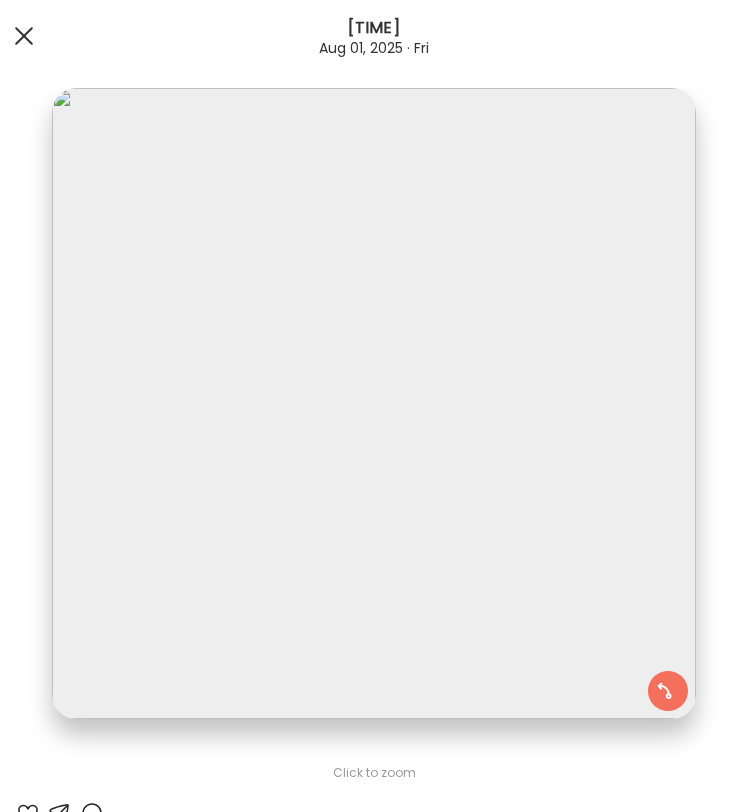 click at bounding box center [24, 36] 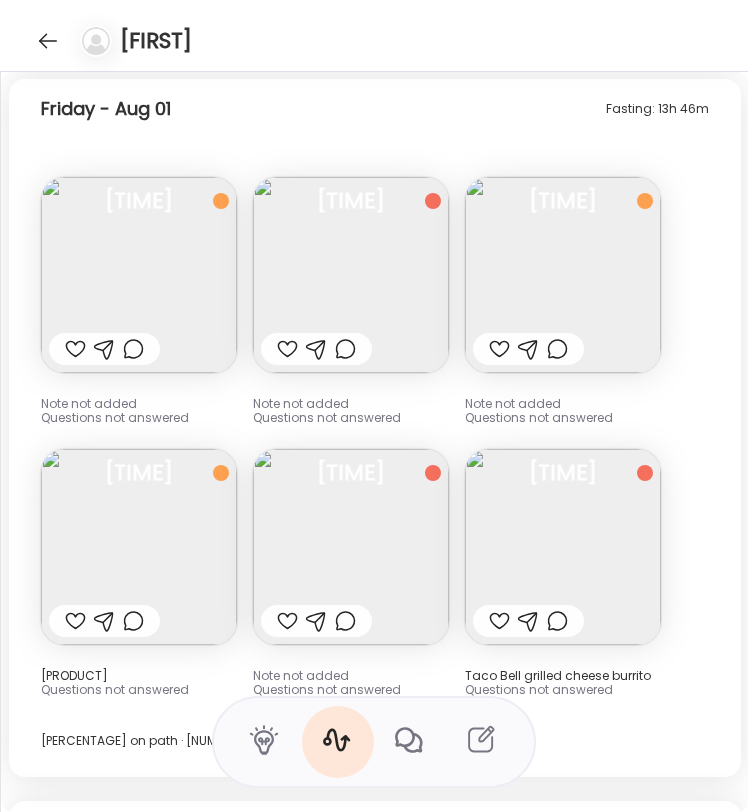 scroll, scrollTop: 14496, scrollLeft: 0, axis: vertical 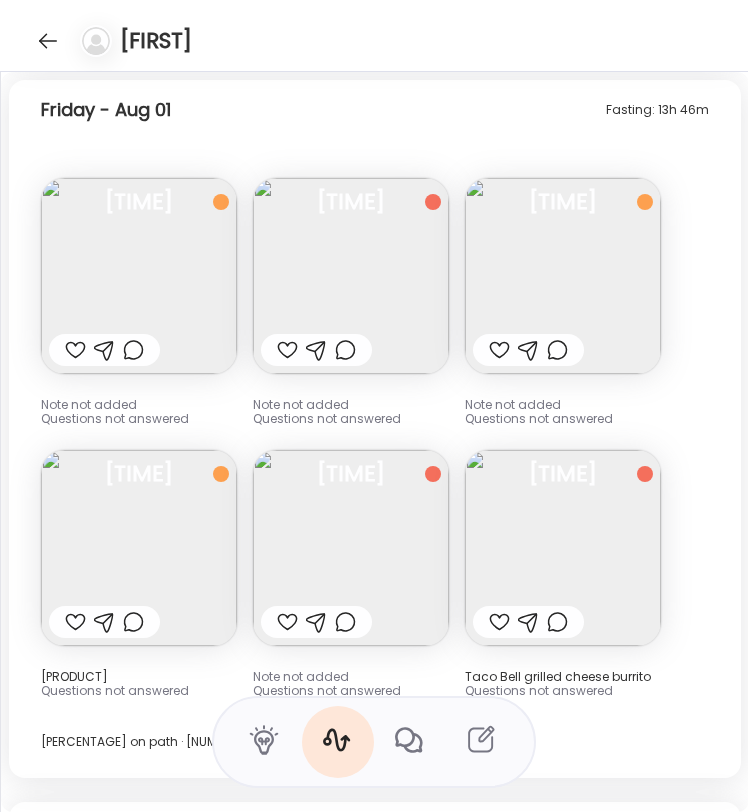click at bounding box center (351, 276) 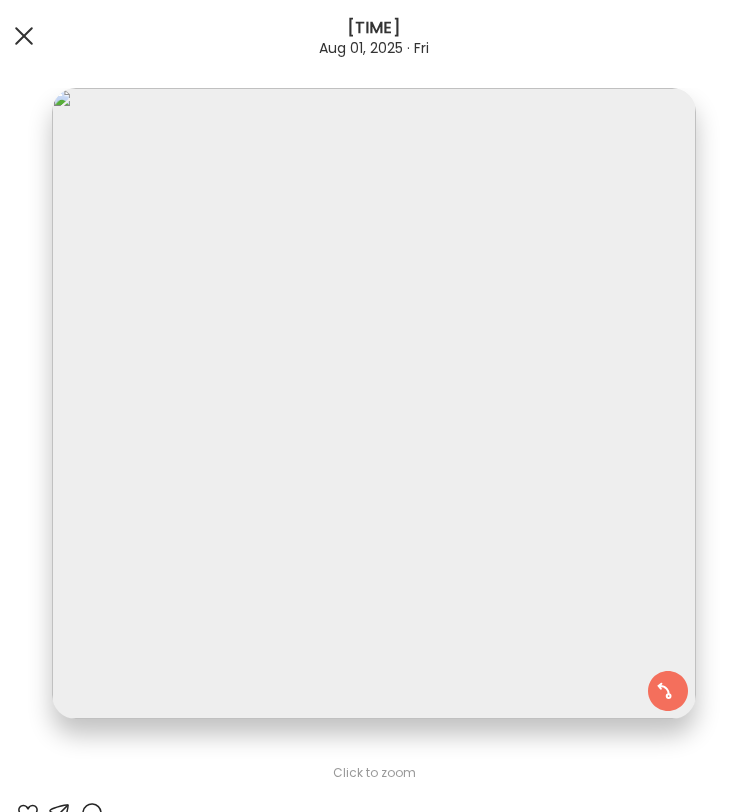 click at bounding box center (24, 36) 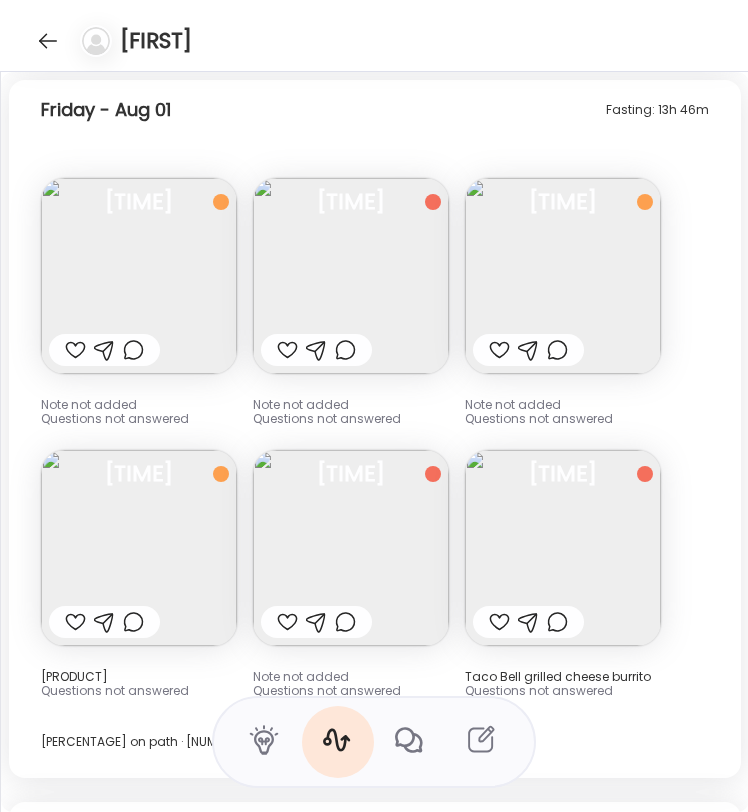 click at bounding box center (139, 276) 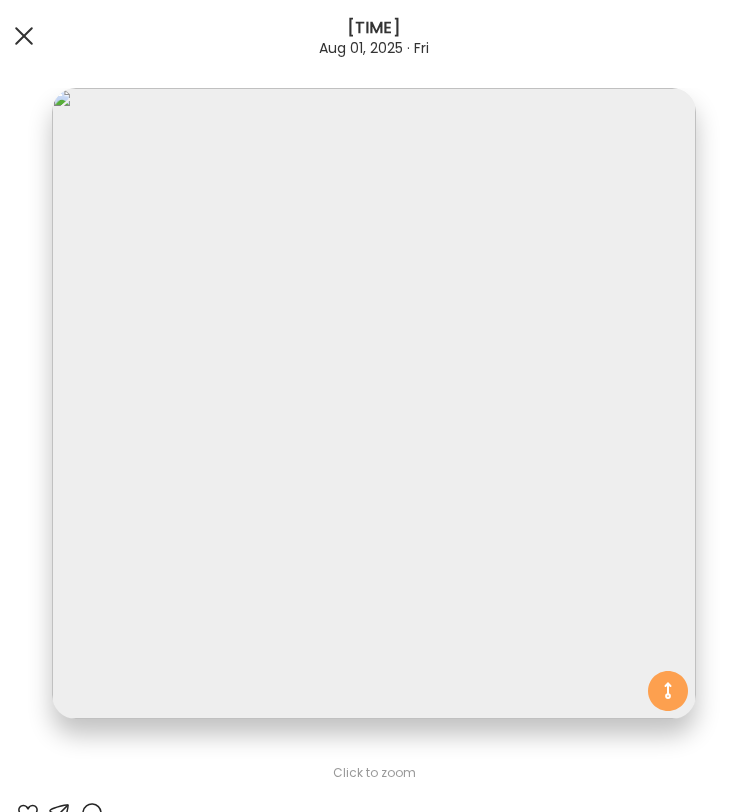 click at bounding box center (24, 36) 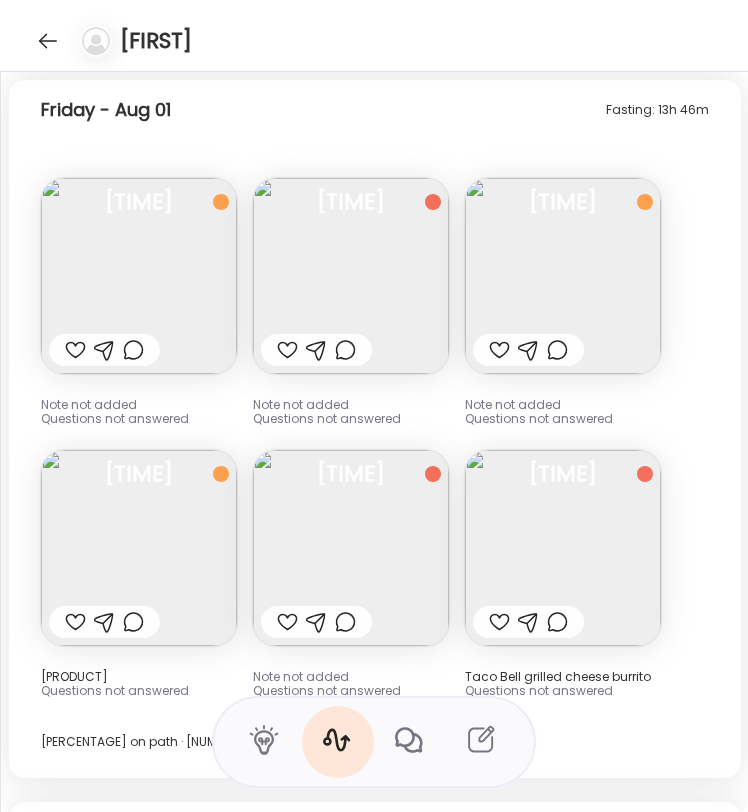 click at bounding box center (563, 276) 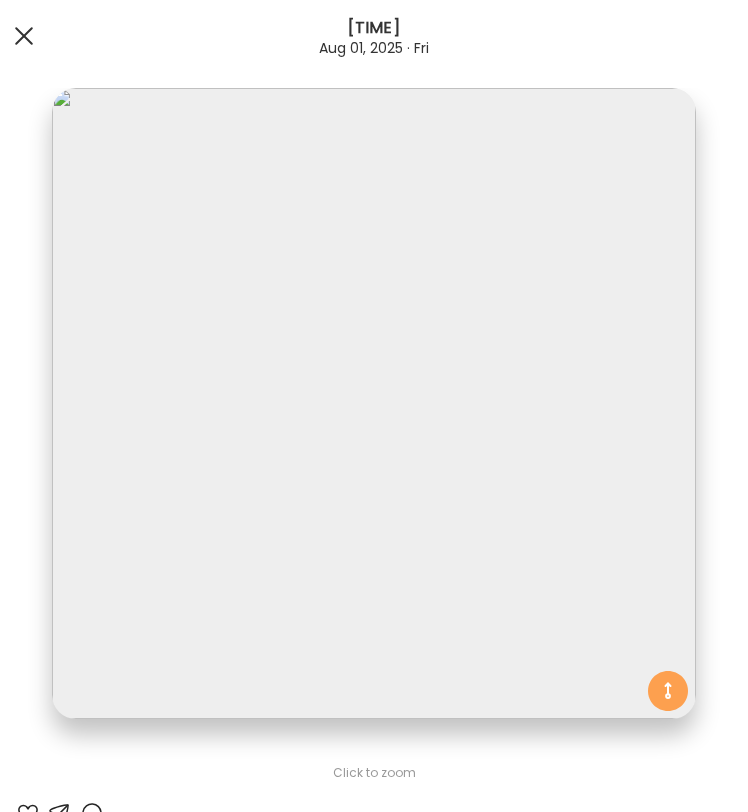 click at bounding box center [24, 36] 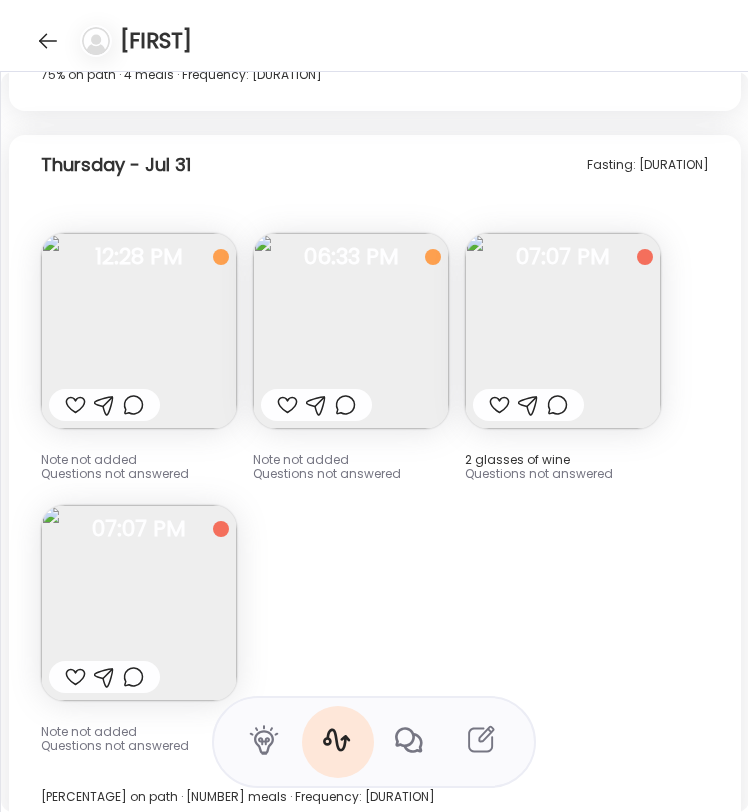 scroll, scrollTop: 13517, scrollLeft: 0, axis: vertical 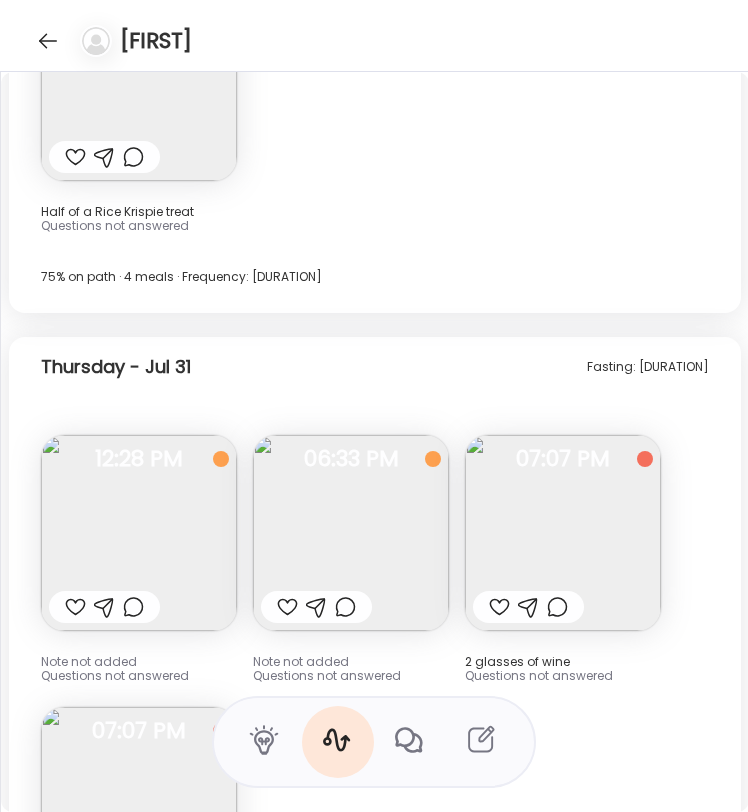 click at bounding box center [139, 533] 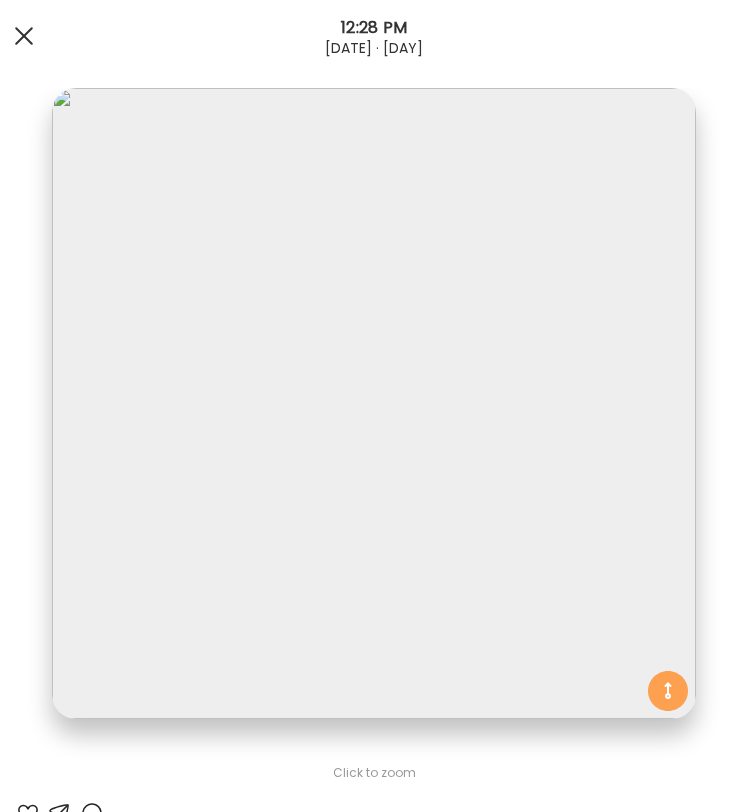 click at bounding box center [24, 36] 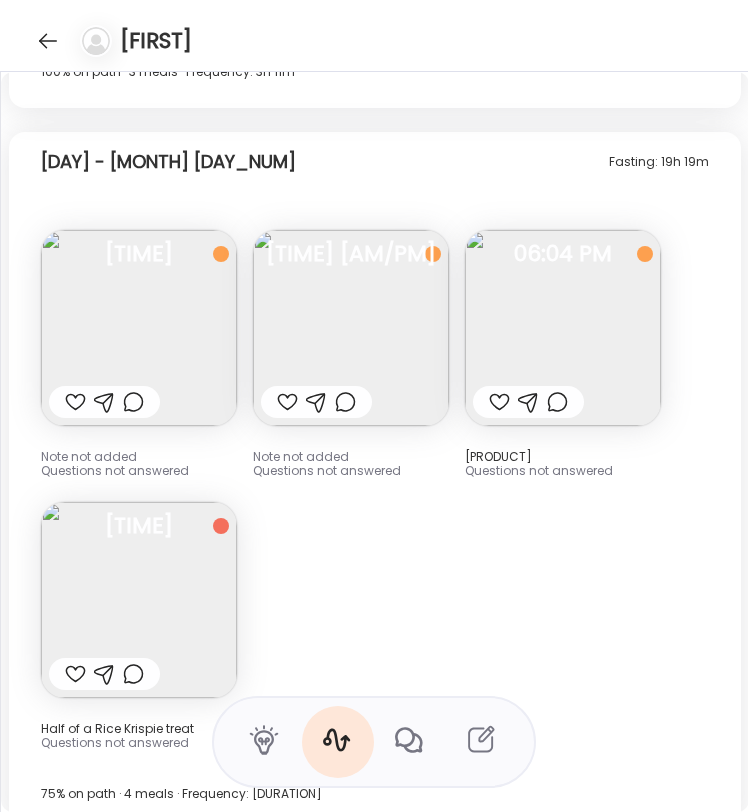 scroll, scrollTop: 12993, scrollLeft: 0, axis: vertical 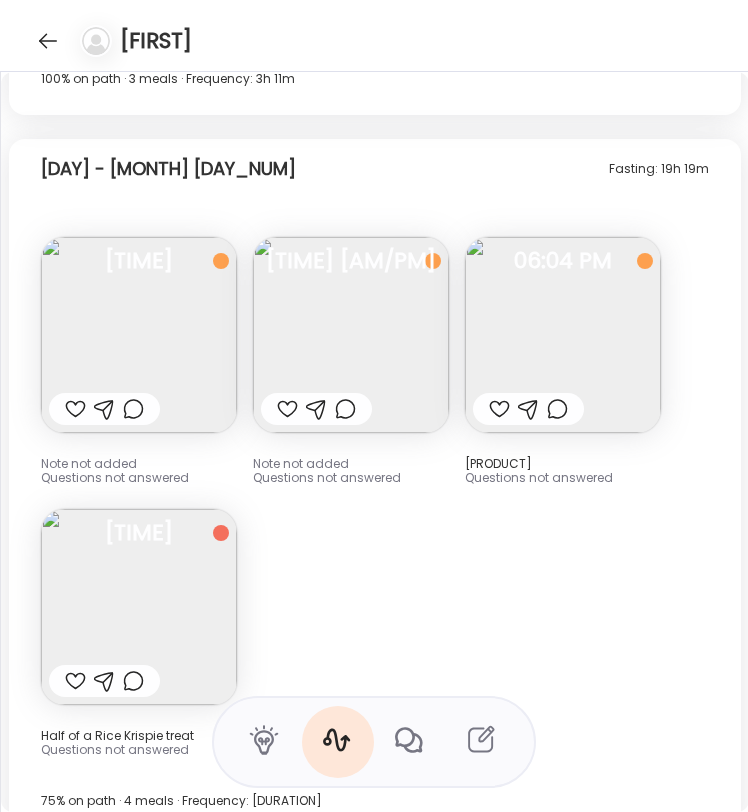 click at bounding box center (139, 335) 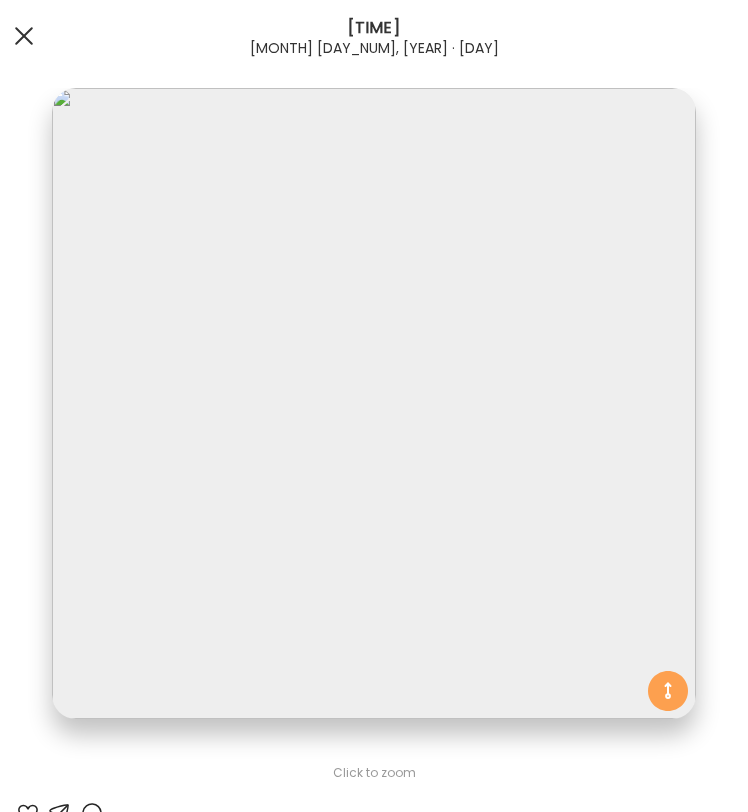 click at bounding box center (24, 36) 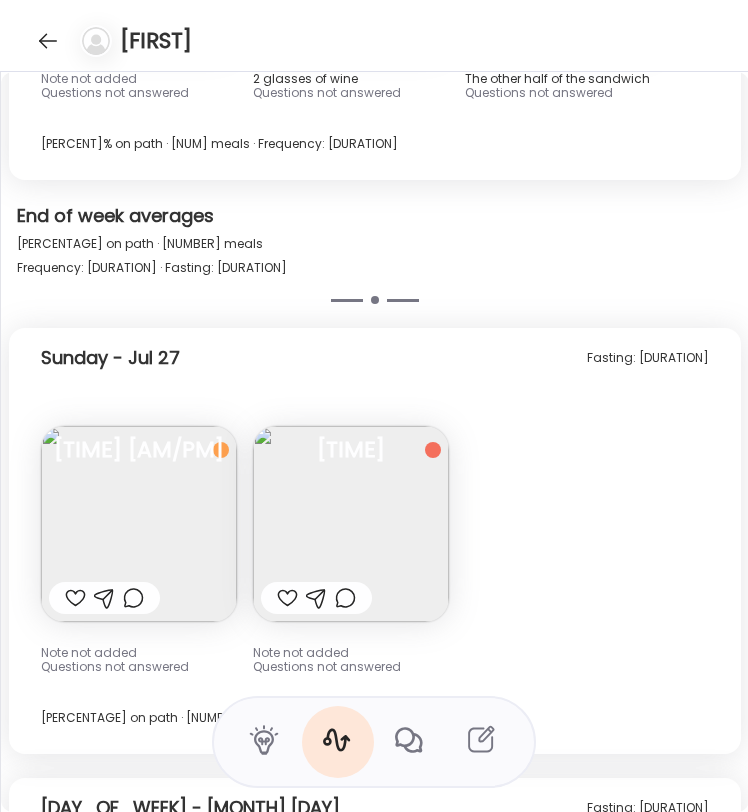 scroll, scrollTop: 11186, scrollLeft: 0, axis: vertical 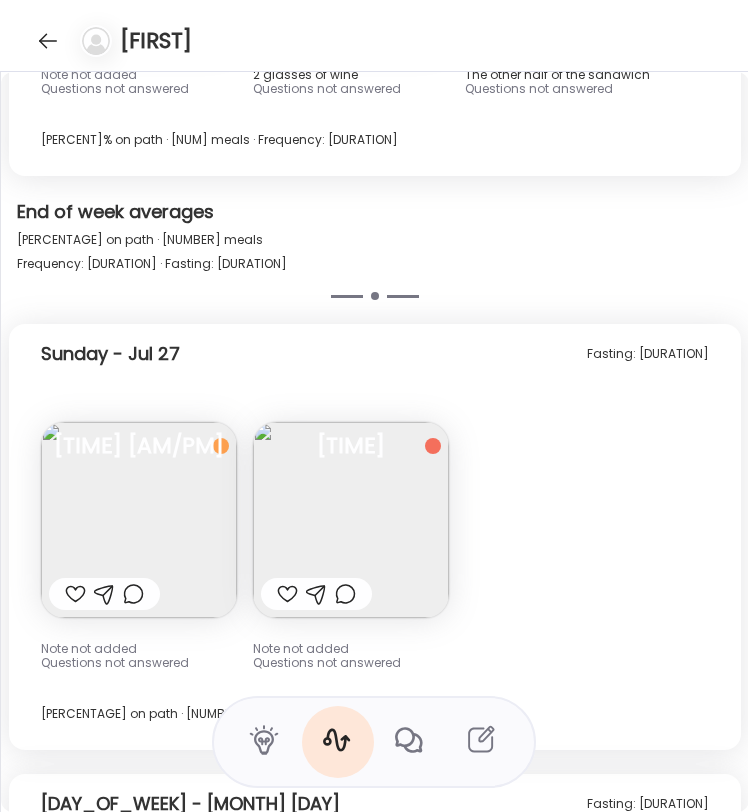 click at bounding box center (351, 520) 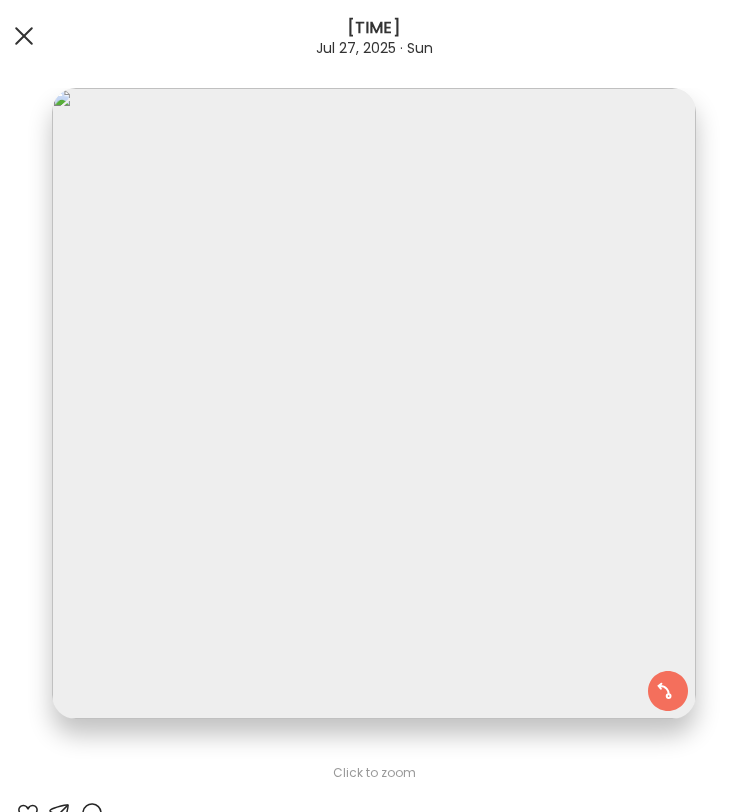 click at bounding box center (24, 36) 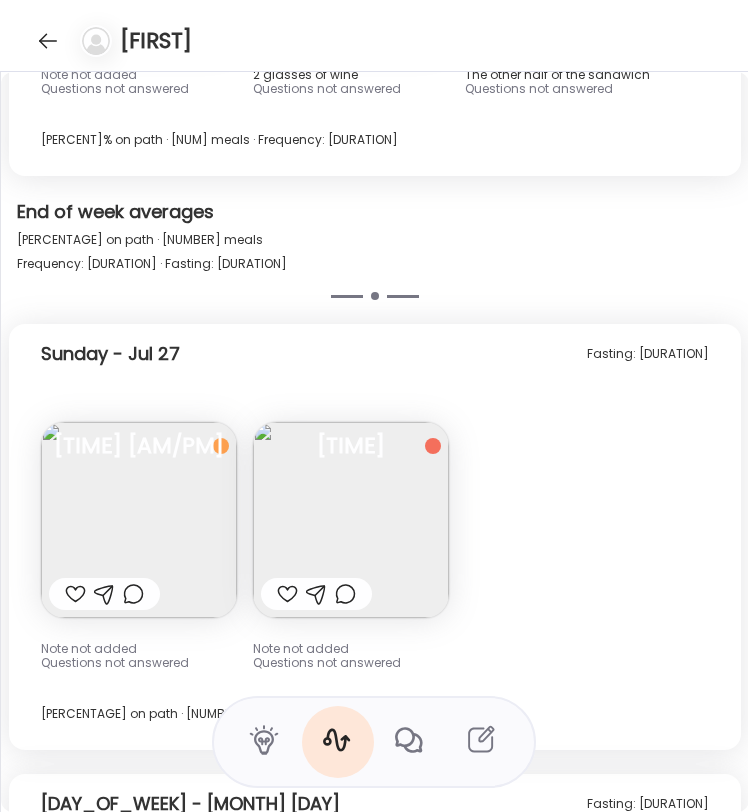 click at bounding box center [139, 520] 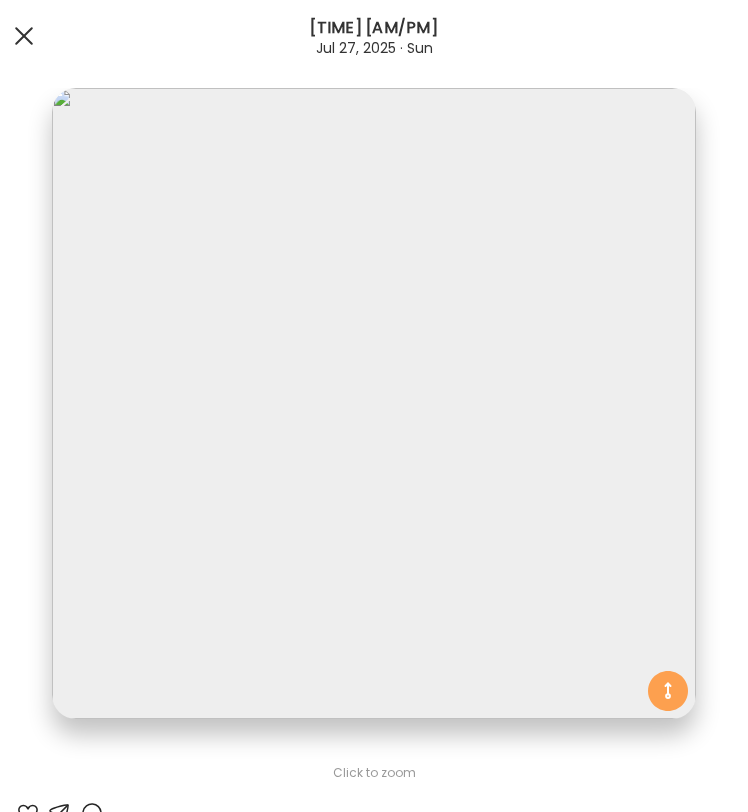 click at bounding box center (24, 36) 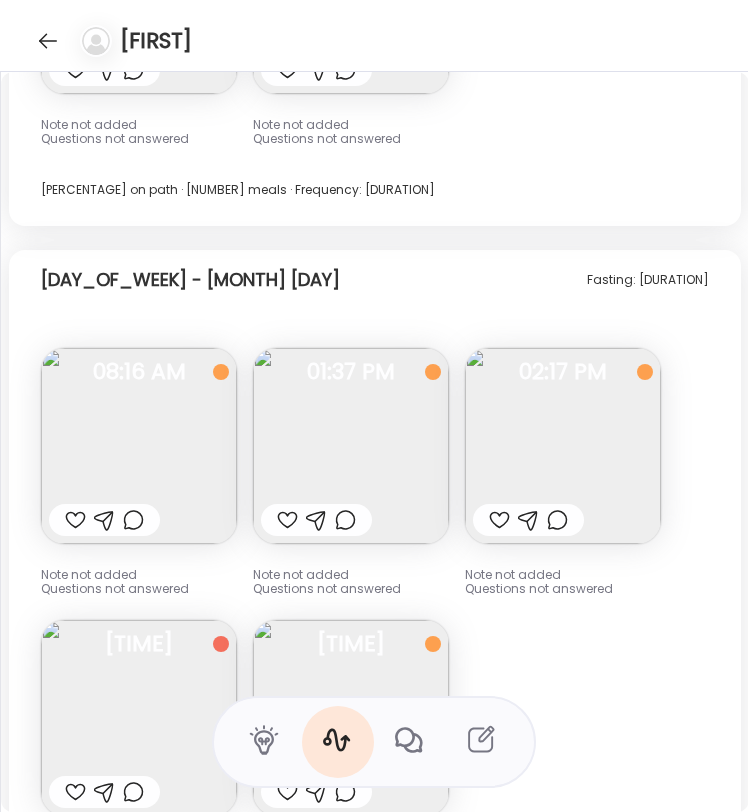 scroll, scrollTop: 11717, scrollLeft: 0, axis: vertical 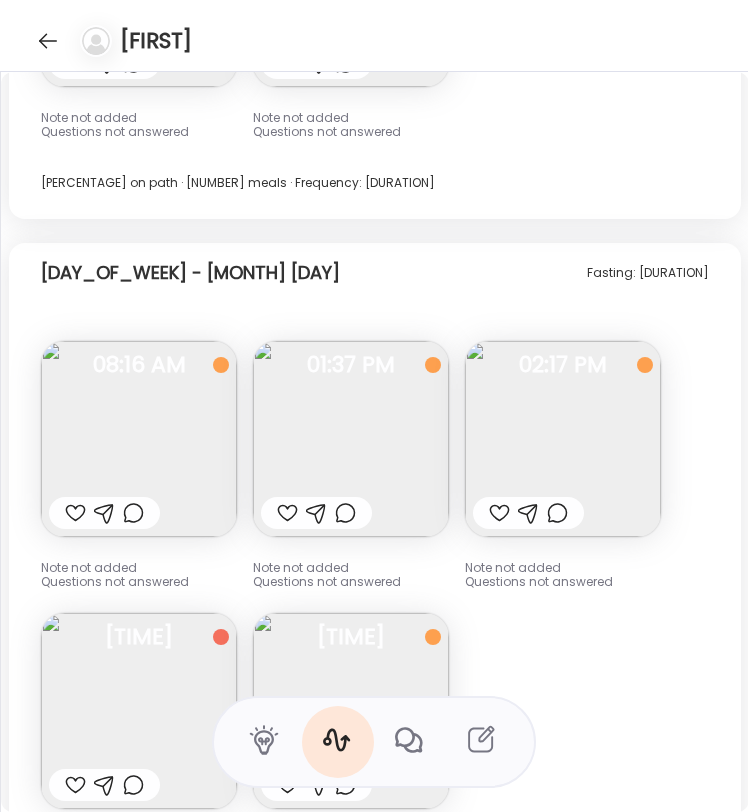 click at bounding box center [351, 439] 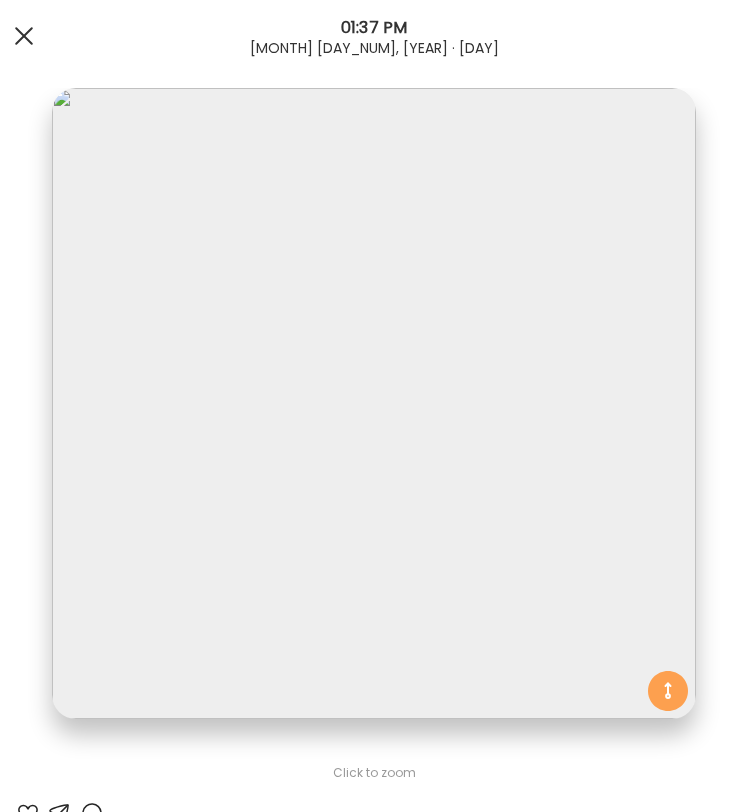 click at bounding box center (24, 36) 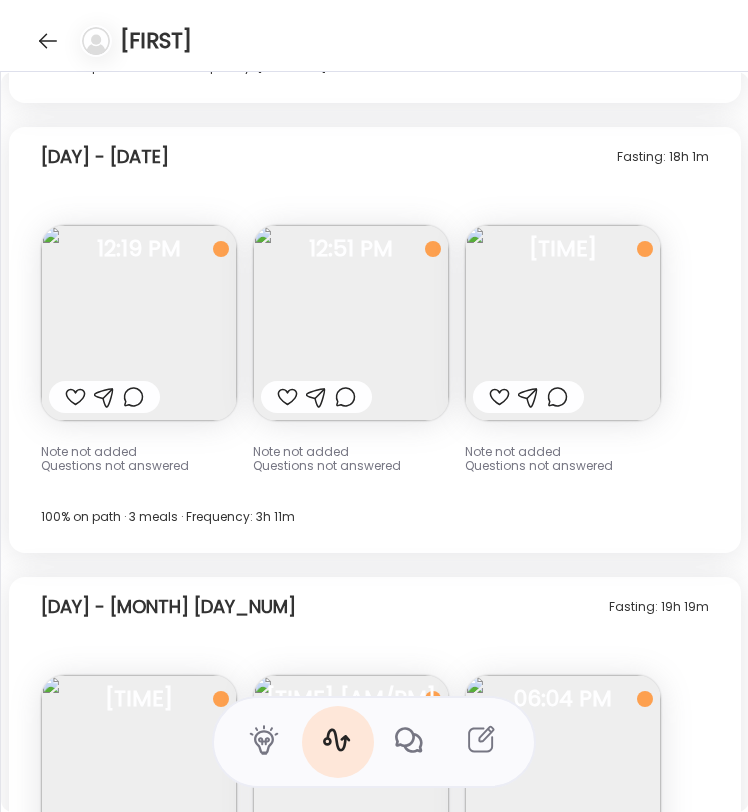 scroll, scrollTop: 12632, scrollLeft: 0, axis: vertical 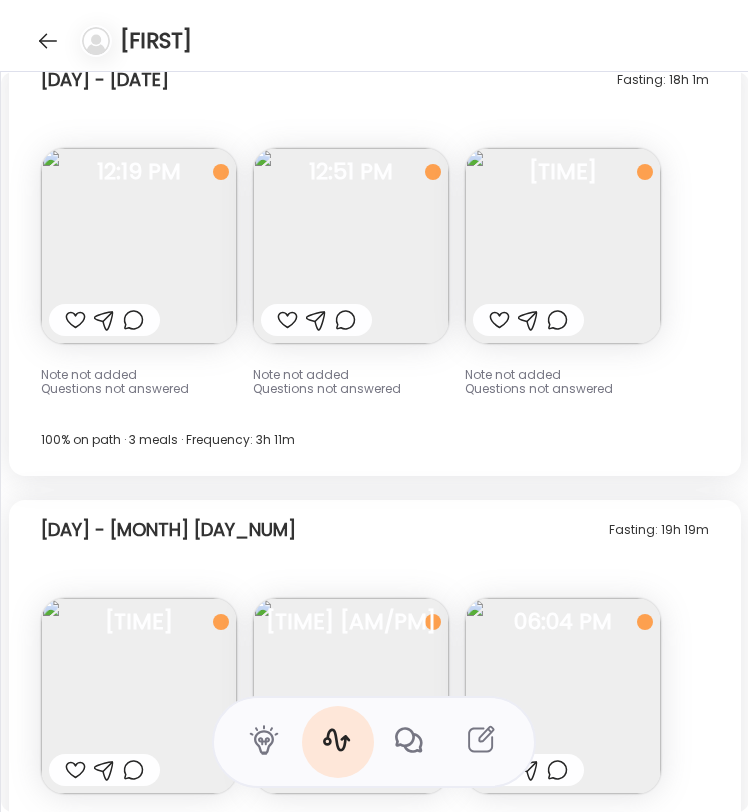 click at bounding box center (563, 246) 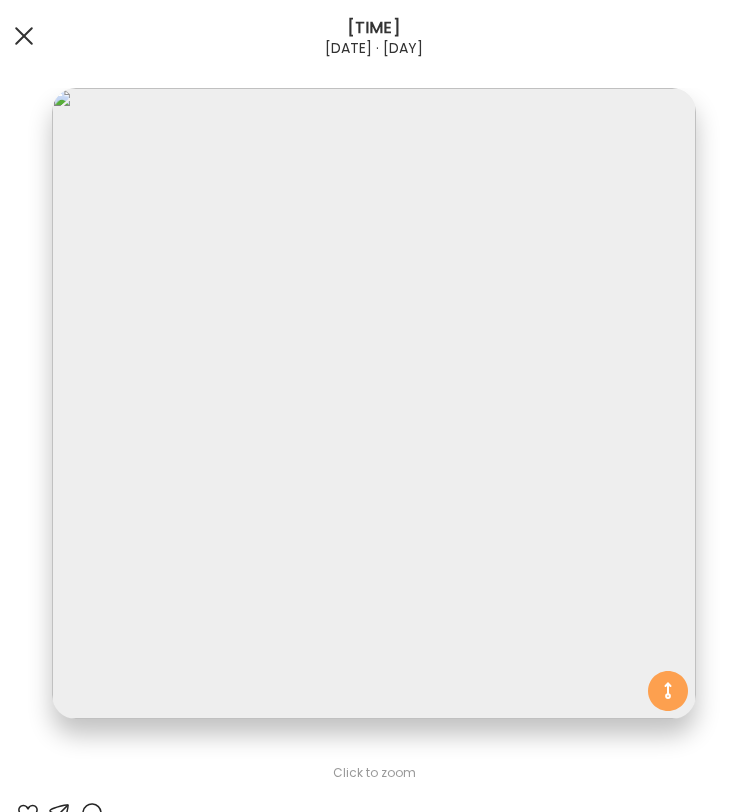 click at bounding box center [24, 36] 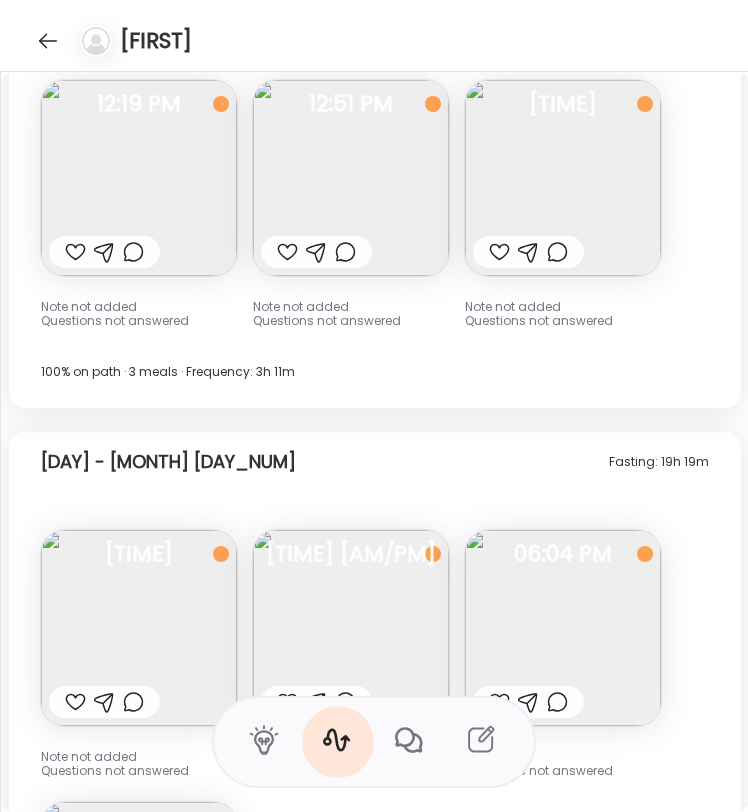 scroll, scrollTop: 12678, scrollLeft: 0, axis: vertical 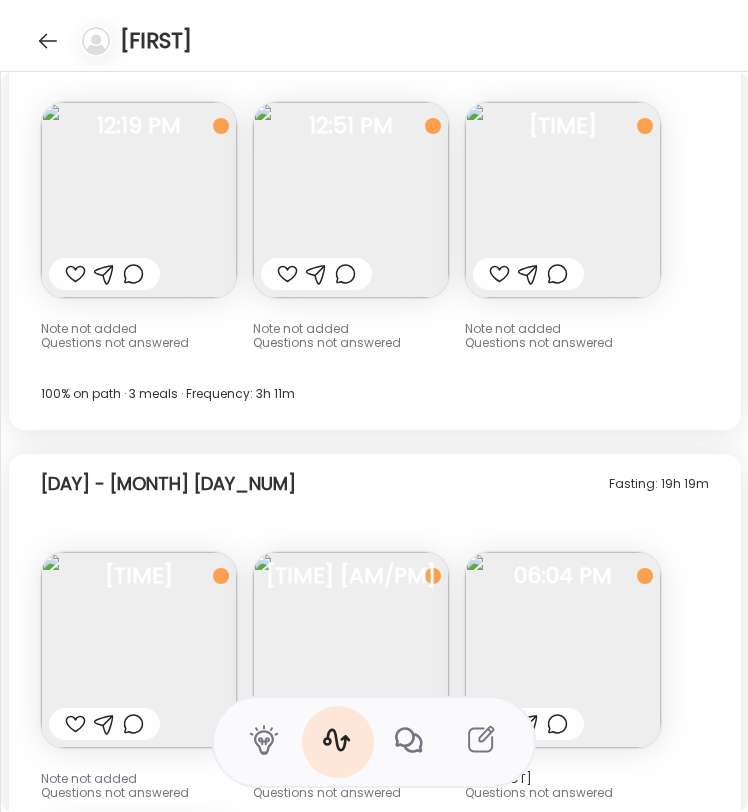 click at bounding box center [563, 200] 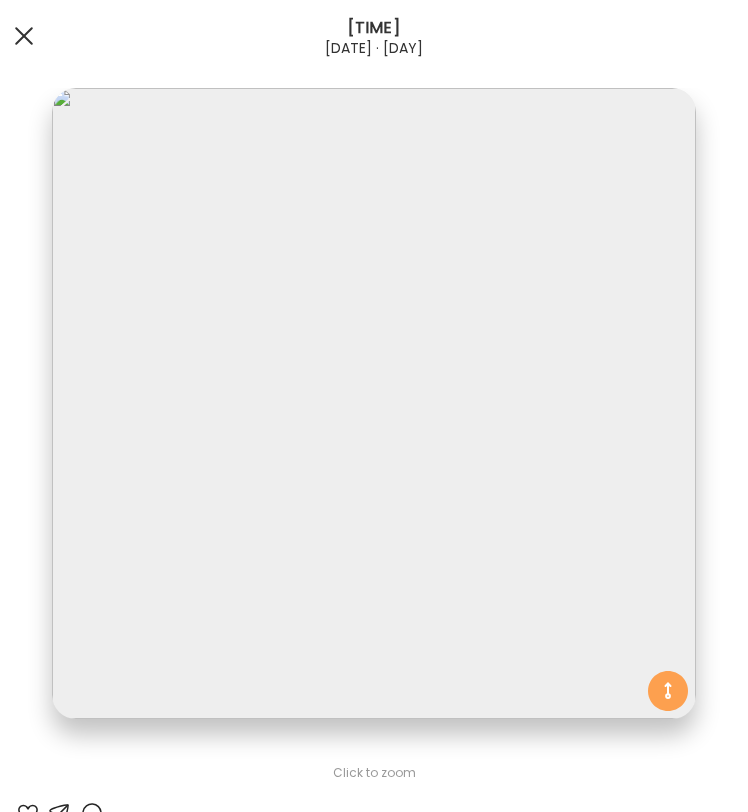 click at bounding box center (24, 36) 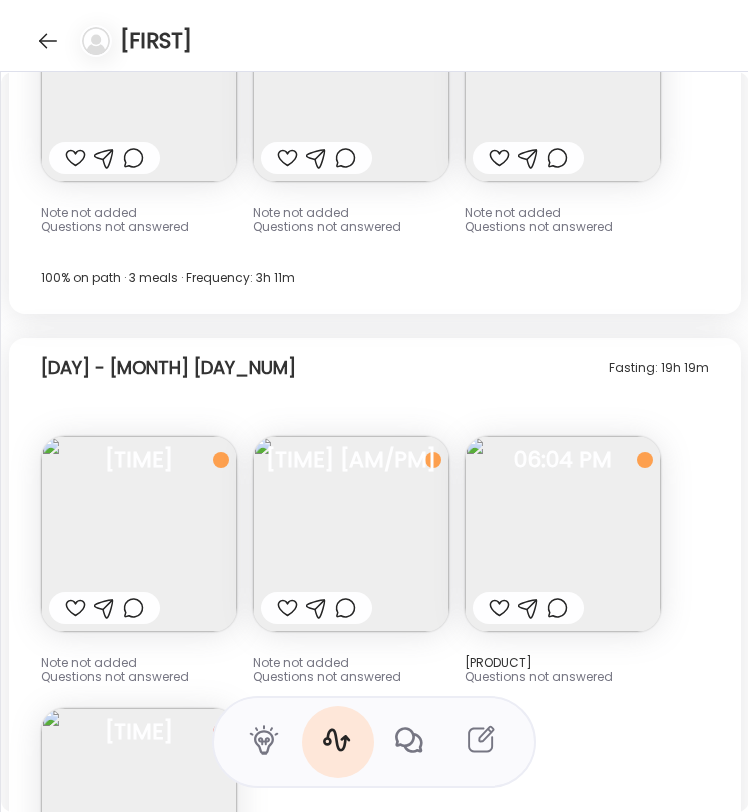 scroll, scrollTop: 12866, scrollLeft: 0, axis: vertical 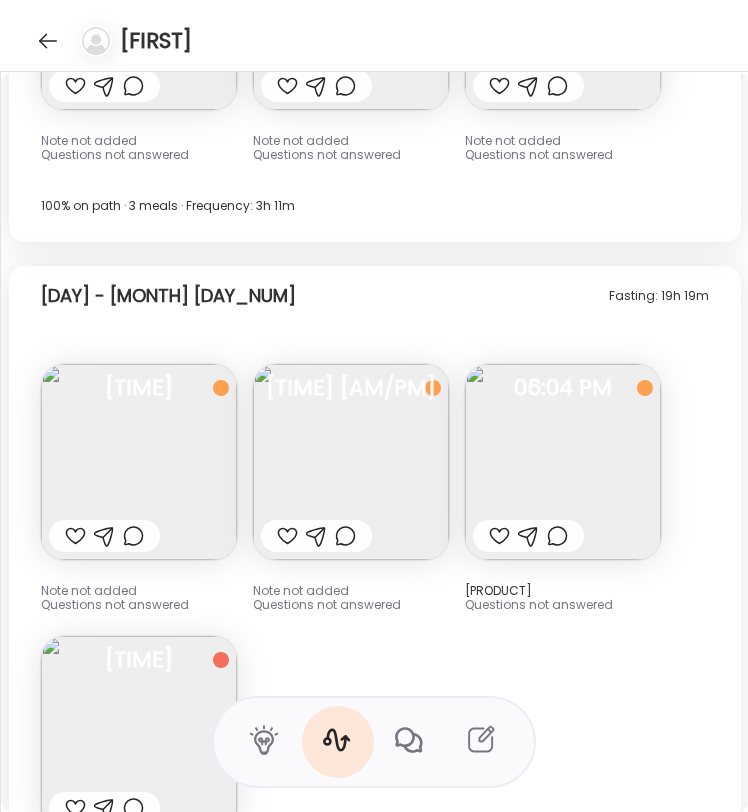 click at bounding box center [139, 462] 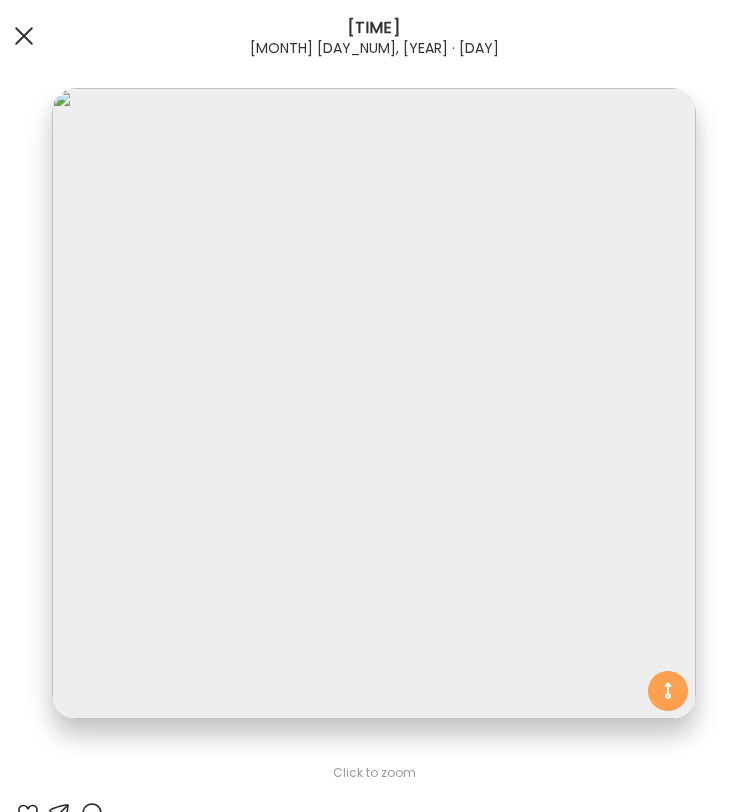 click at bounding box center (24, 36) 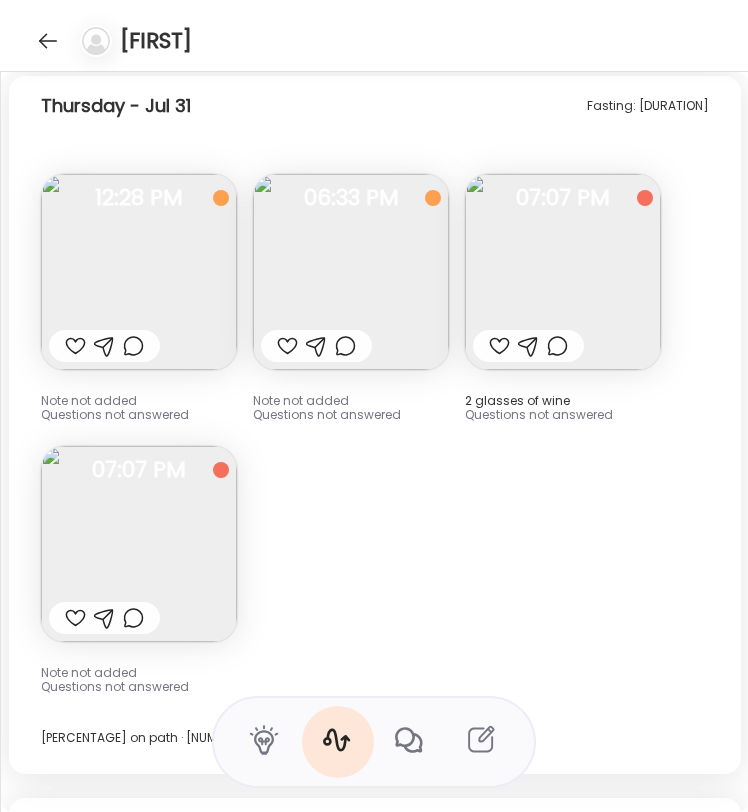 scroll, scrollTop: 13828, scrollLeft: 0, axis: vertical 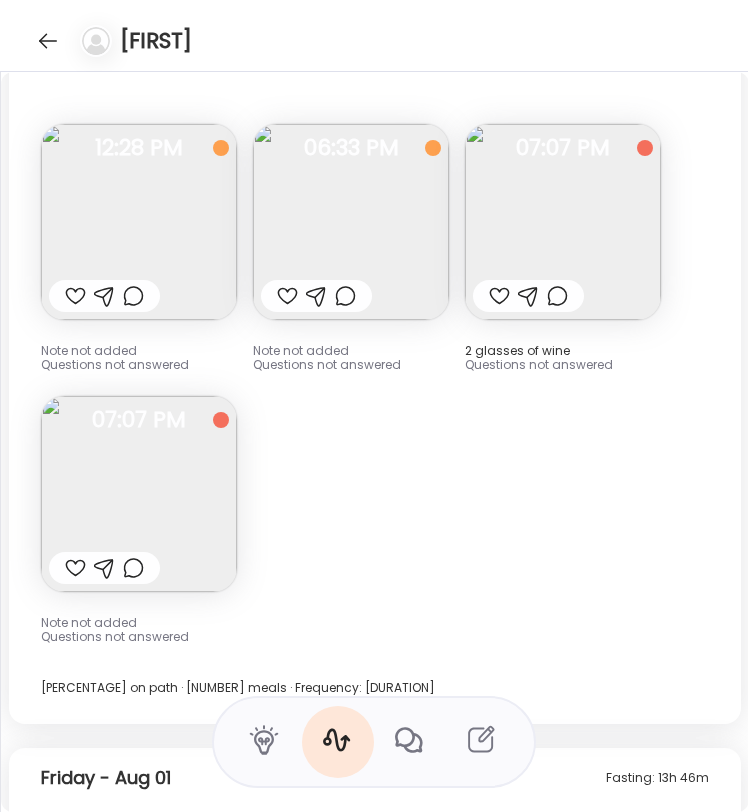 click at bounding box center (139, 222) 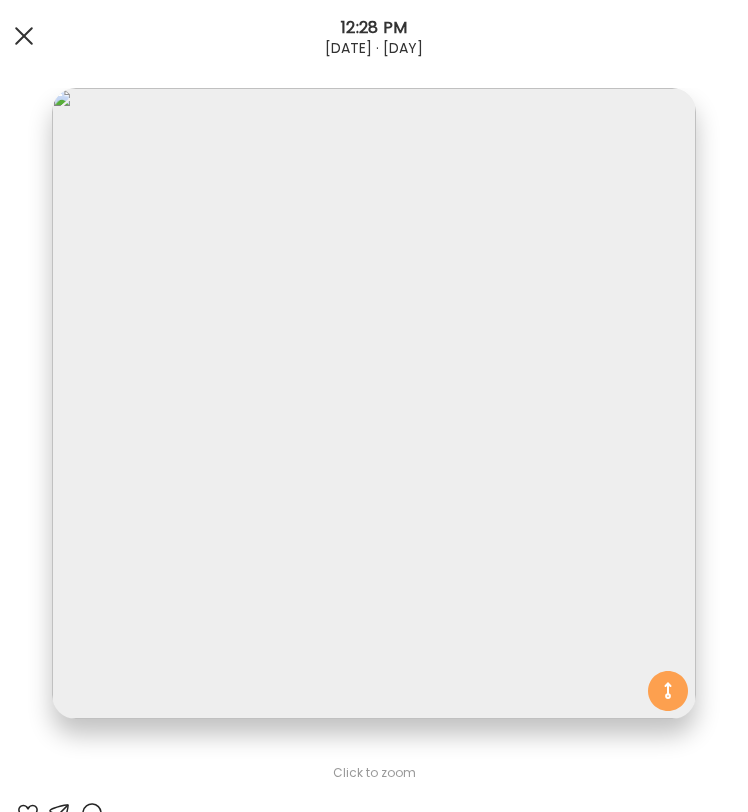 click at bounding box center (24, 36) 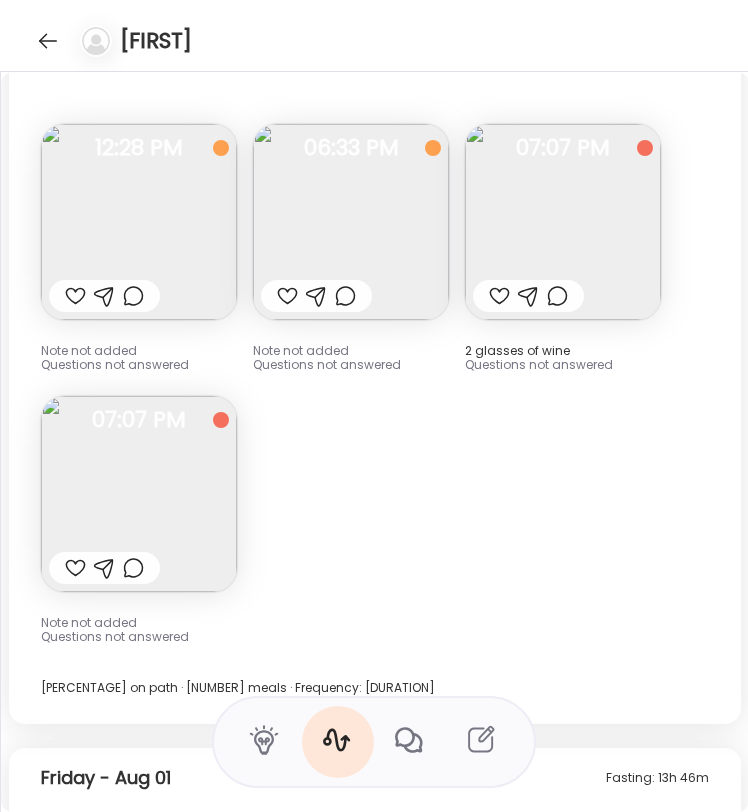 click at bounding box center (351, 222) 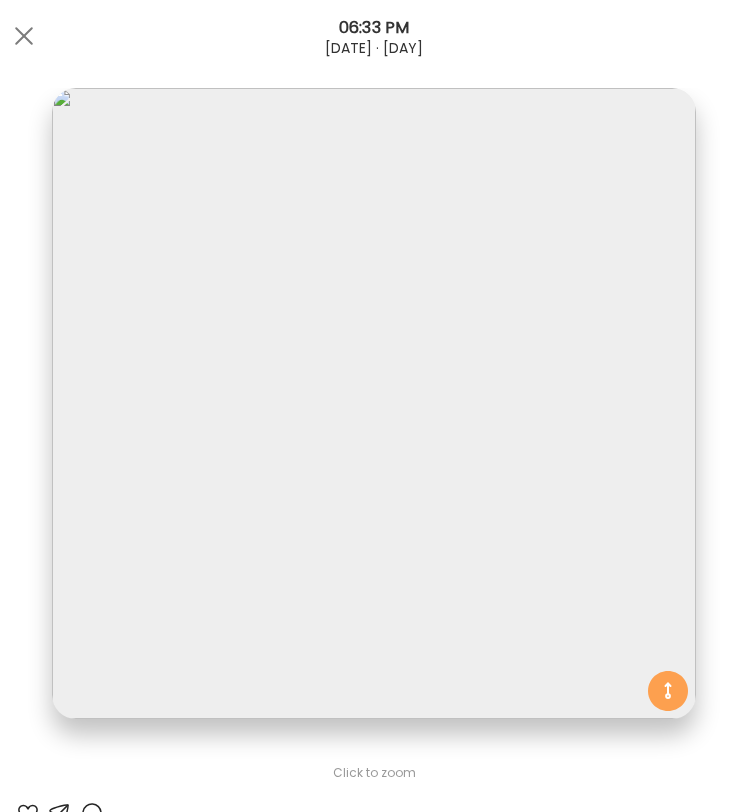 click on "[DATE] · [DAY]" at bounding box center [374, 48] 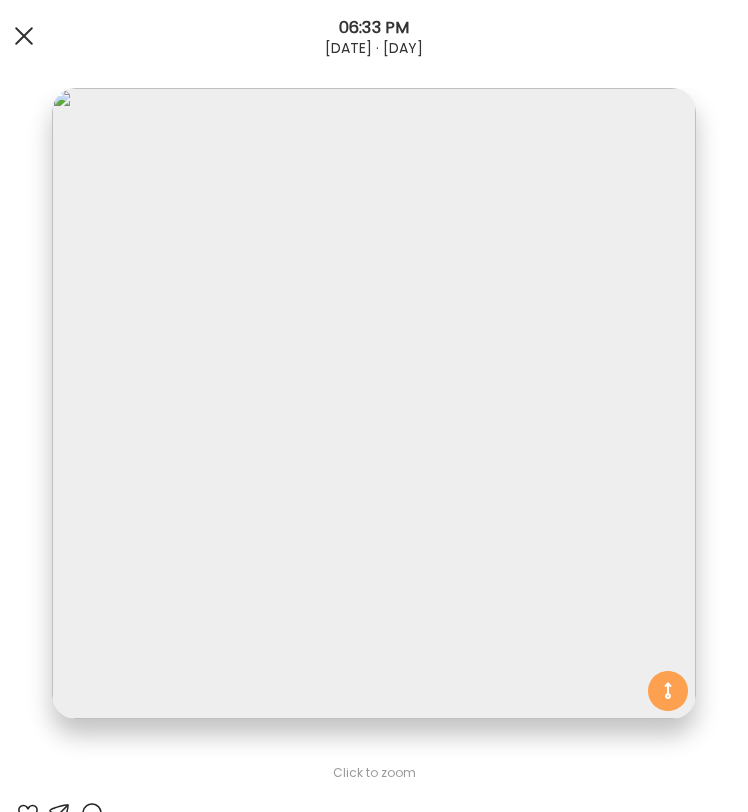 click at bounding box center [24, 36] 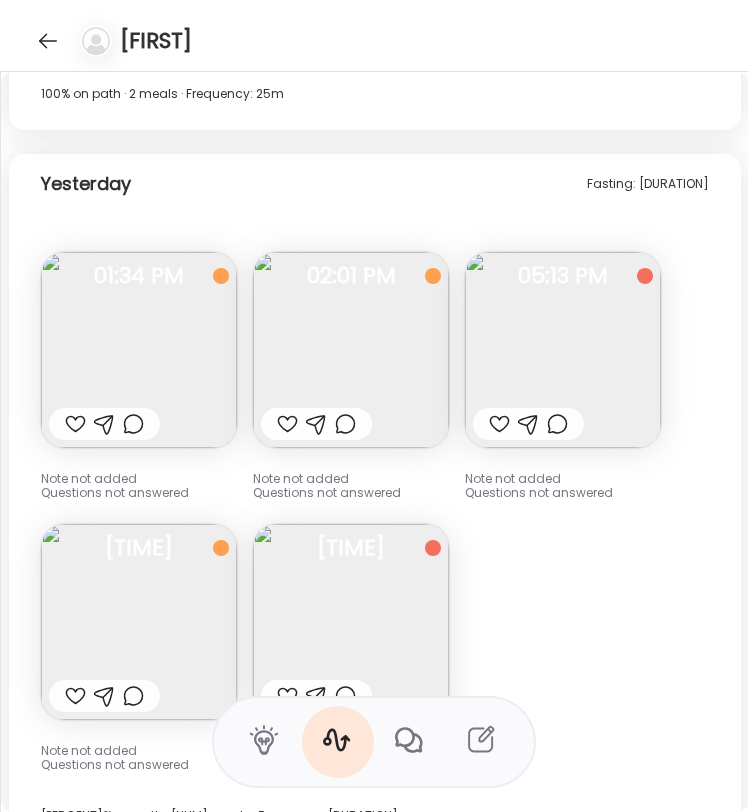 scroll, scrollTop: 16891, scrollLeft: 0, axis: vertical 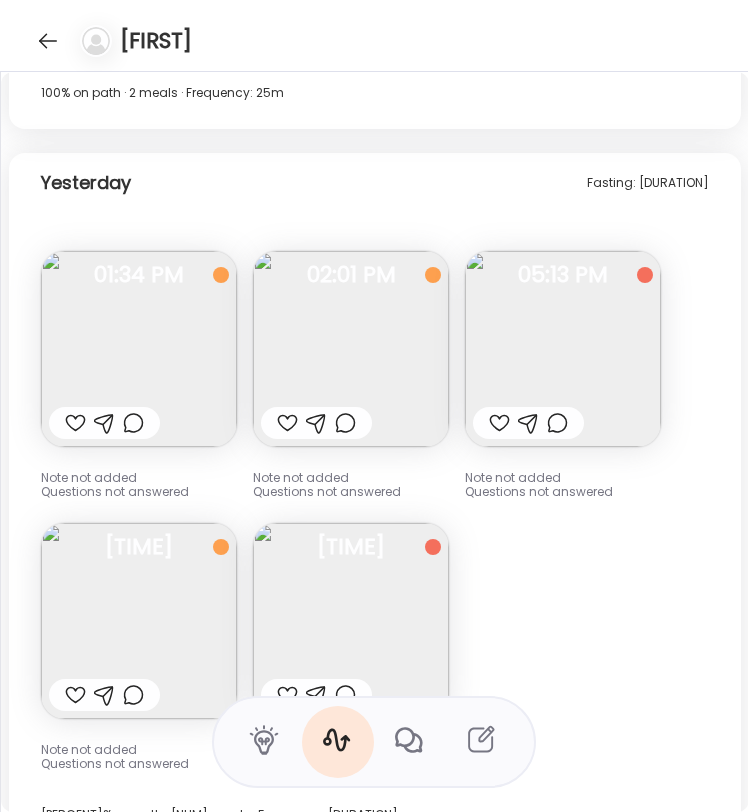 click at bounding box center [139, 349] 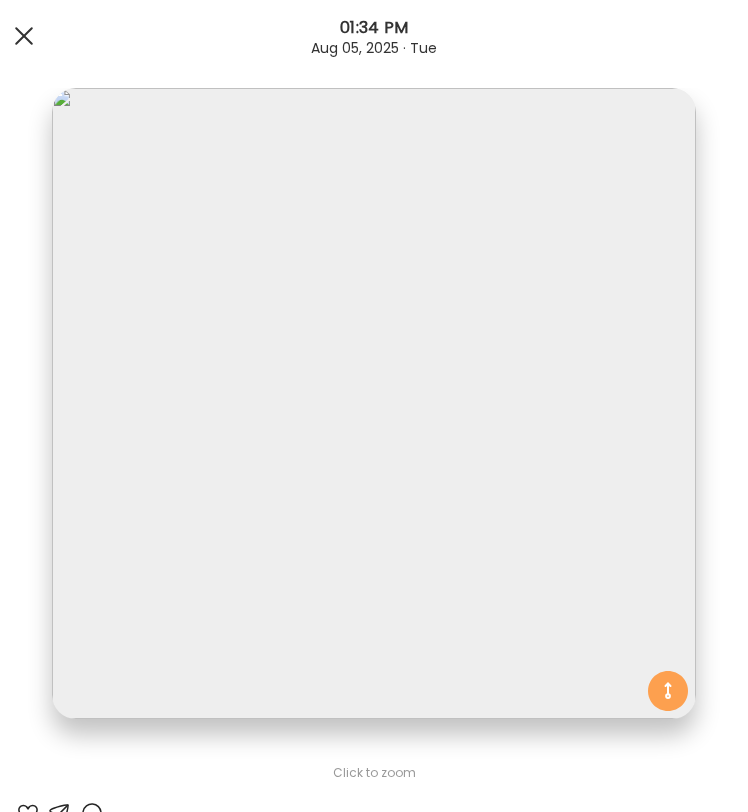 click at bounding box center (24, 36) 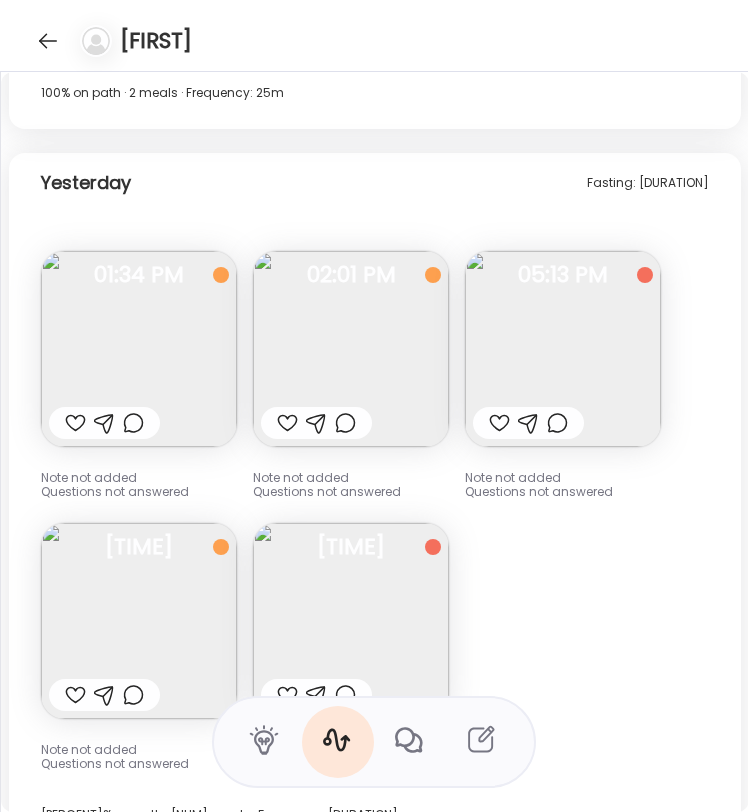 click at bounding box center [351, 349] 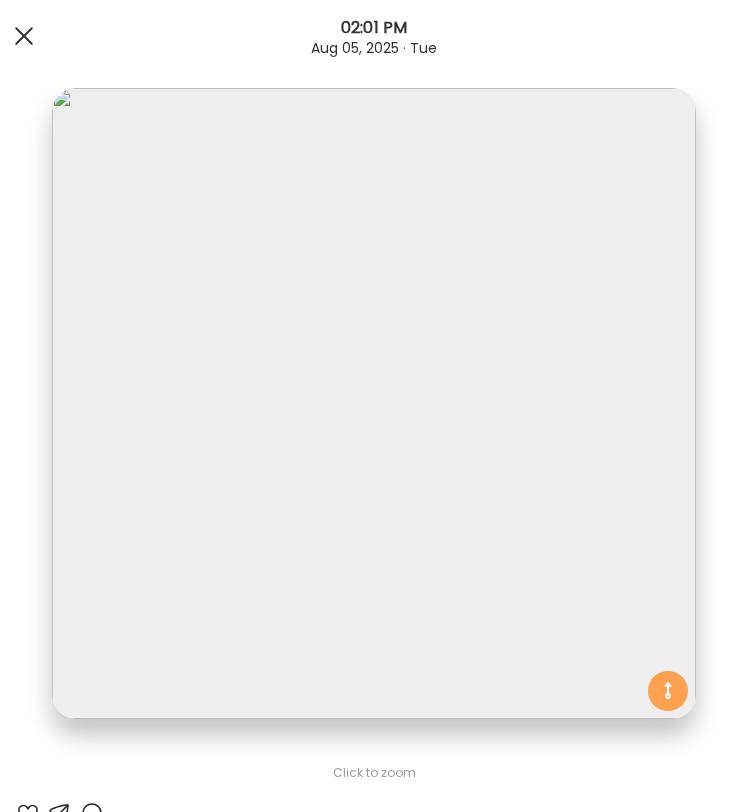 click at bounding box center [24, 36] 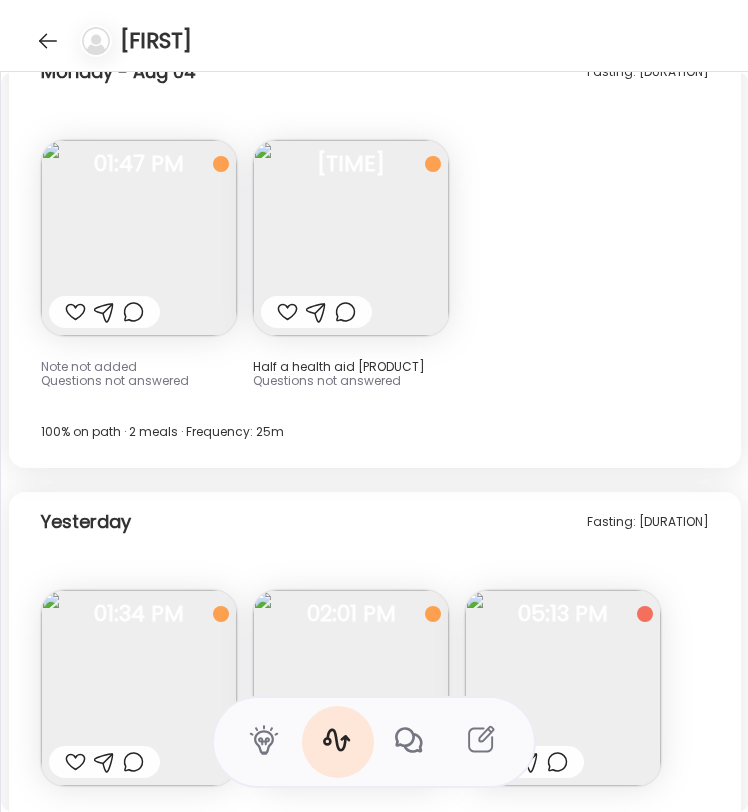 scroll, scrollTop: 16329, scrollLeft: 0, axis: vertical 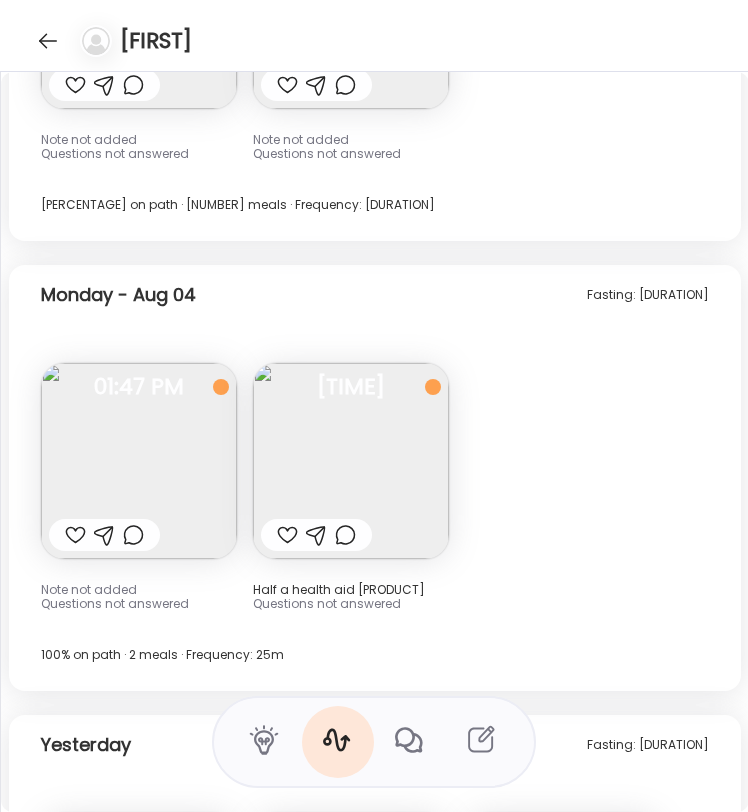 click at bounding box center (139, 461) 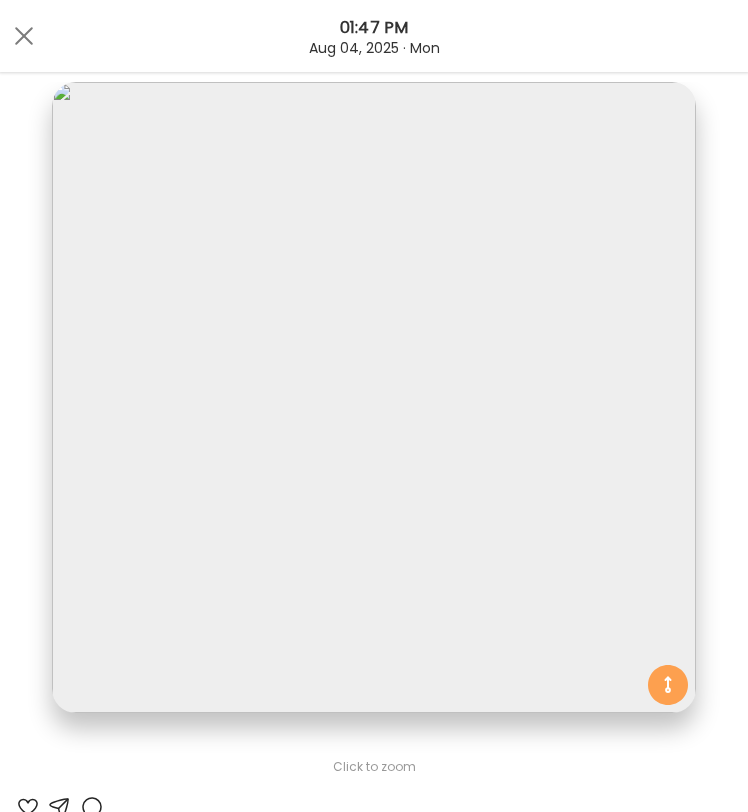 scroll, scrollTop: 8, scrollLeft: 0, axis: vertical 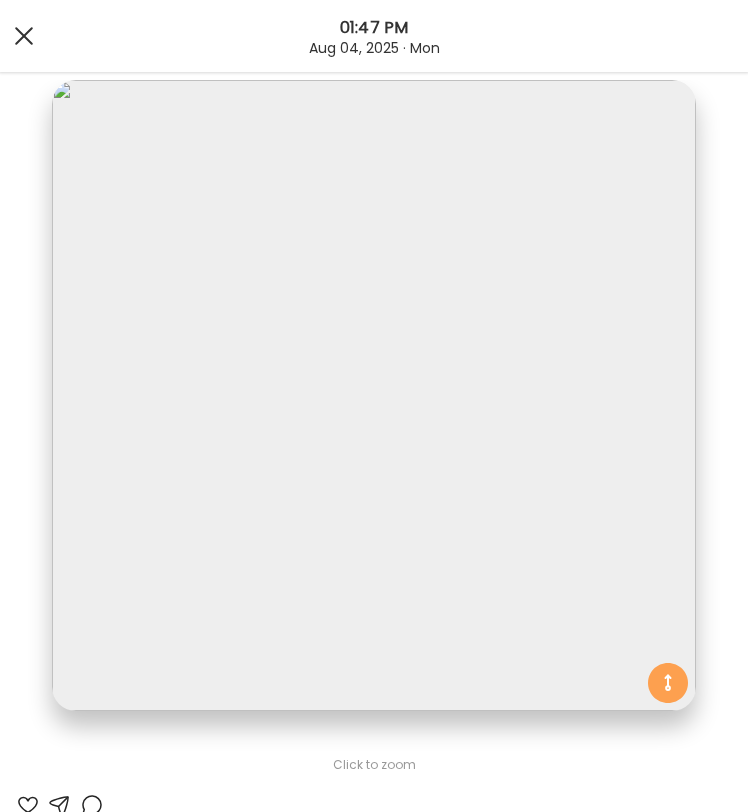 click at bounding box center (24, 36) 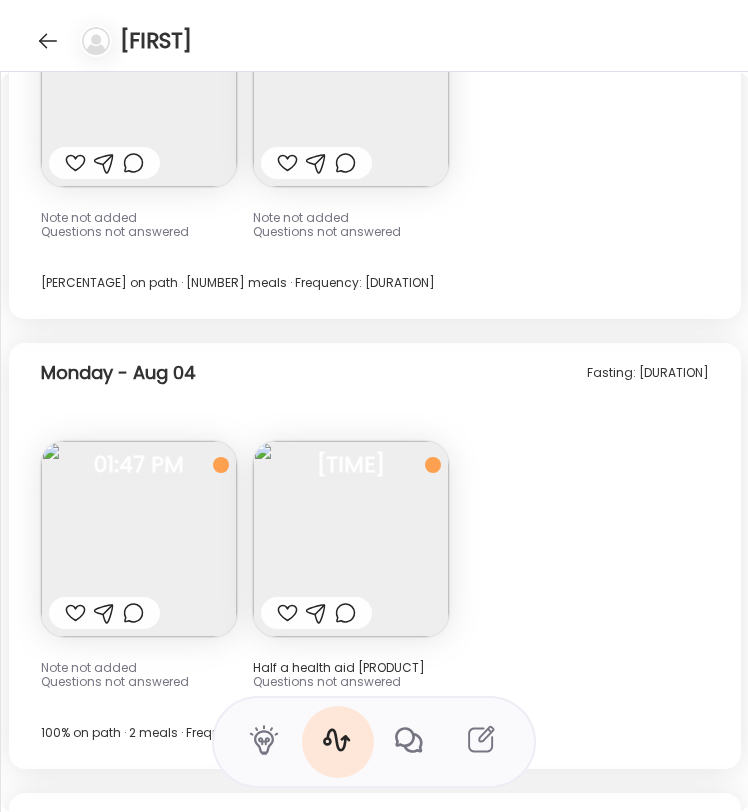 scroll, scrollTop: 16246, scrollLeft: 0, axis: vertical 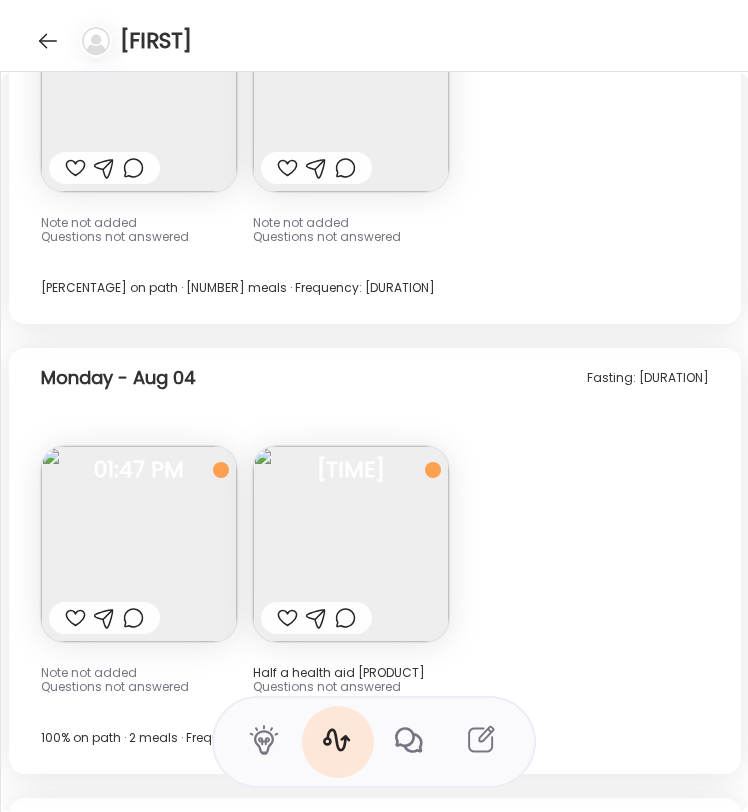 click at bounding box center (139, 544) 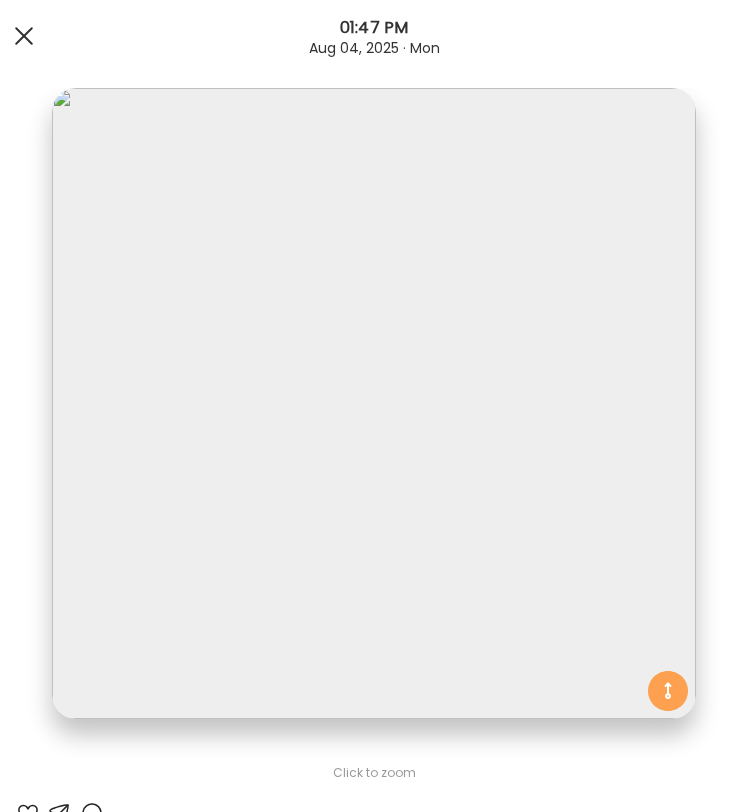 click at bounding box center (24, 36) 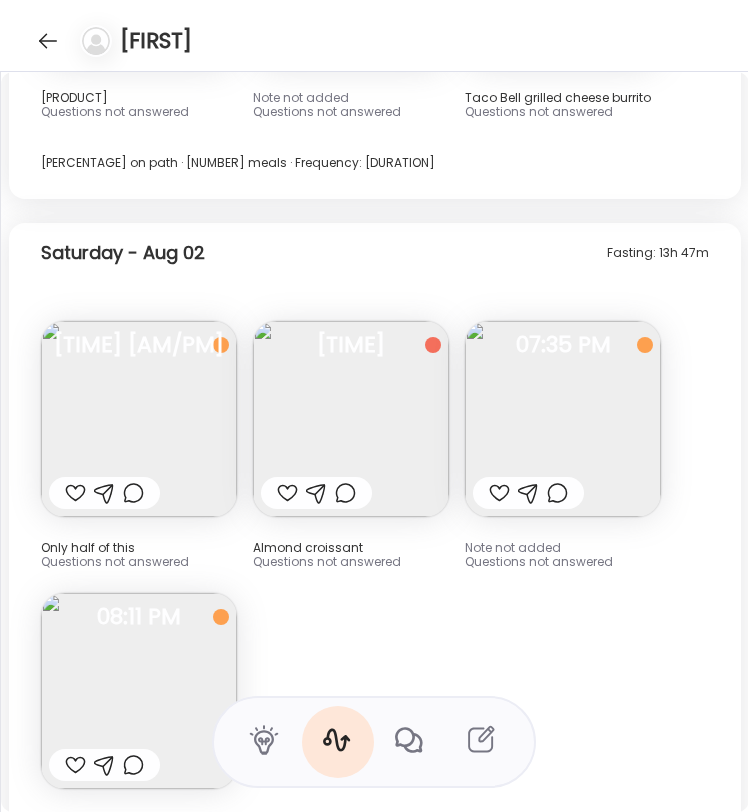 scroll, scrollTop: 15092, scrollLeft: 0, axis: vertical 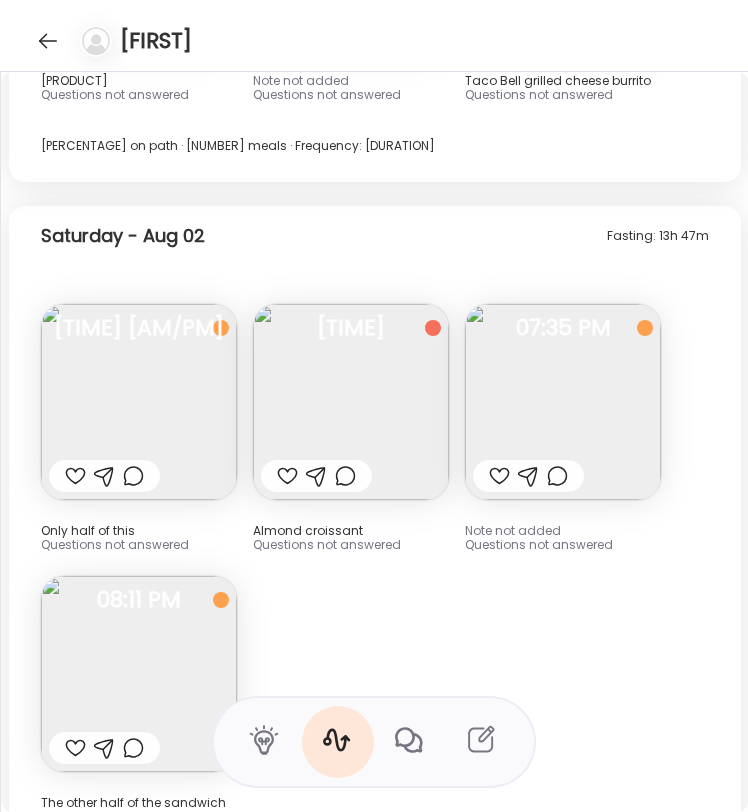 click at bounding box center (139, 402) 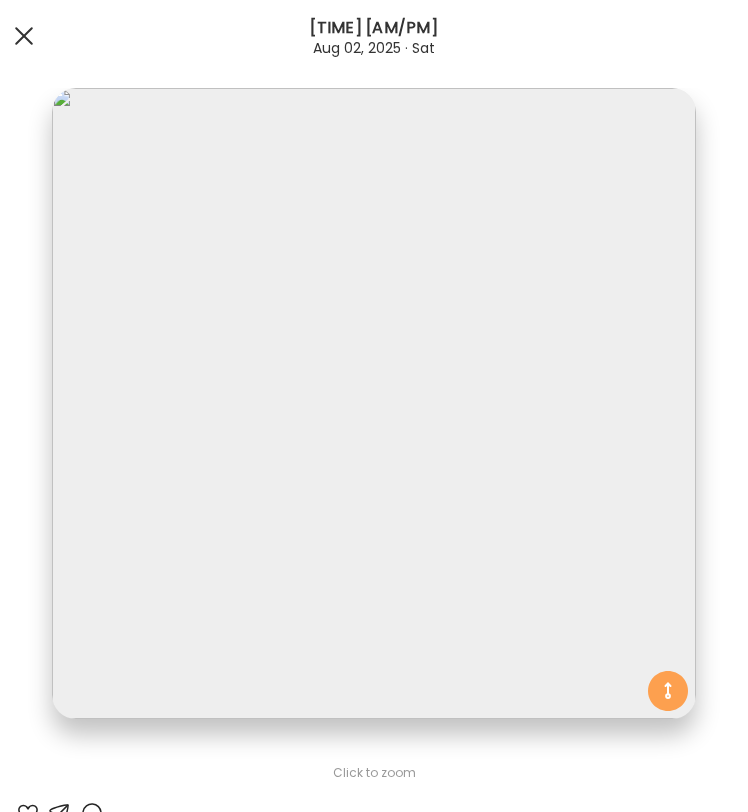 click at bounding box center [24, 36] 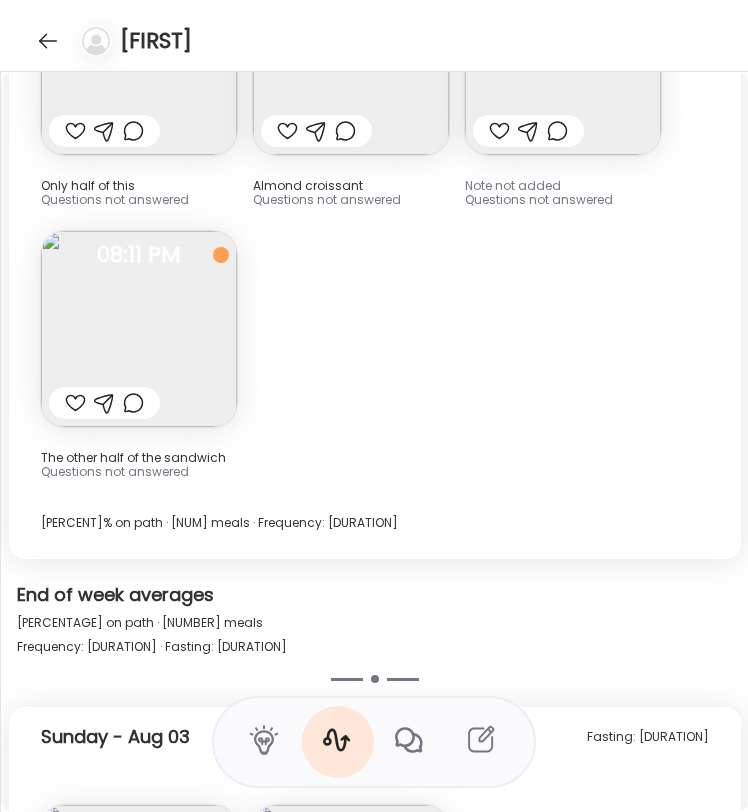 scroll, scrollTop: 15106, scrollLeft: 0, axis: vertical 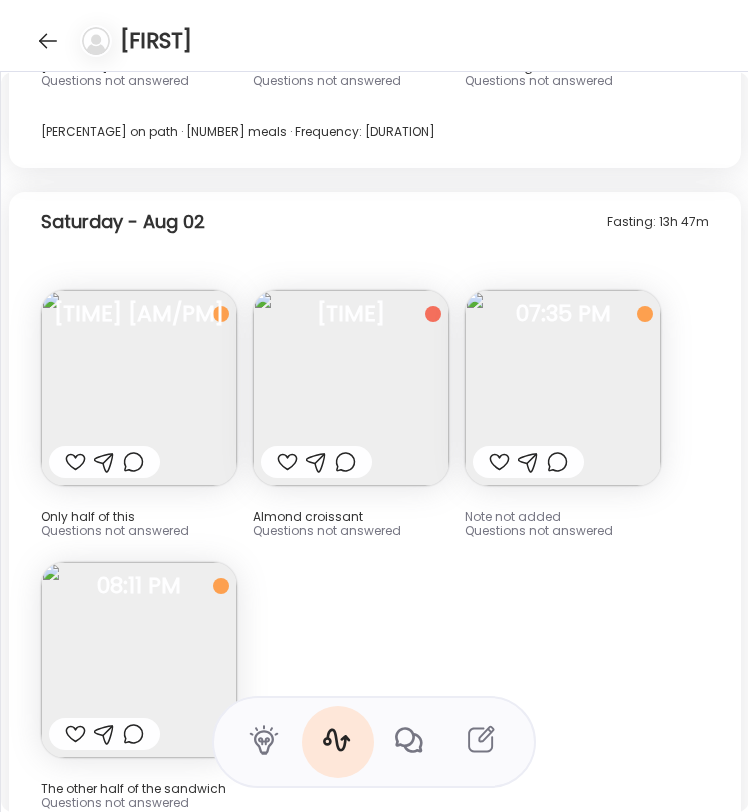 click at bounding box center (139, 388) 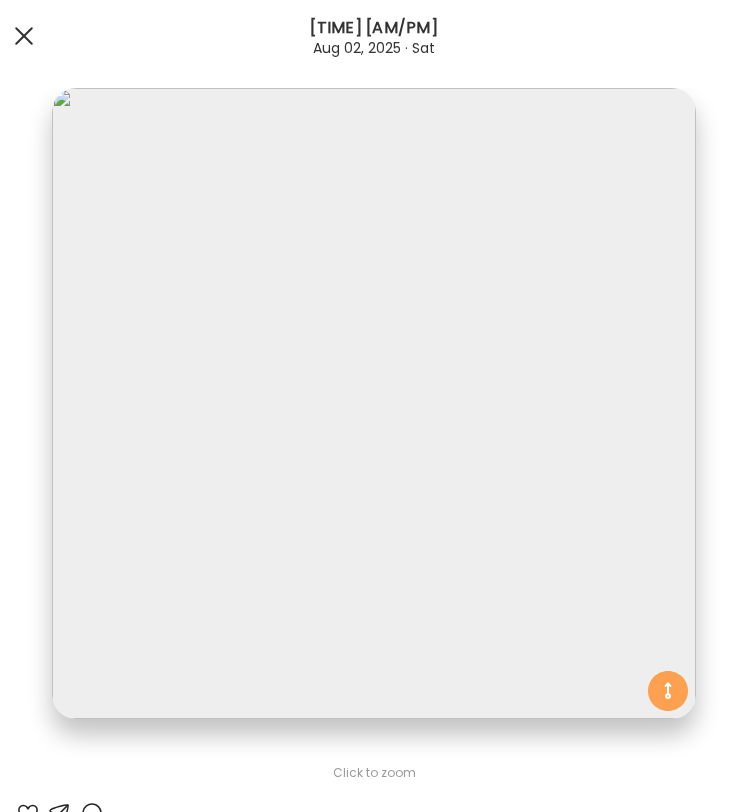 click at bounding box center (24, 36) 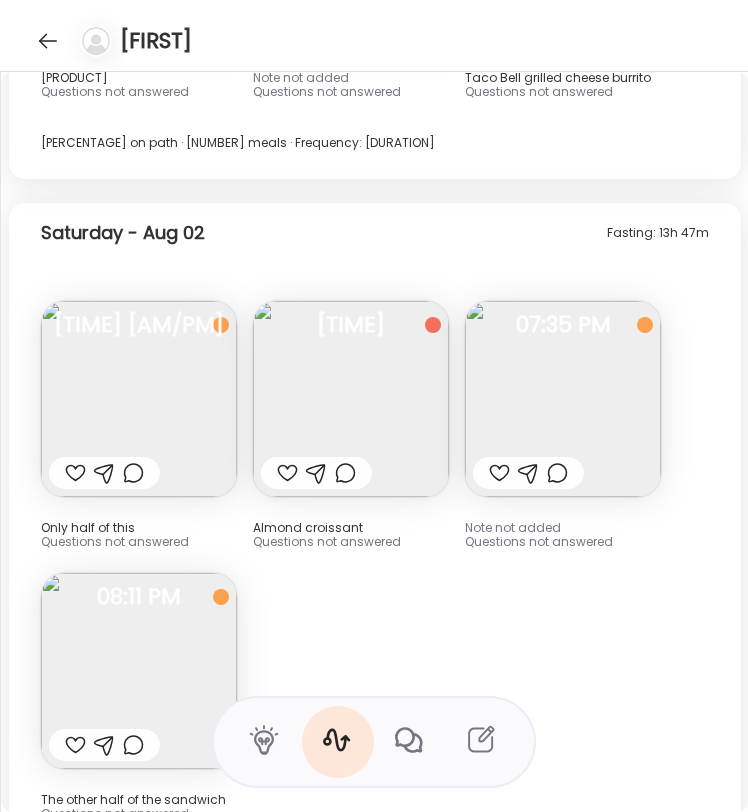 scroll, scrollTop: 15095, scrollLeft: 0, axis: vertical 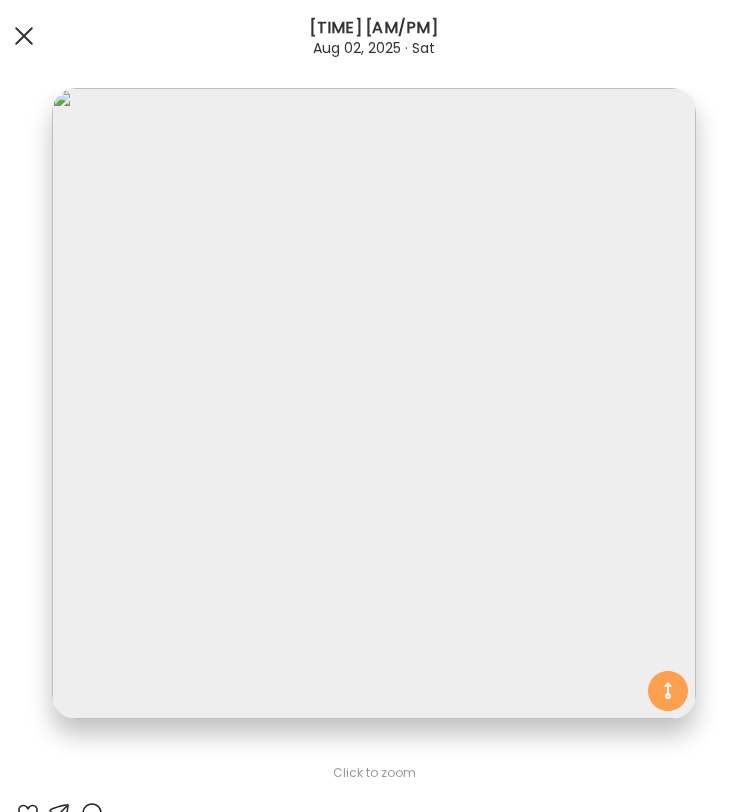 click at bounding box center [24, 36] 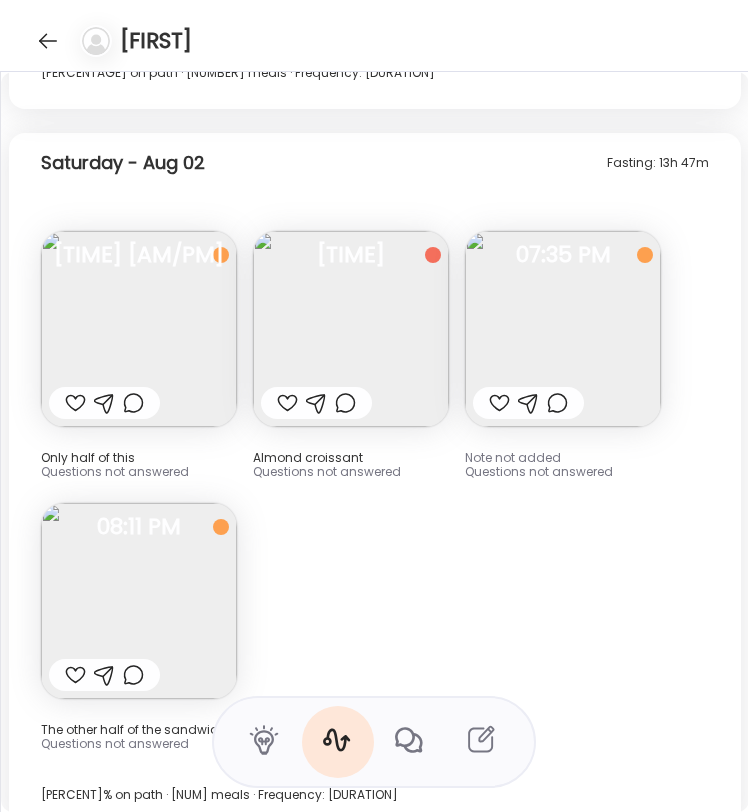 scroll, scrollTop: 15200, scrollLeft: 0, axis: vertical 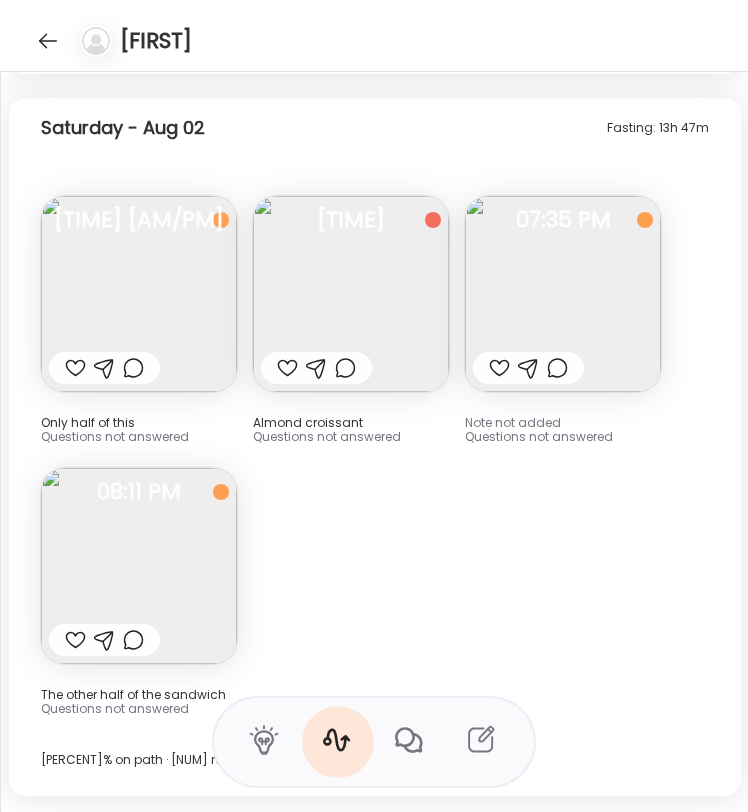 click at bounding box center [139, 294] 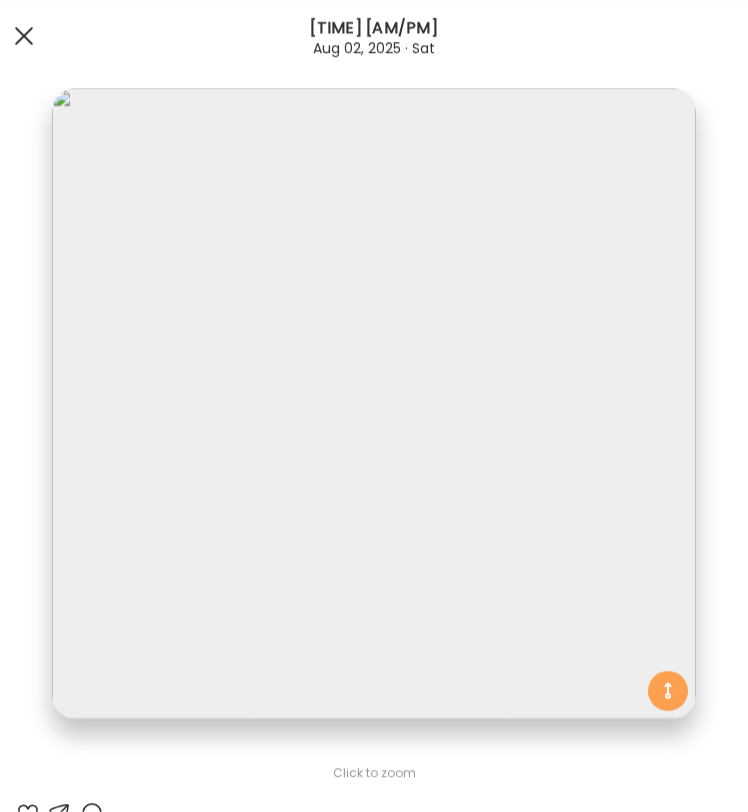 click at bounding box center [24, 36] 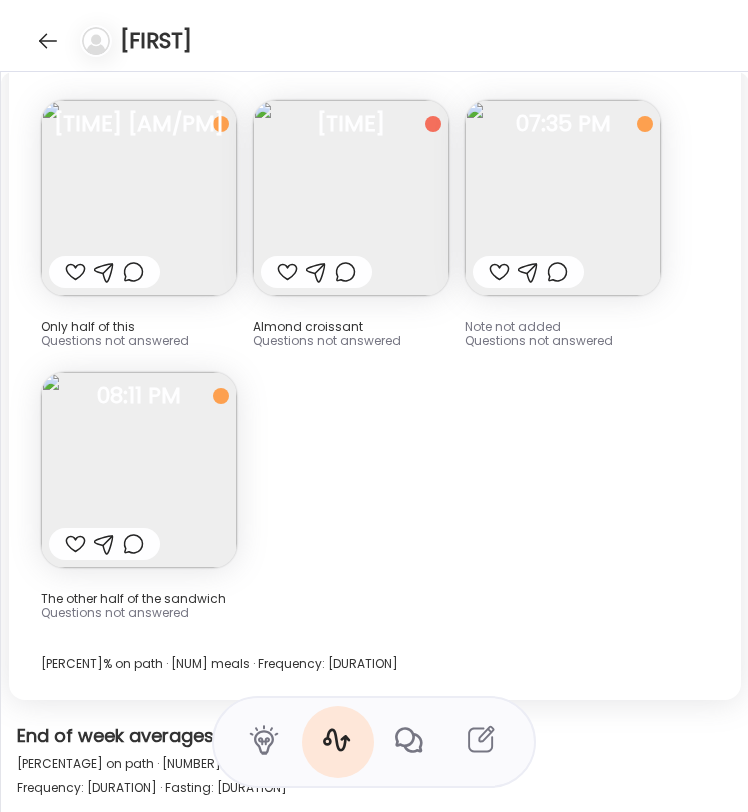 scroll, scrollTop: 15292, scrollLeft: 0, axis: vertical 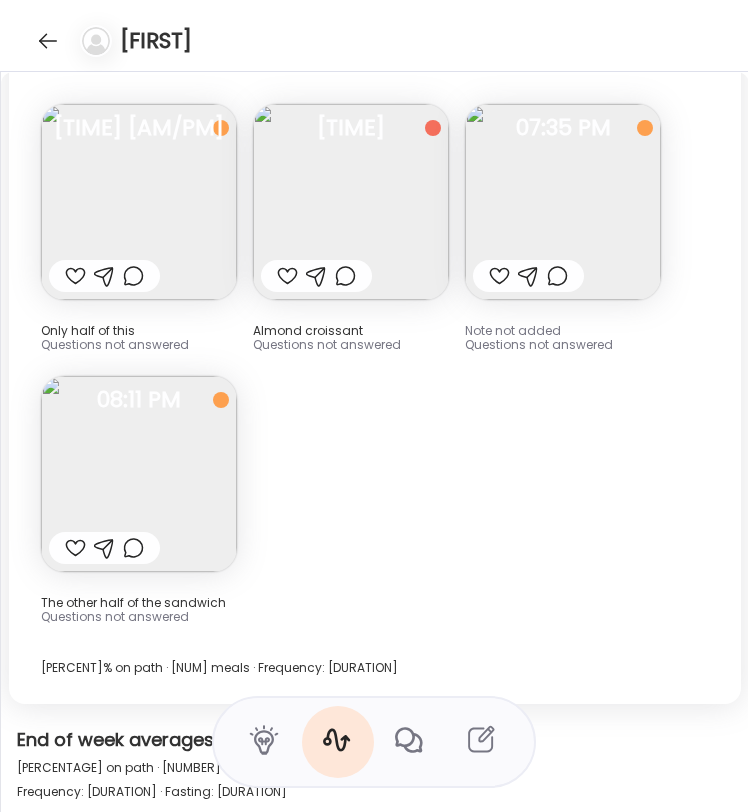 click at bounding box center [563, 202] 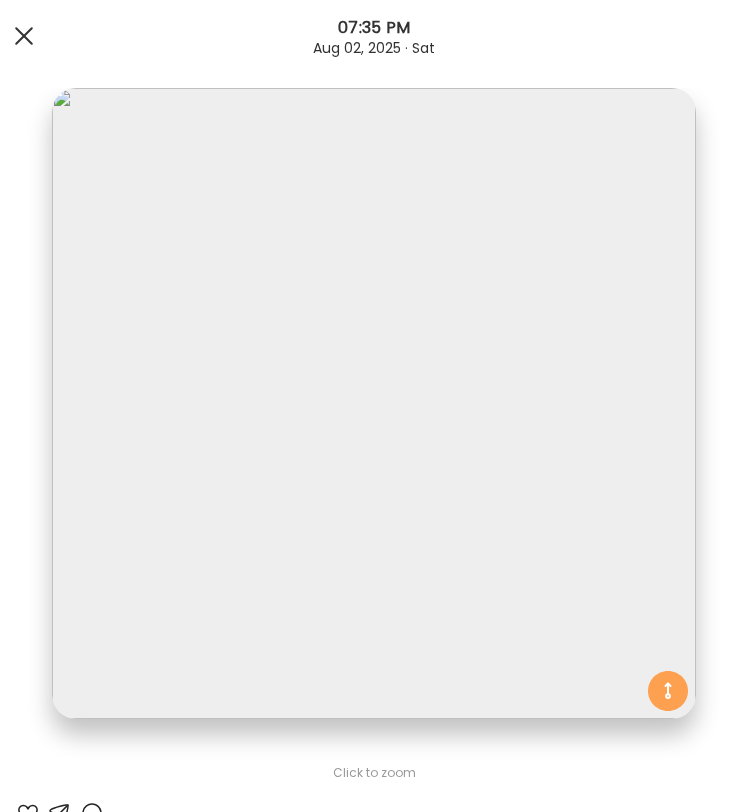 click at bounding box center [24, 36] 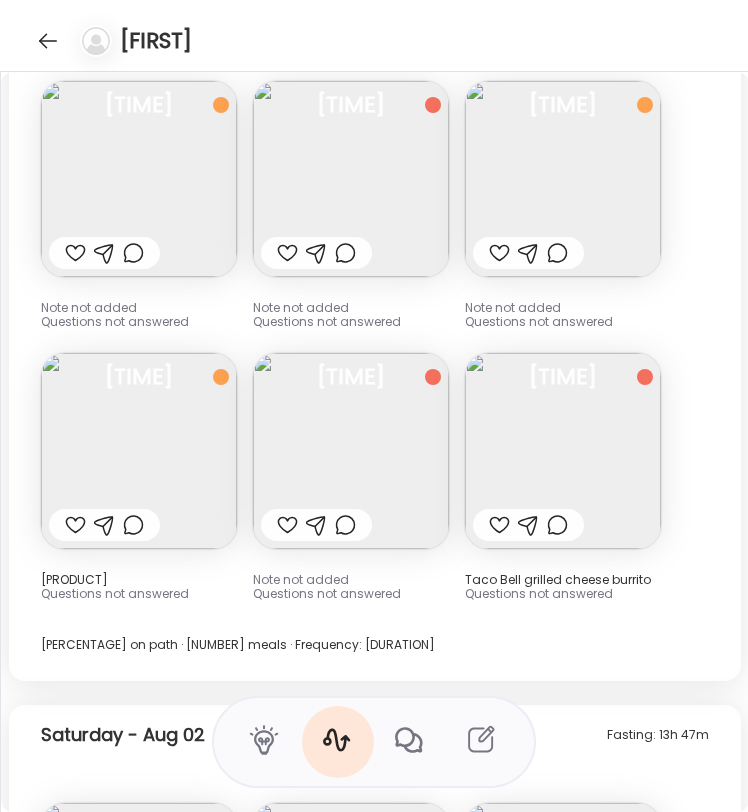 scroll, scrollTop: 14589, scrollLeft: 0, axis: vertical 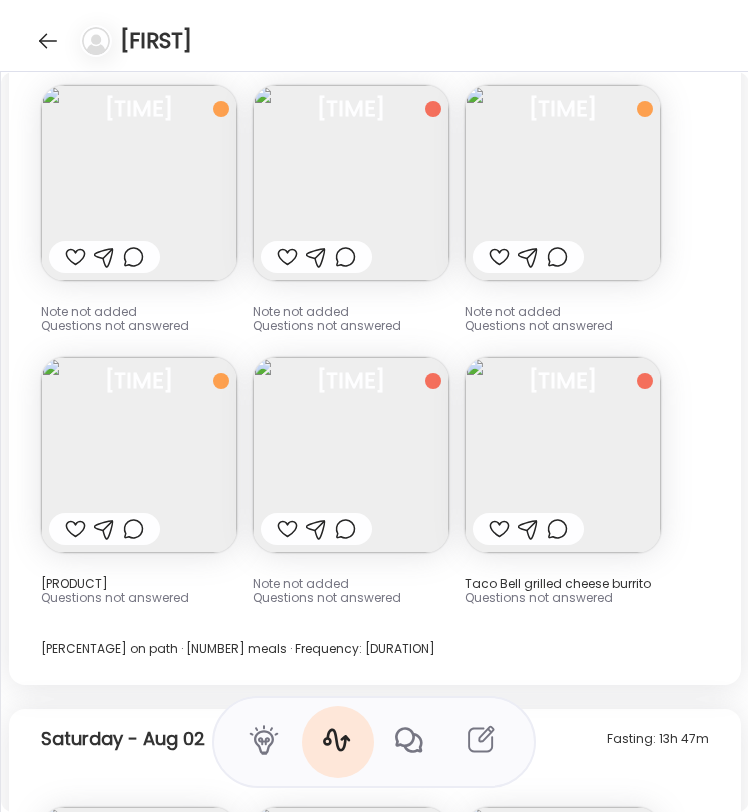 click at bounding box center (351, 455) 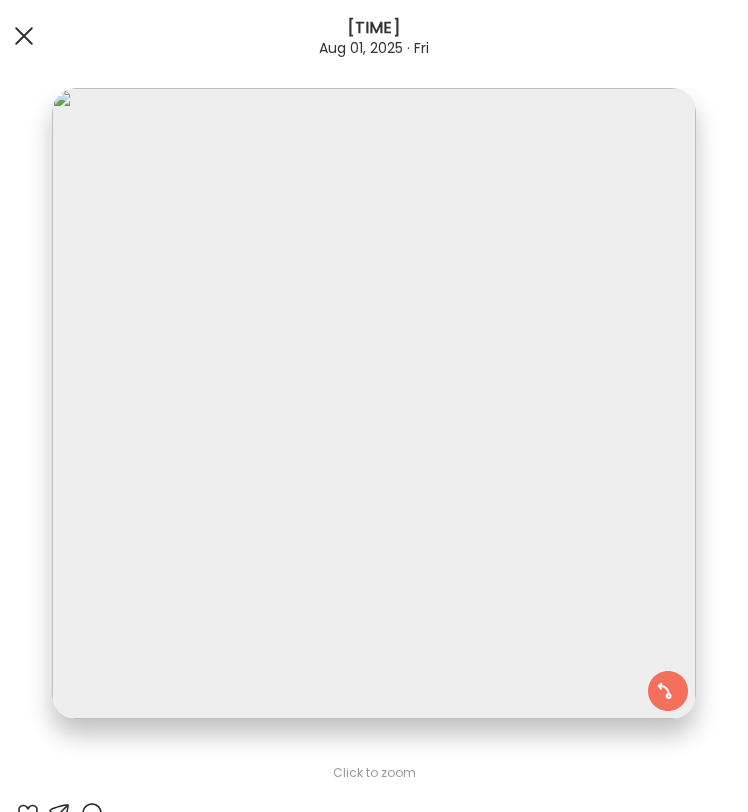 click at bounding box center [24, 36] 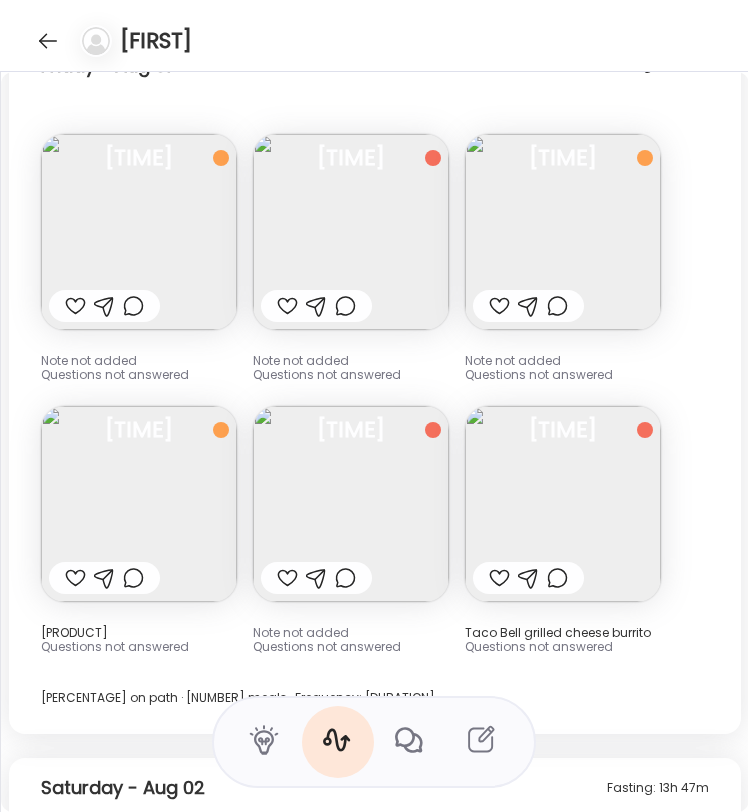 scroll, scrollTop: 14530, scrollLeft: 0, axis: vertical 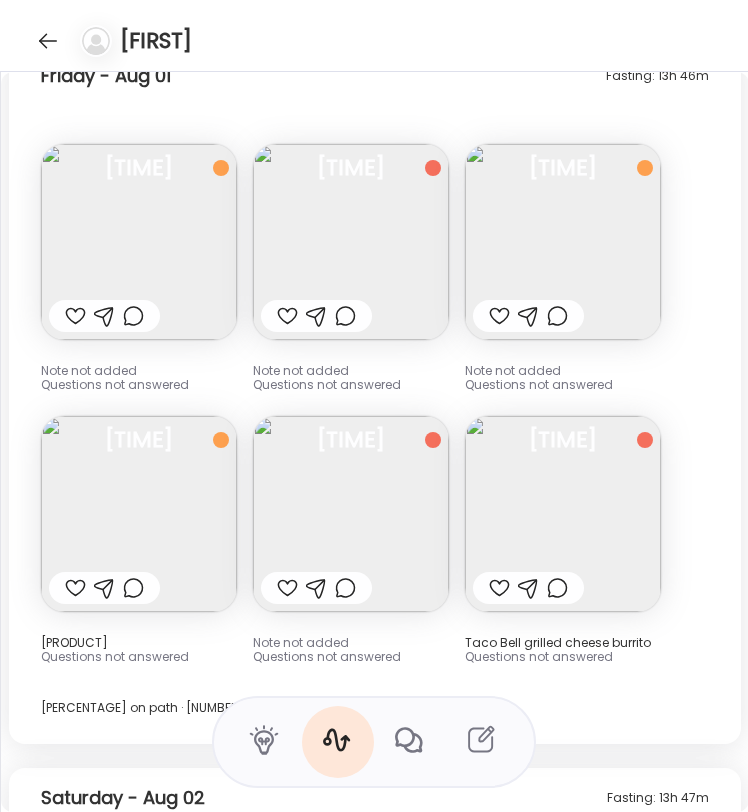 click at bounding box center [139, 242] 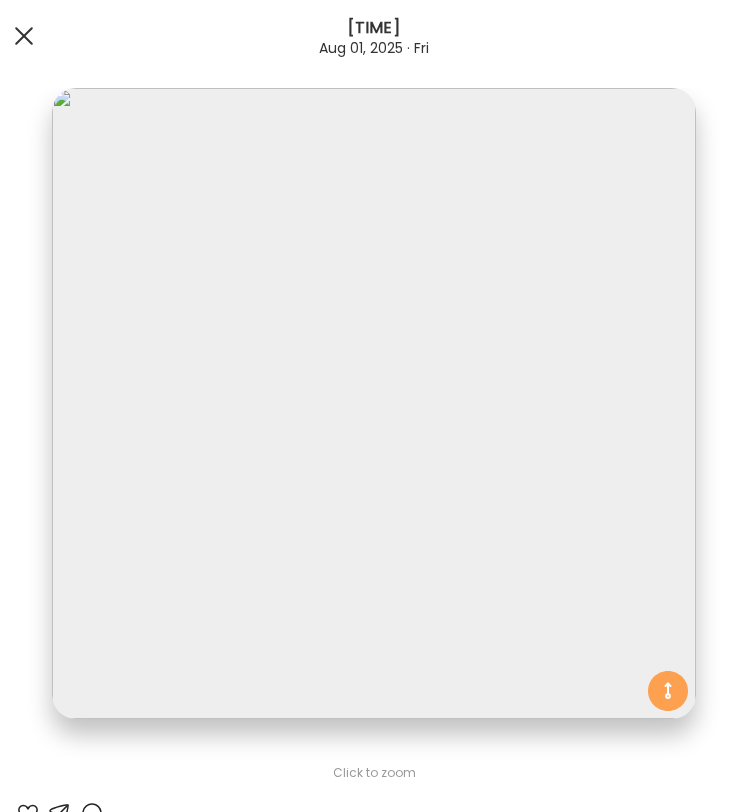 click at bounding box center (24, 36) 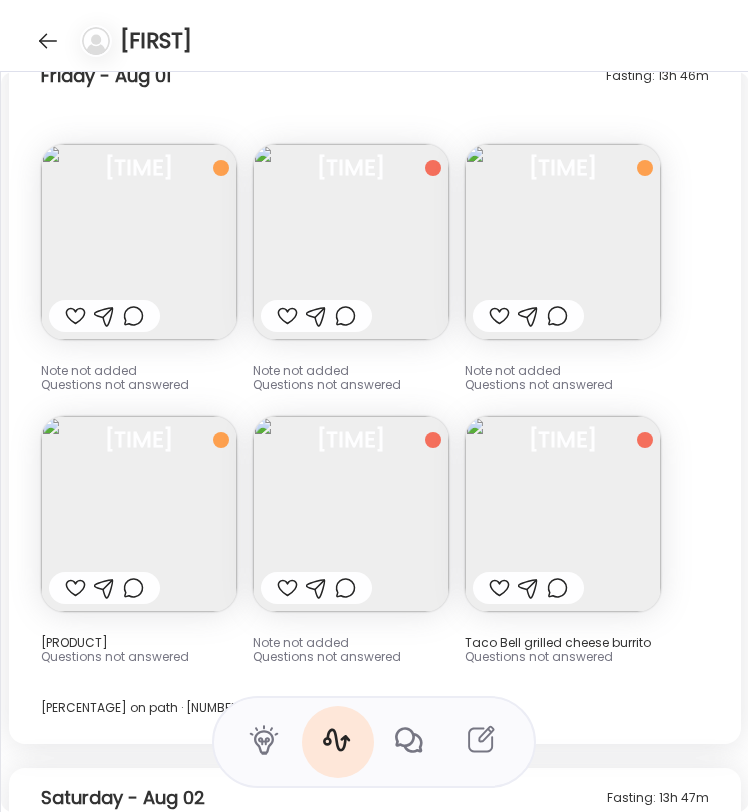 click at bounding box center (351, 242) 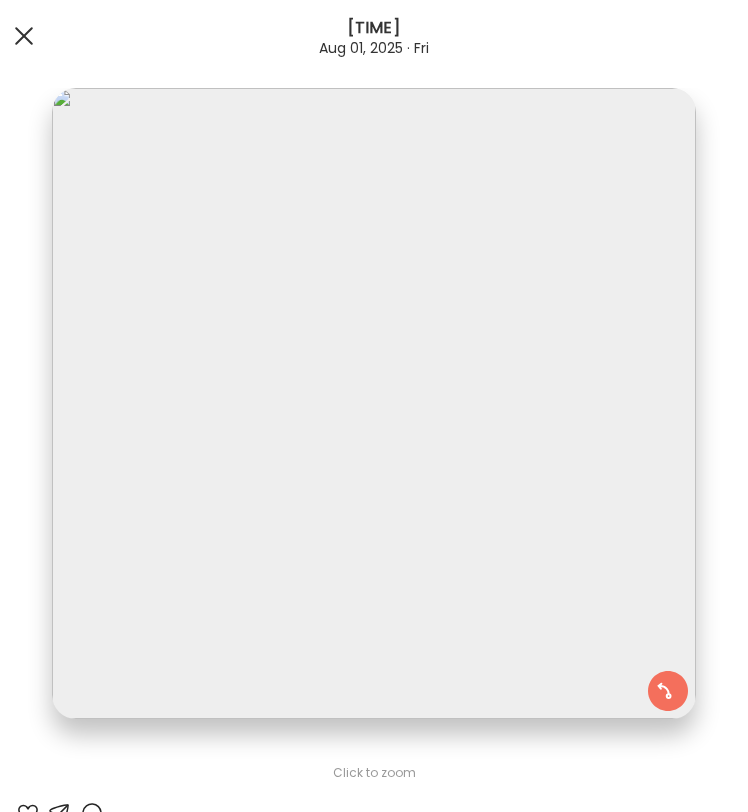 click at bounding box center (24, 36) 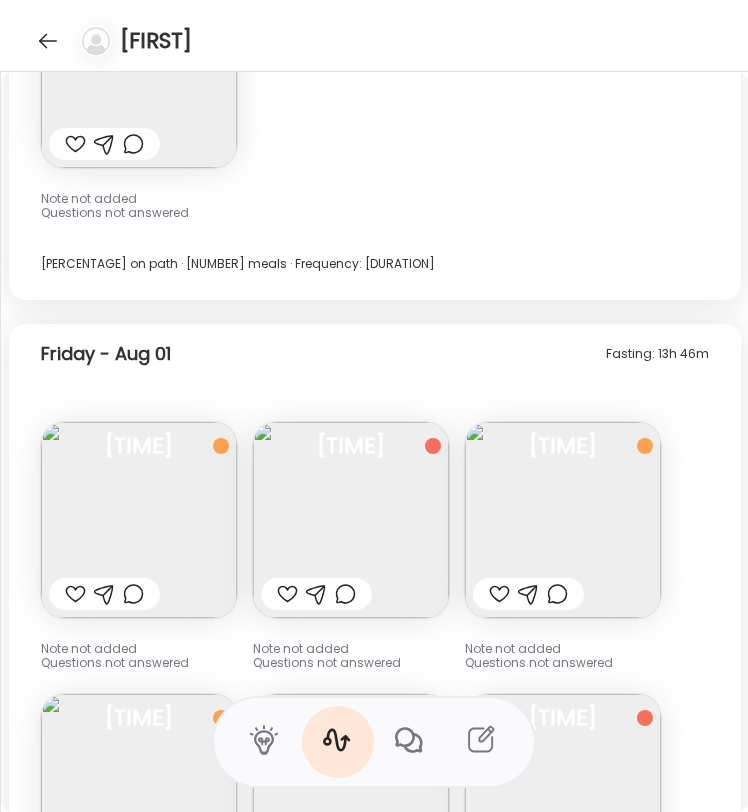 scroll, scrollTop: 14488, scrollLeft: 0, axis: vertical 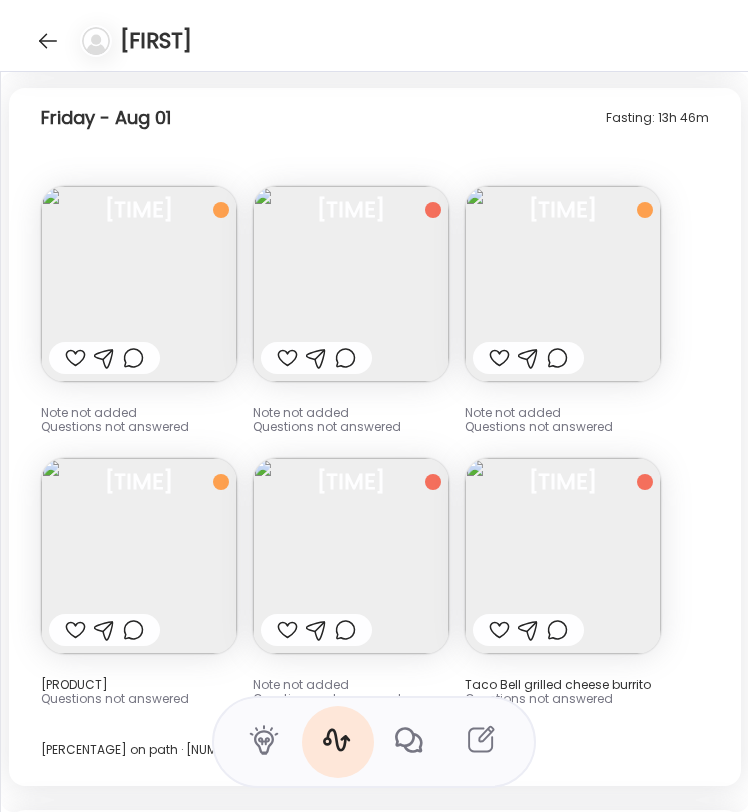 click at bounding box center [351, 284] 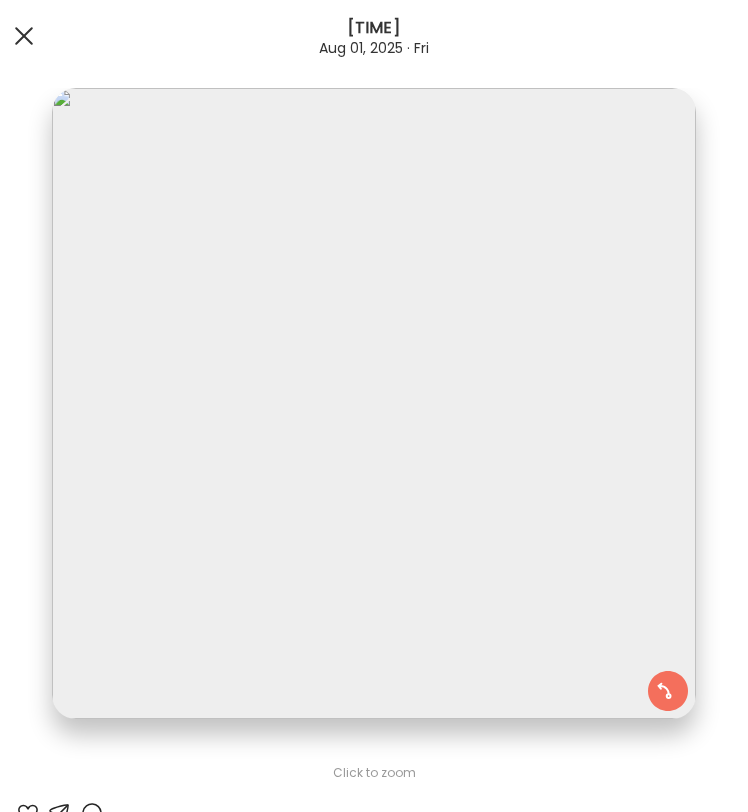 click at bounding box center (24, 36) 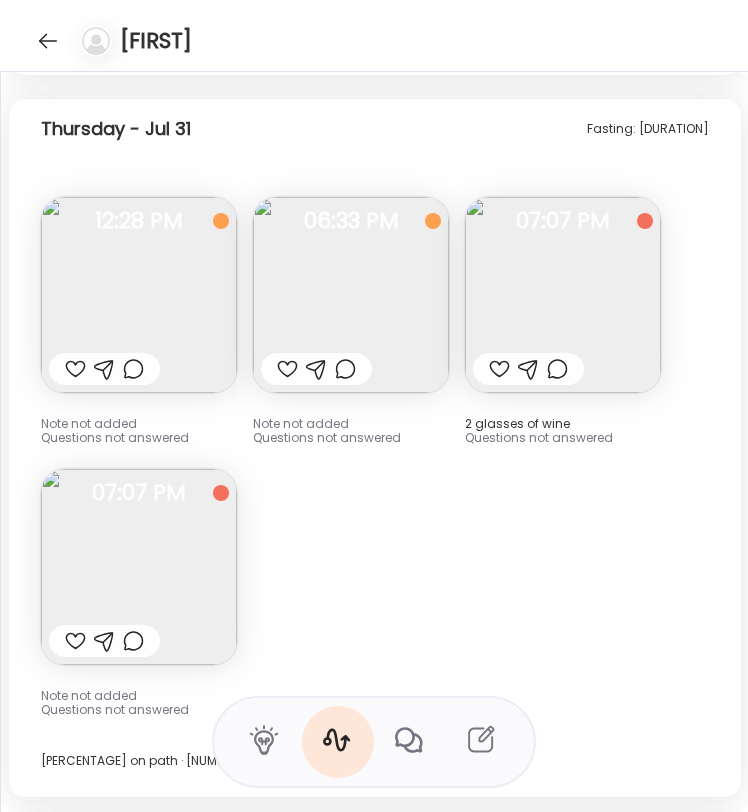 scroll, scrollTop: 13751, scrollLeft: 0, axis: vertical 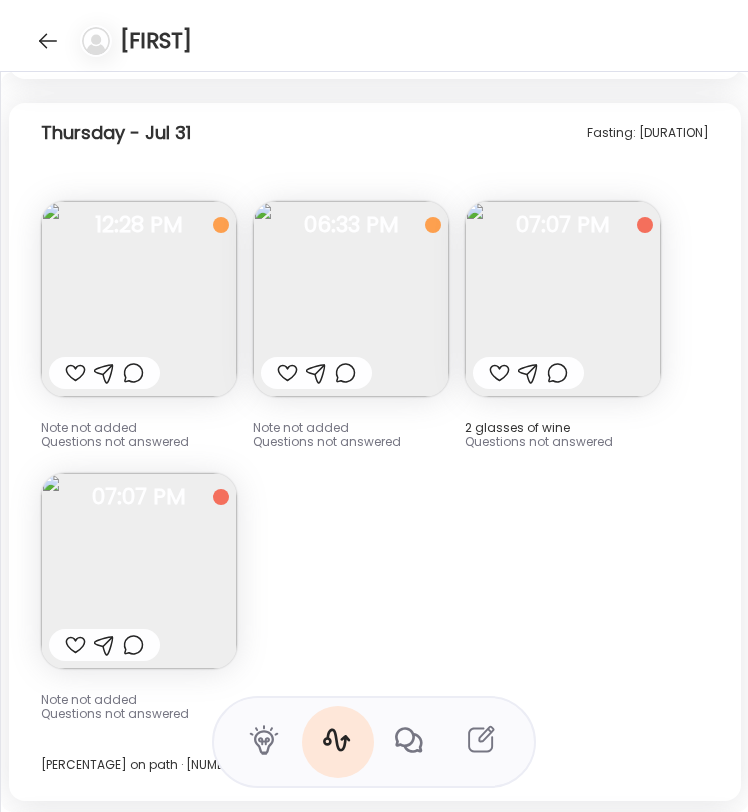 click at bounding box center [351, 299] 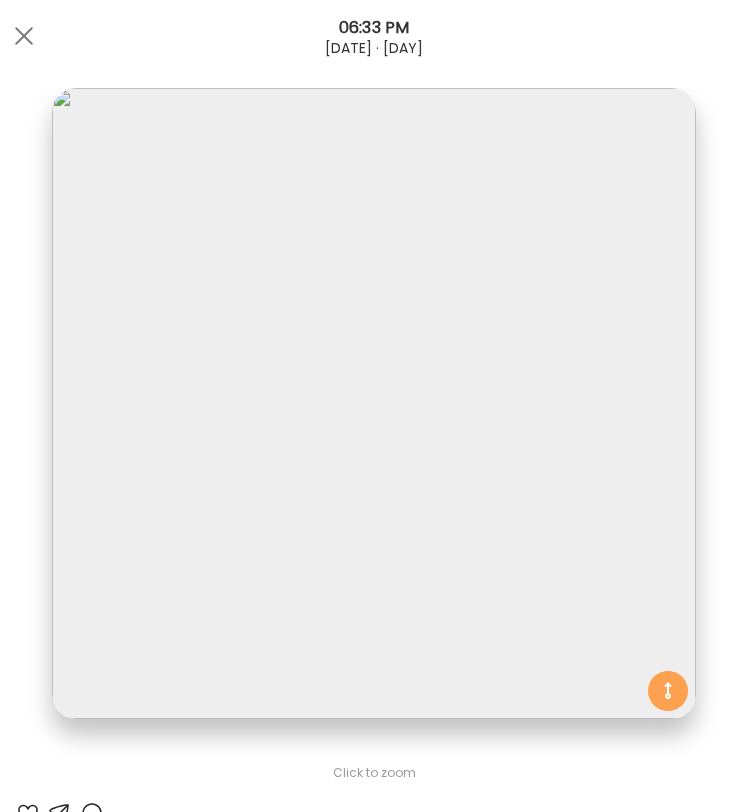 click at bounding box center [24, 36] 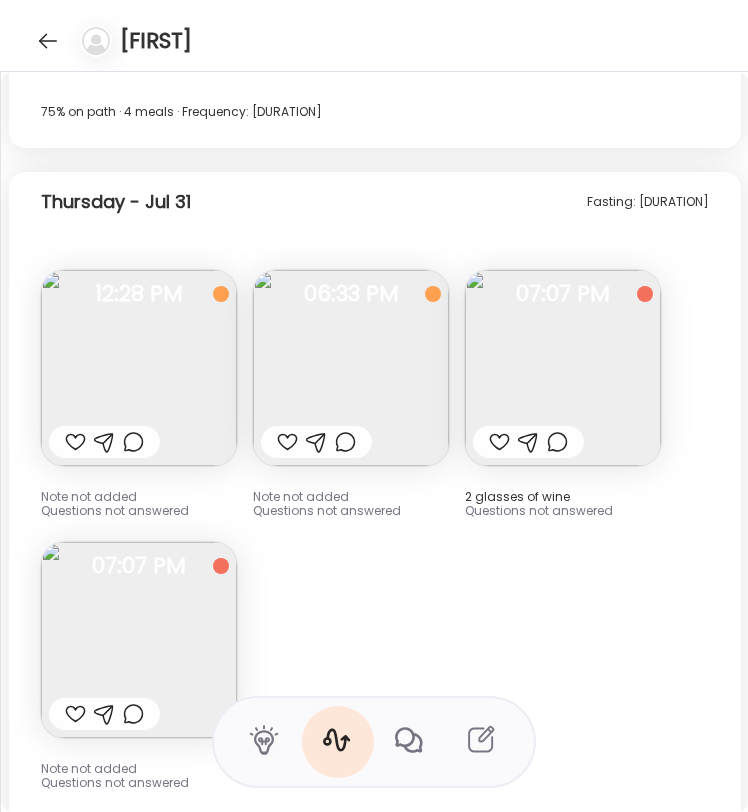 scroll, scrollTop: 13678, scrollLeft: 0, axis: vertical 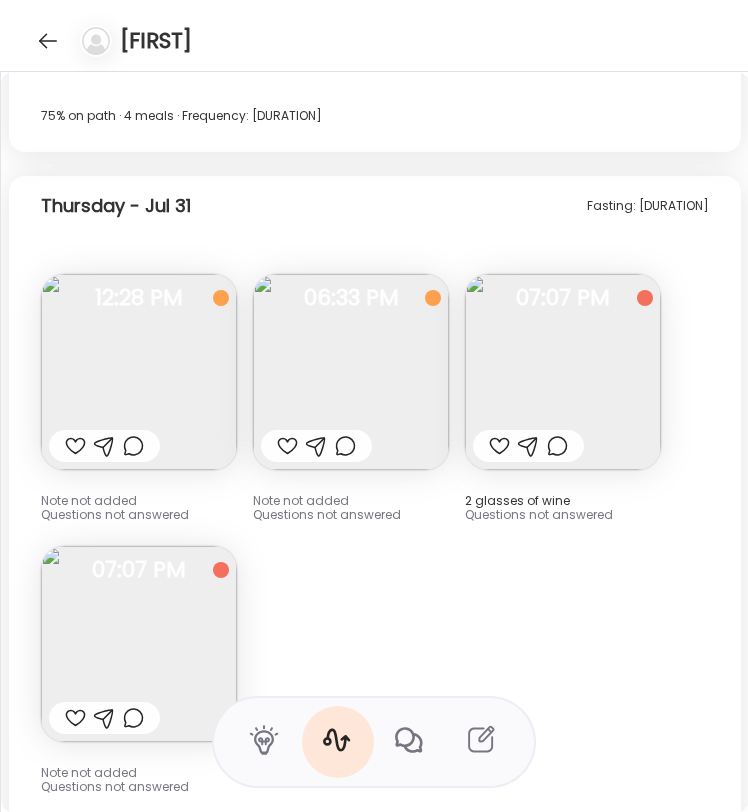 click at bounding box center [351, 372] 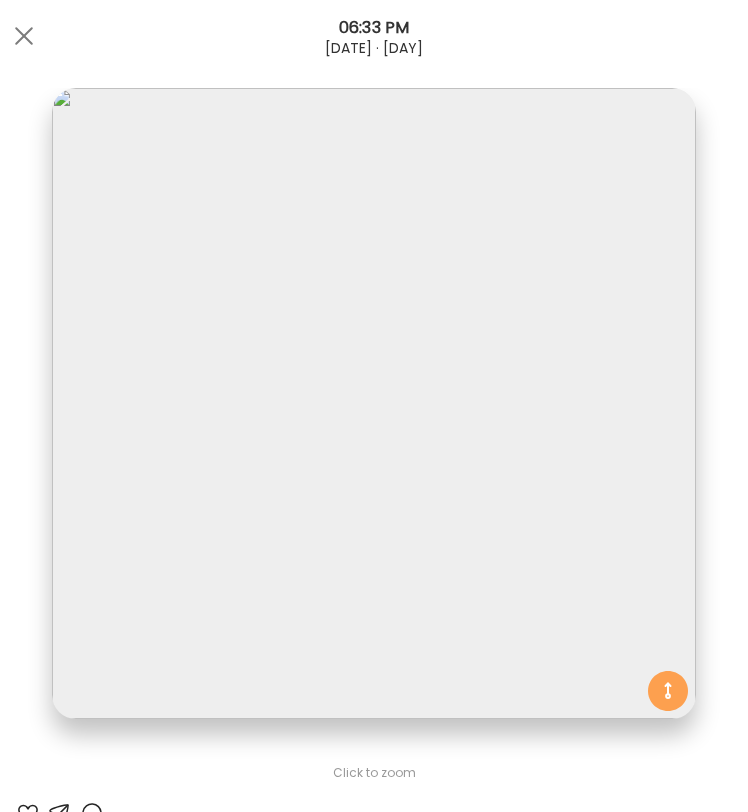click on "06:33 PM" at bounding box center (374, 28) 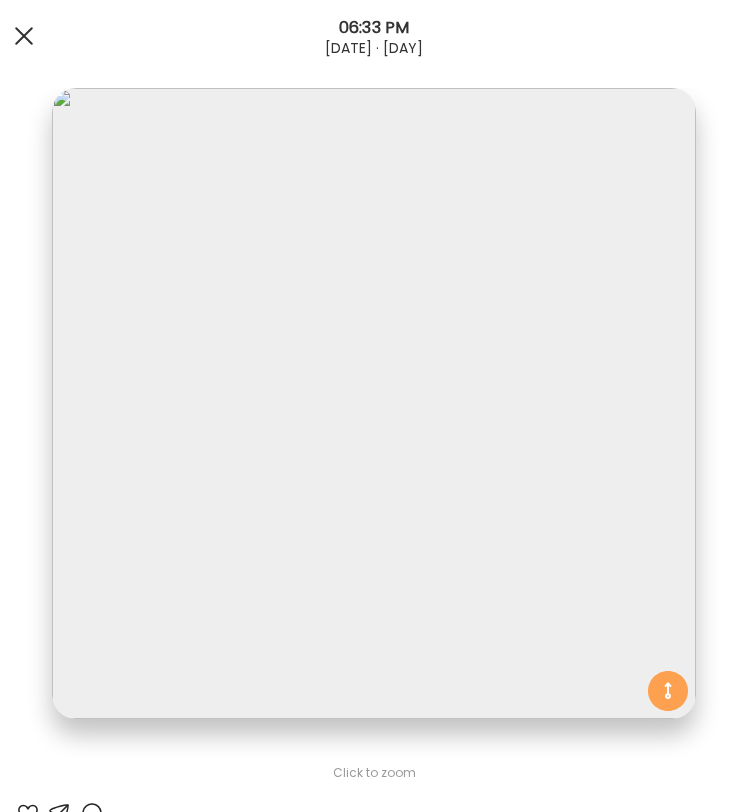 click at bounding box center (24, 36) 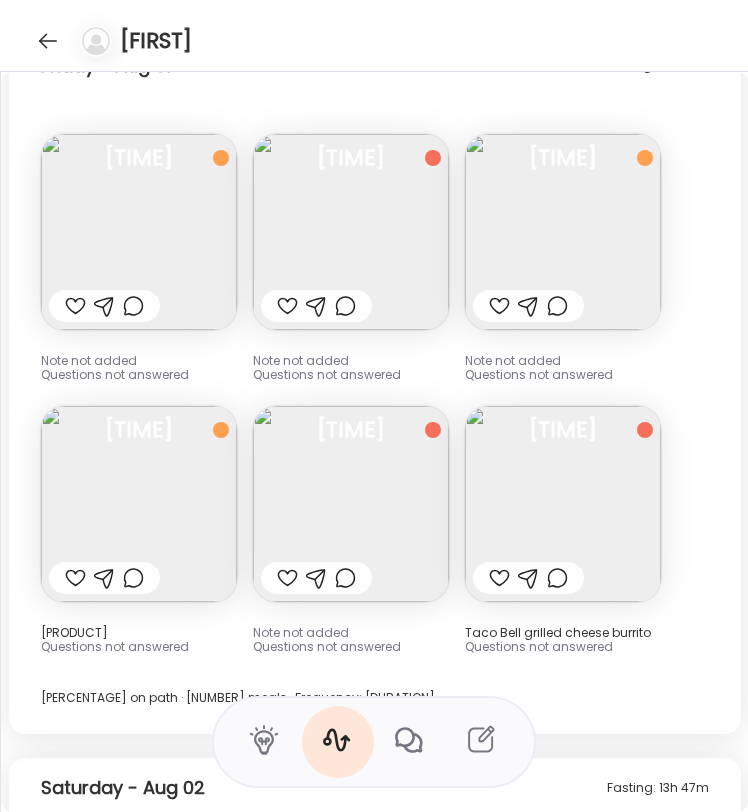 scroll, scrollTop: 14539, scrollLeft: 0, axis: vertical 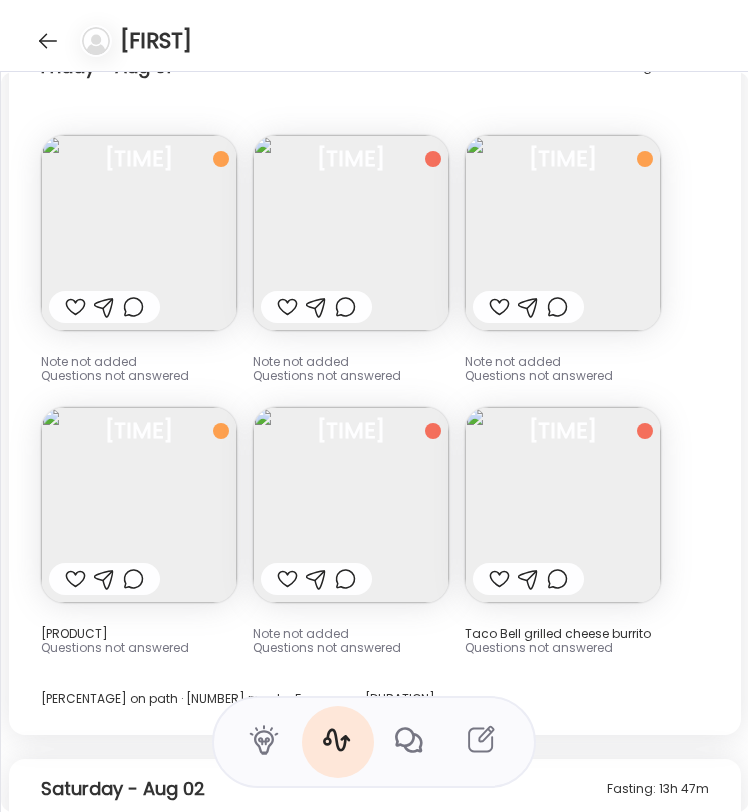 click at bounding box center [139, 505] 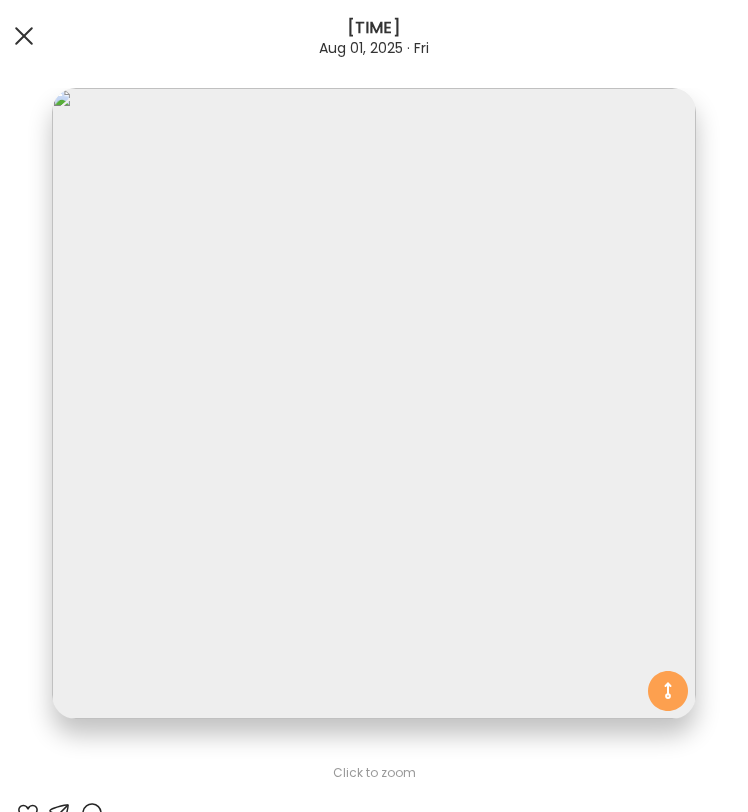 click at bounding box center [24, 36] 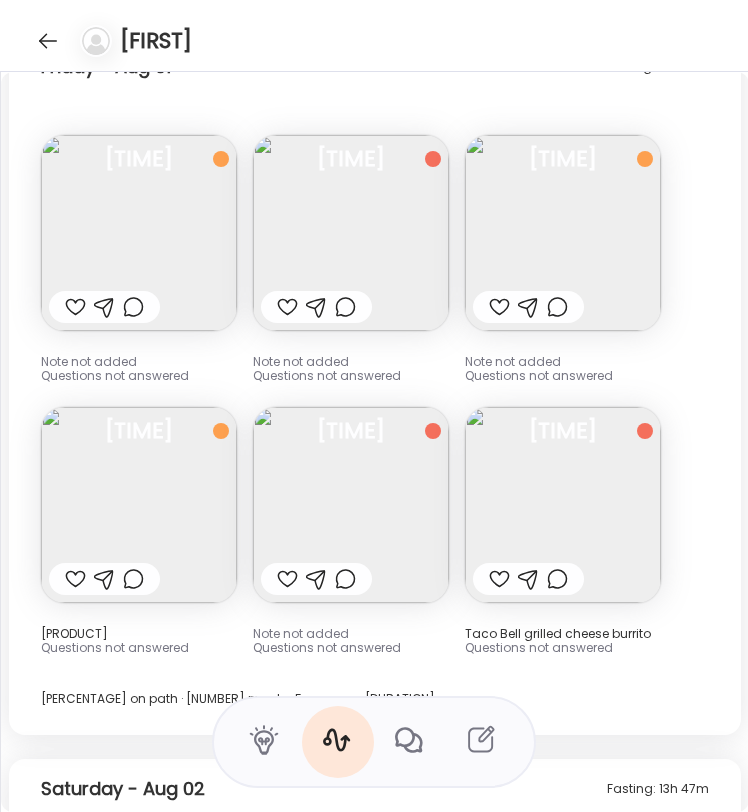 click at bounding box center [351, 505] 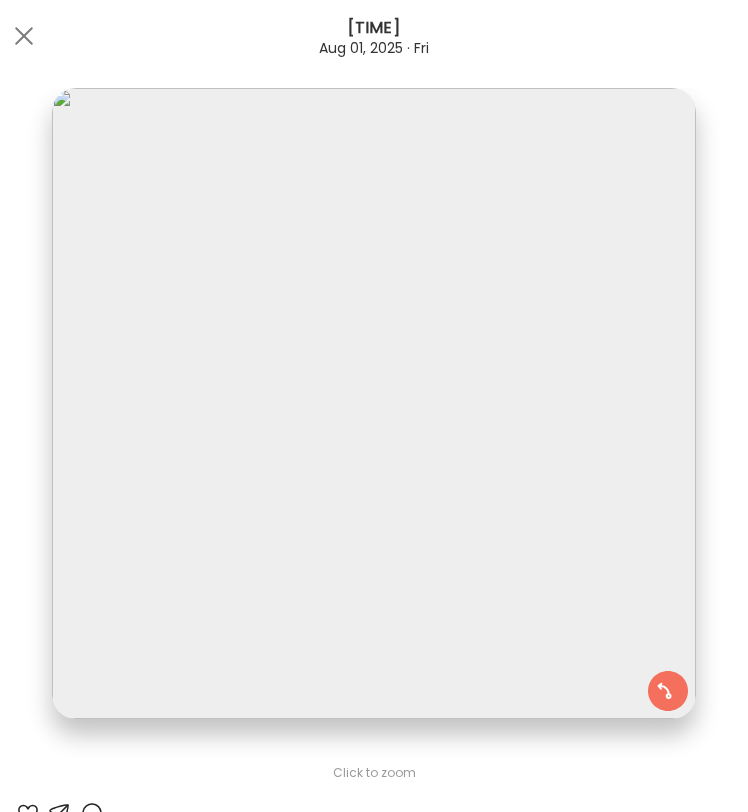 drag, startPoint x: 25, startPoint y: 47, endPoint x: 41, endPoint y: 66, distance: 24.839485 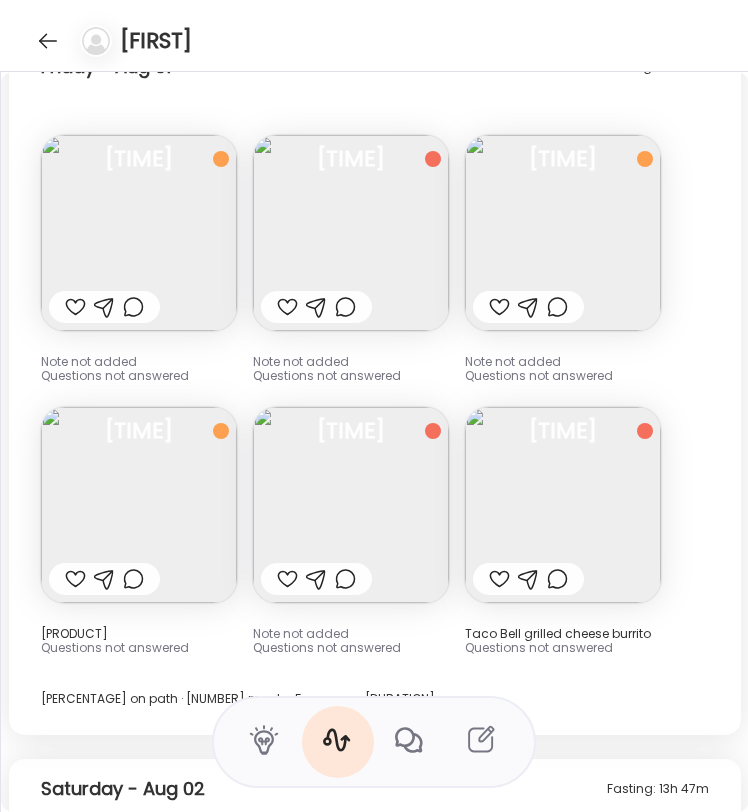 click at bounding box center (563, 505) 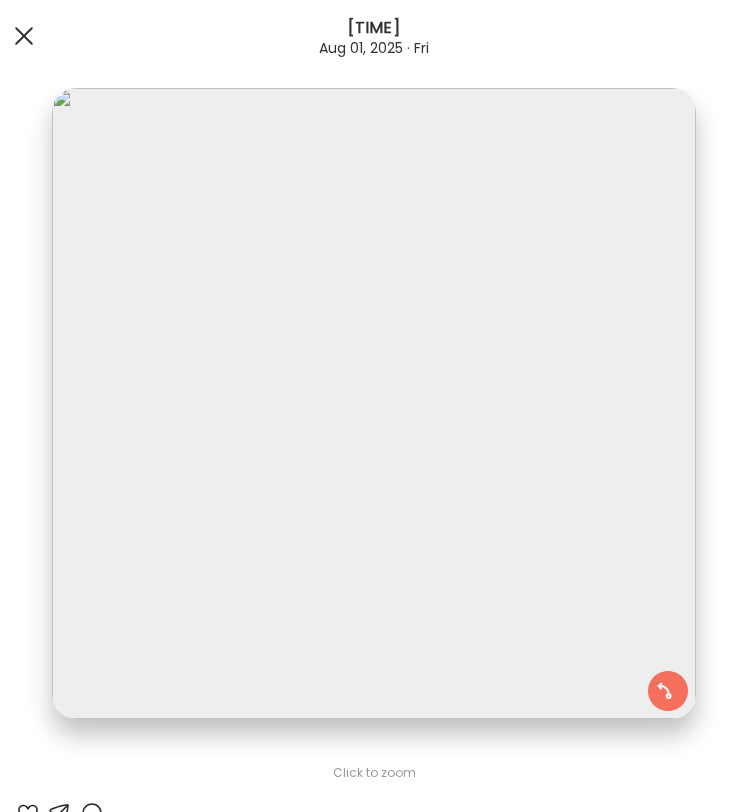 click at bounding box center (24, 36) 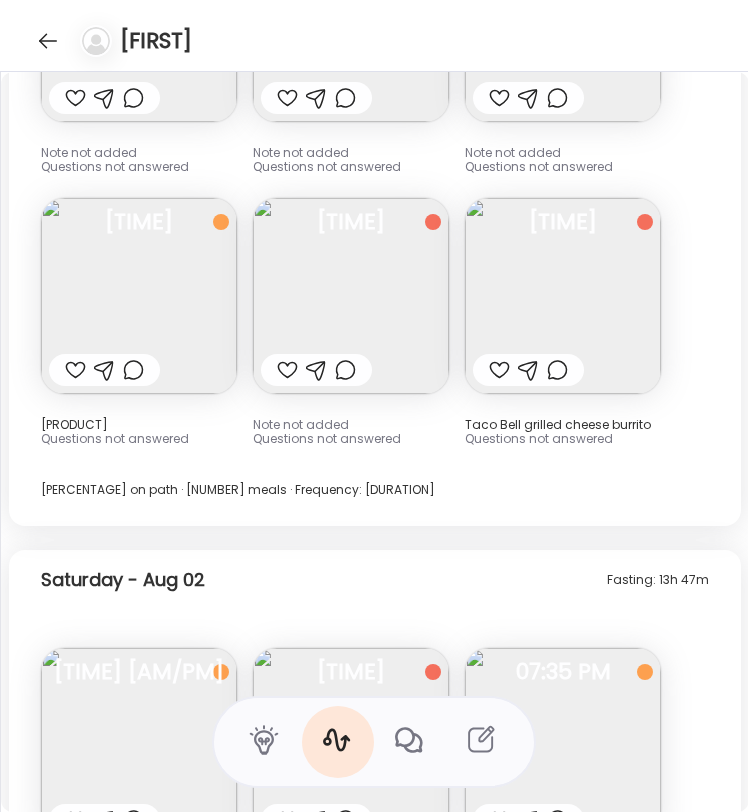 scroll, scrollTop: 14752, scrollLeft: 0, axis: vertical 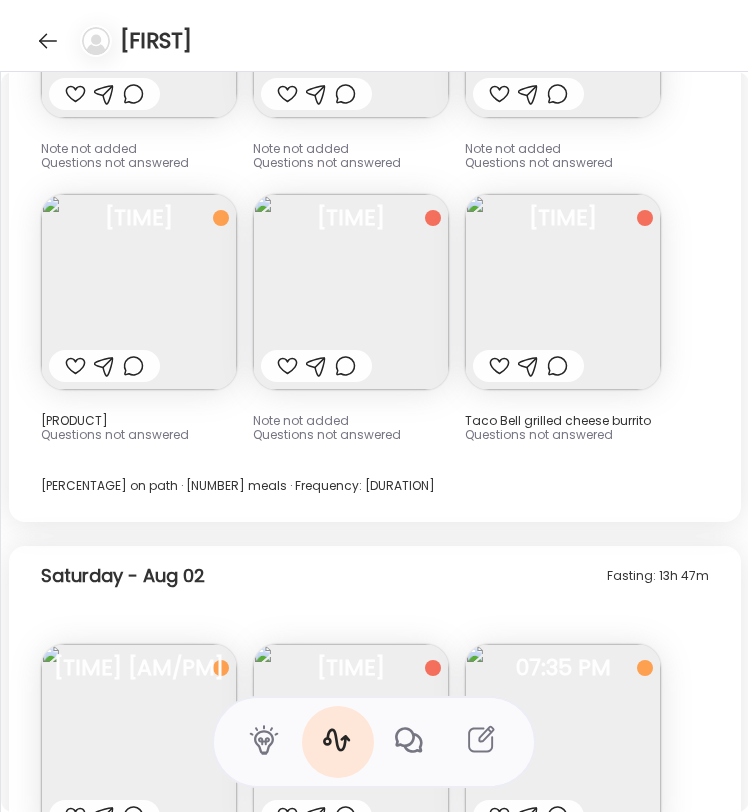 click at bounding box center [563, 292] 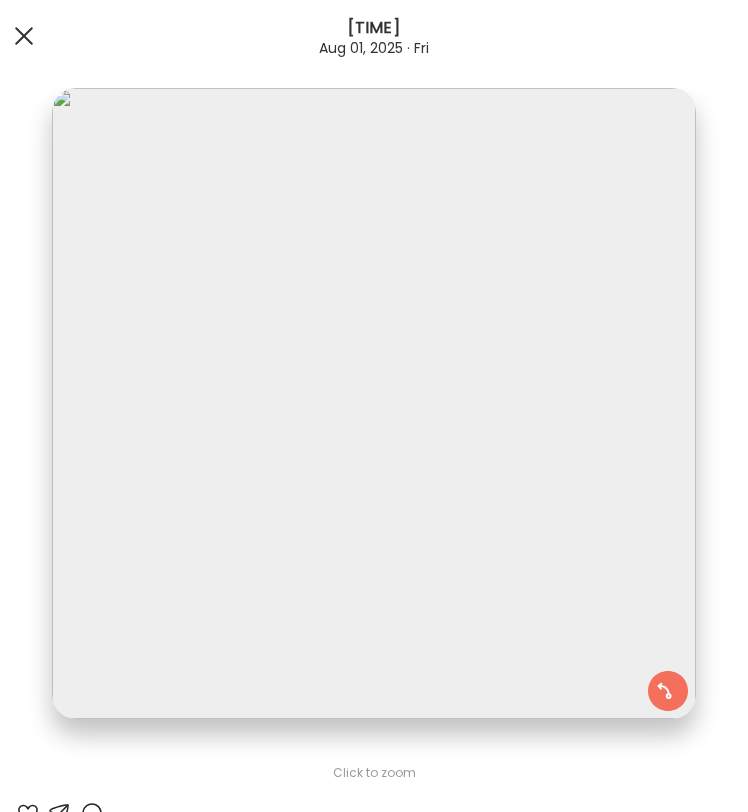 click at bounding box center (24, 36) 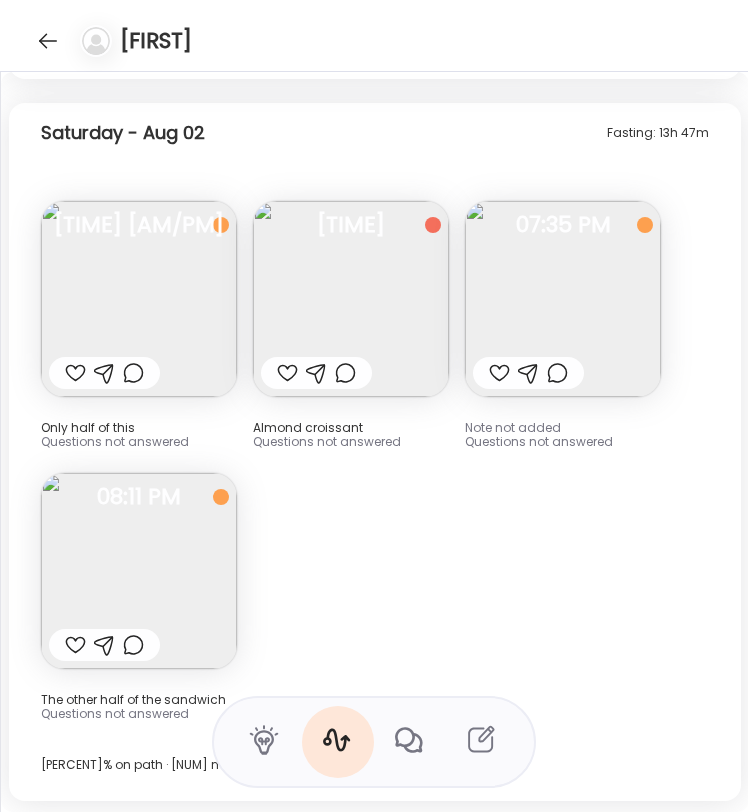 scroll, scrollTop: 15198, scrollLeft: 0, axis: vertical 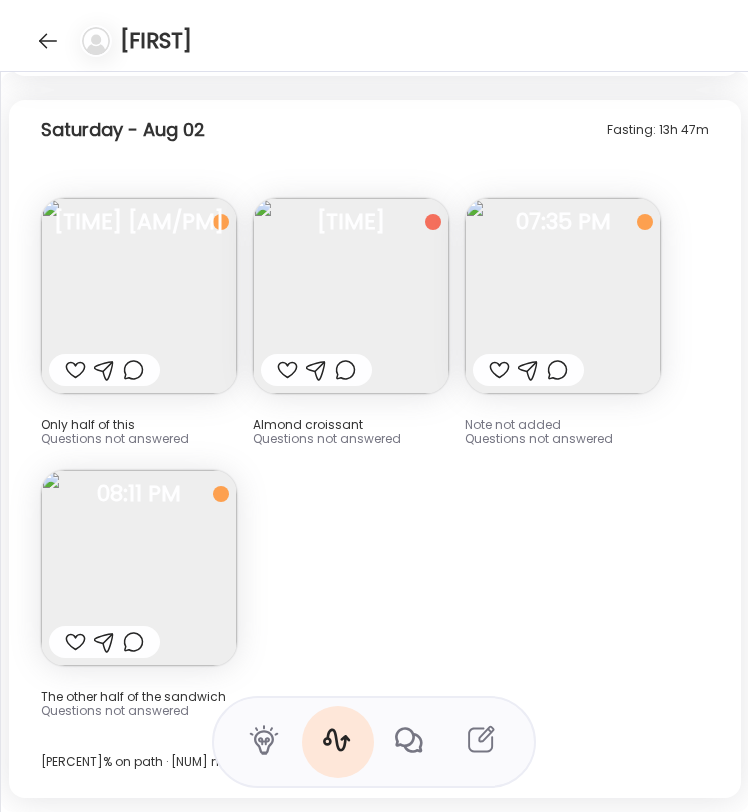 click at bounding box center [139, 296] 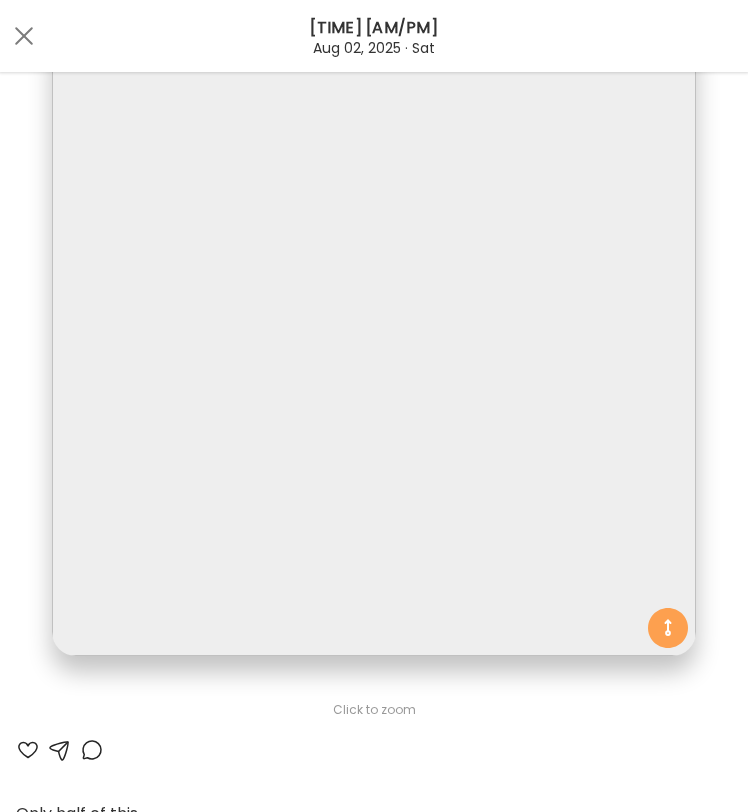 scroll, scrollTop: 65, scrollLeft: 0, axis: vertical 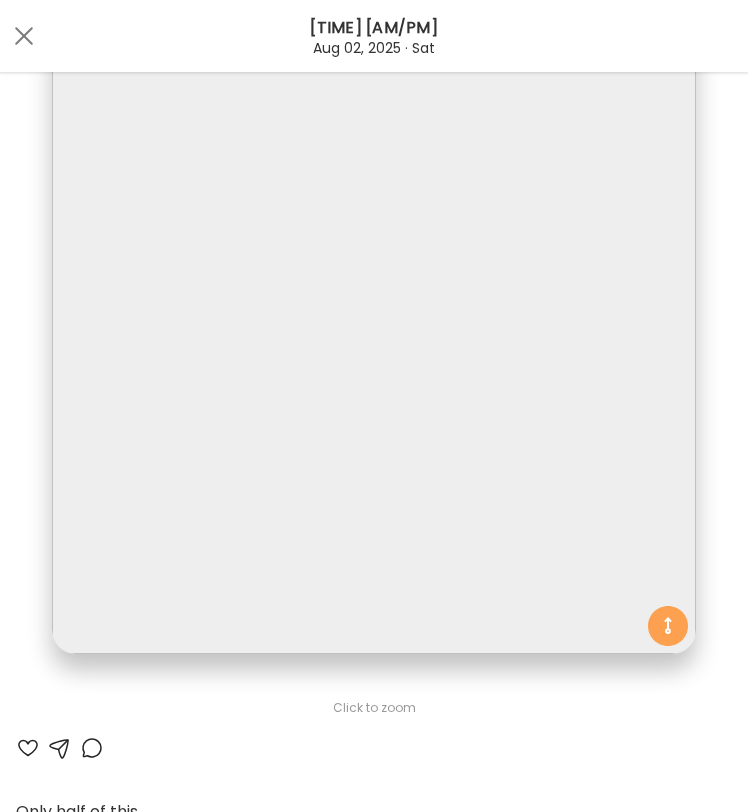 drag, startPoint x: 26, startPoint y: 30, endPoint x: 39, endPoint y: 37, distance: 14.764823 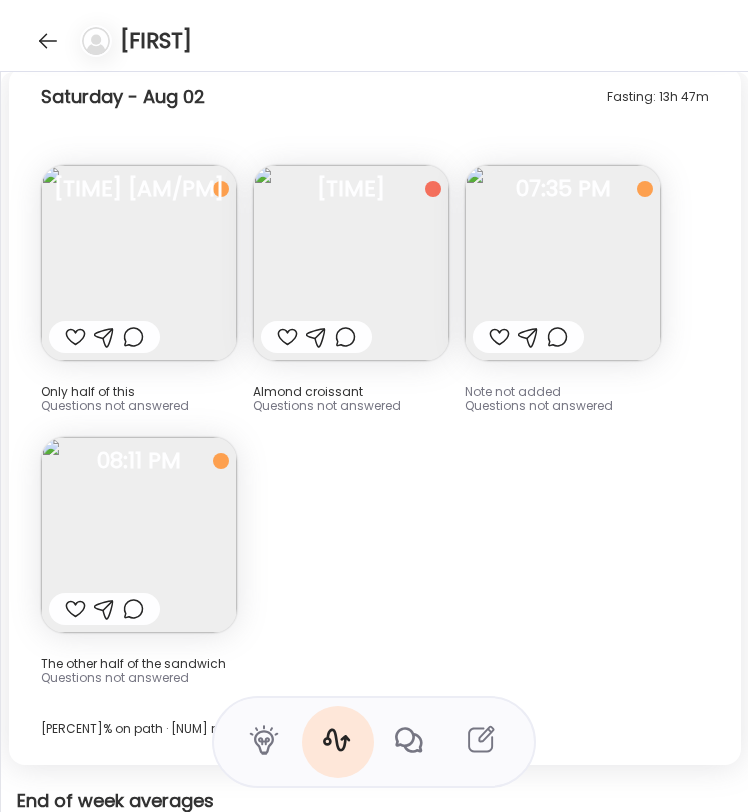 scroll, scrollTop: 15245, scrollLeft: 0, axis: vertical 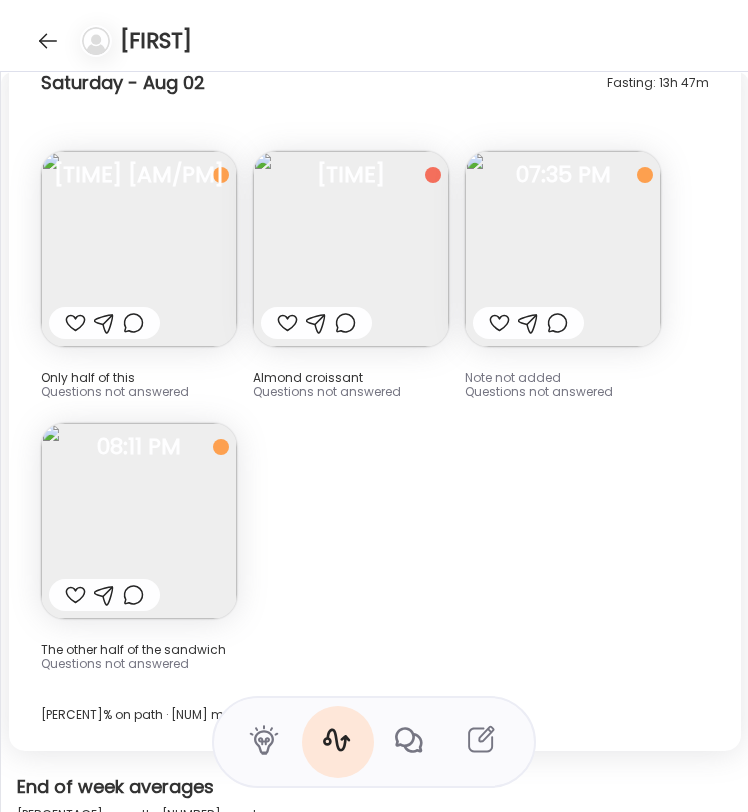 click at bounding box center [351, 249] 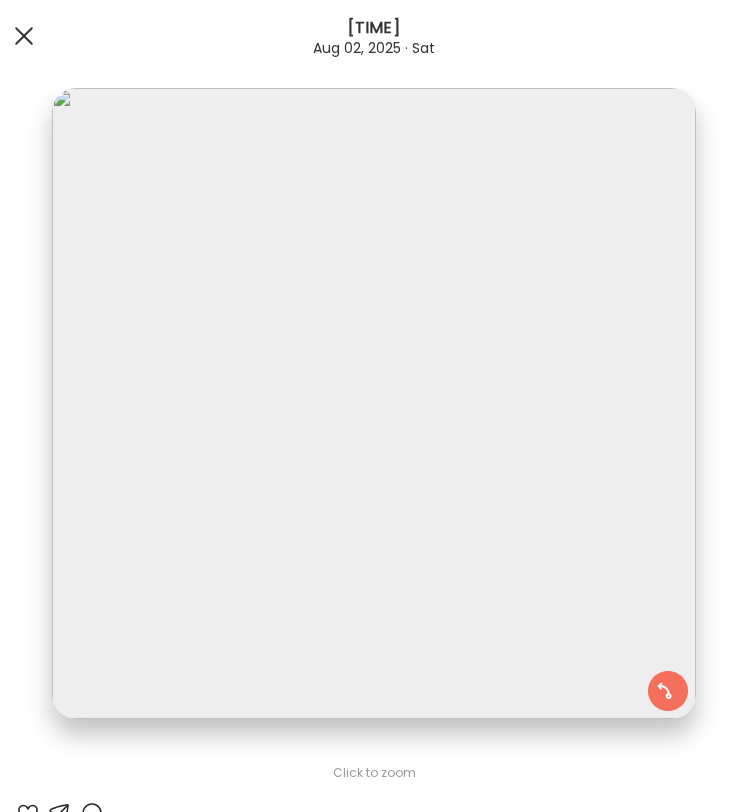 click at bounding box center (24, 36) 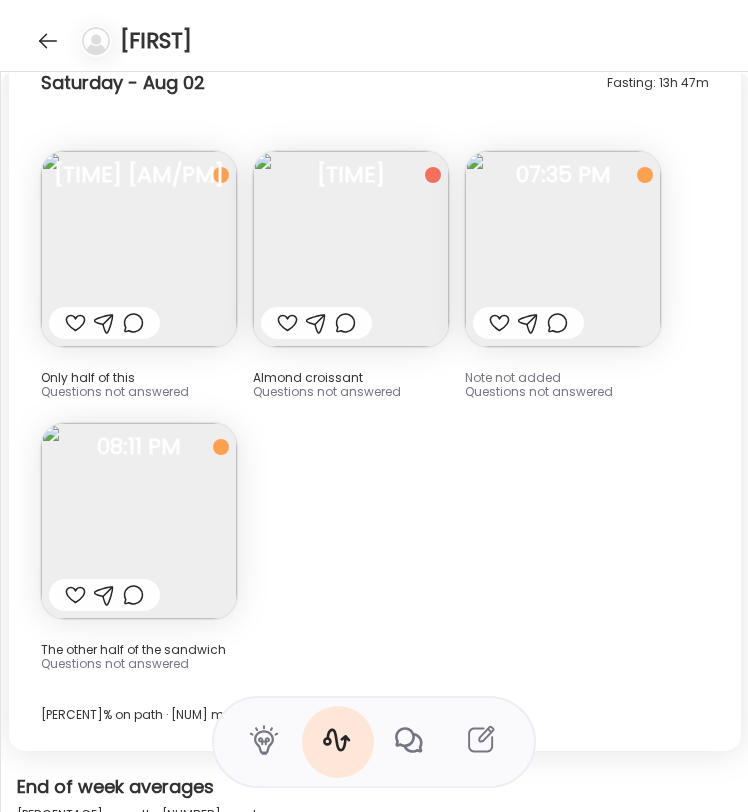 click at bounding box center (563, 249) 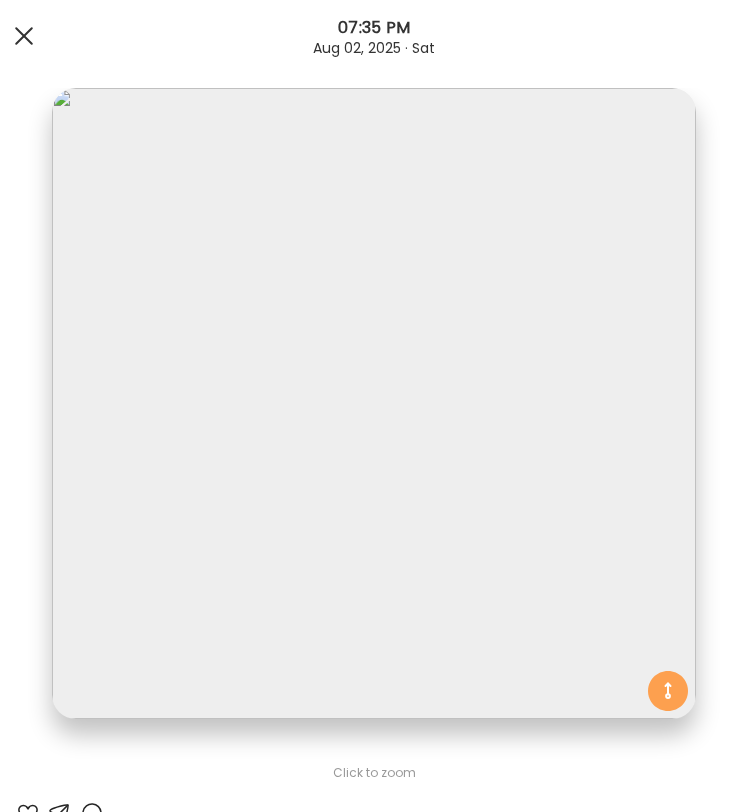 click at bounding box center (24, 36) 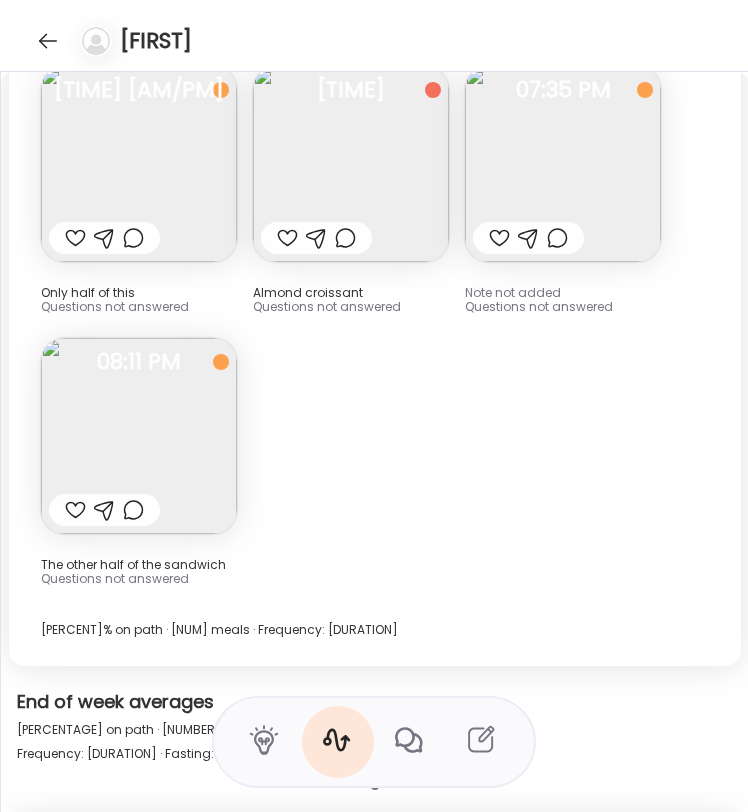 scroll, scrollTop: 15326, scrollLeft: 0, axis: vertical 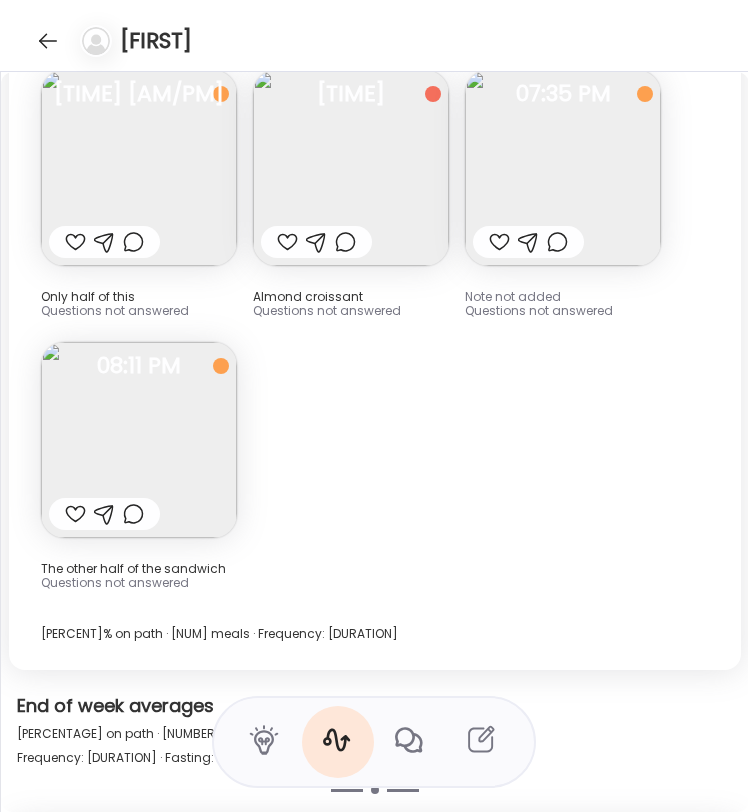 click at bounding box center [139, 440] 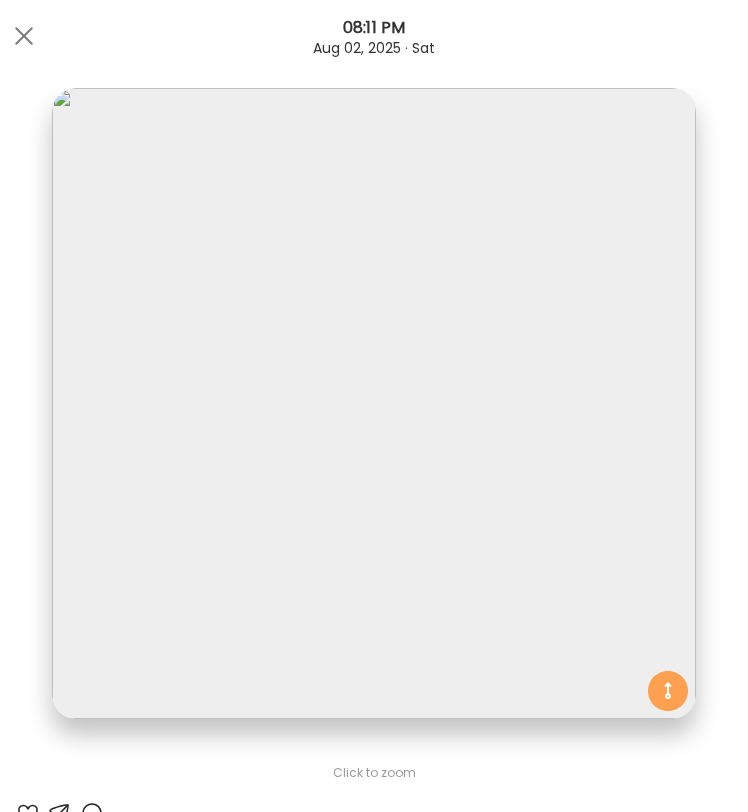 click at bounding box center [24, 36] 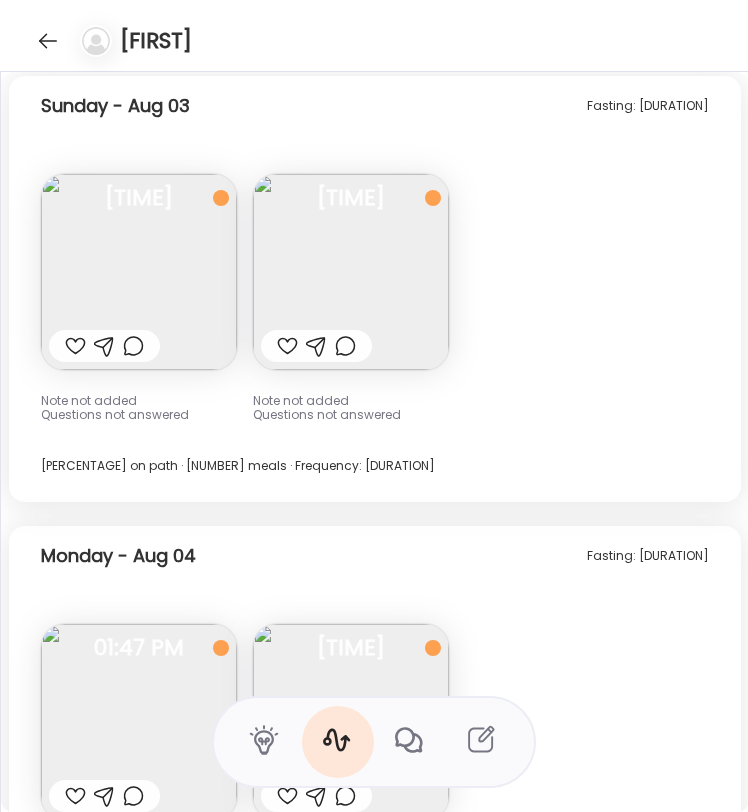 scroll, scrollTop: 16069, scrollLeft: 0, axis: vertical 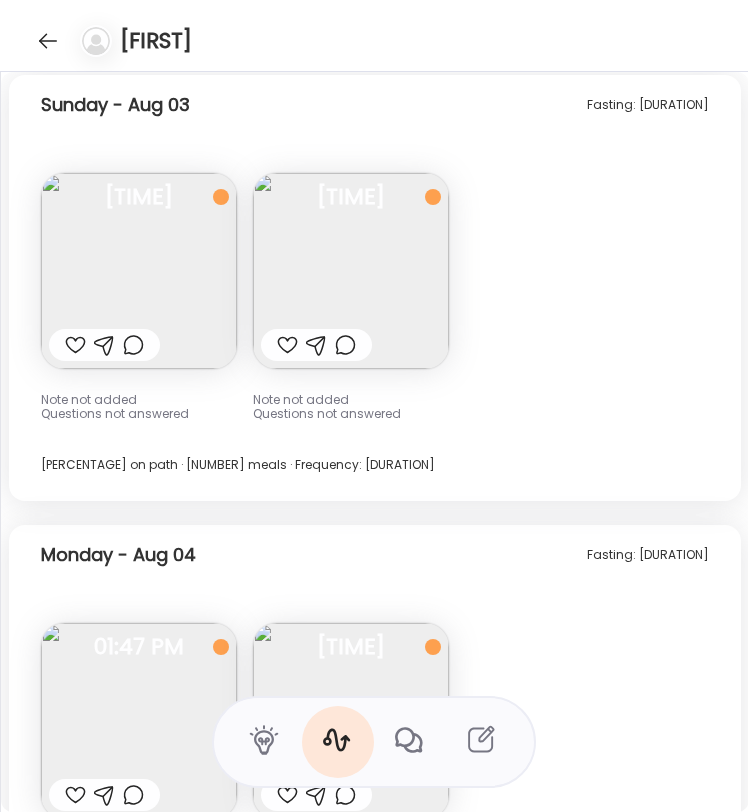 click at bounding box center [351, 271] 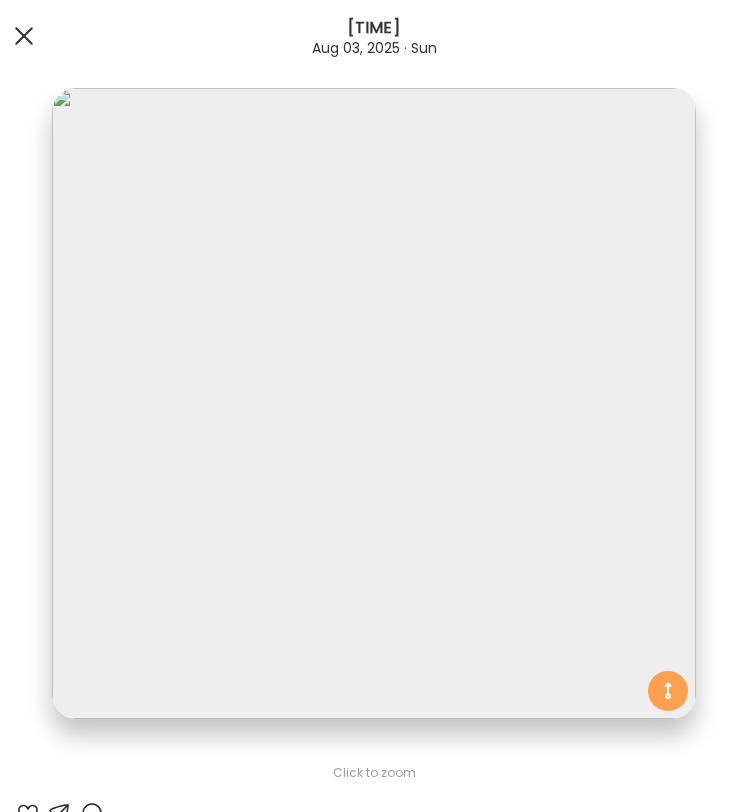 click at bounding box center (24, 36) 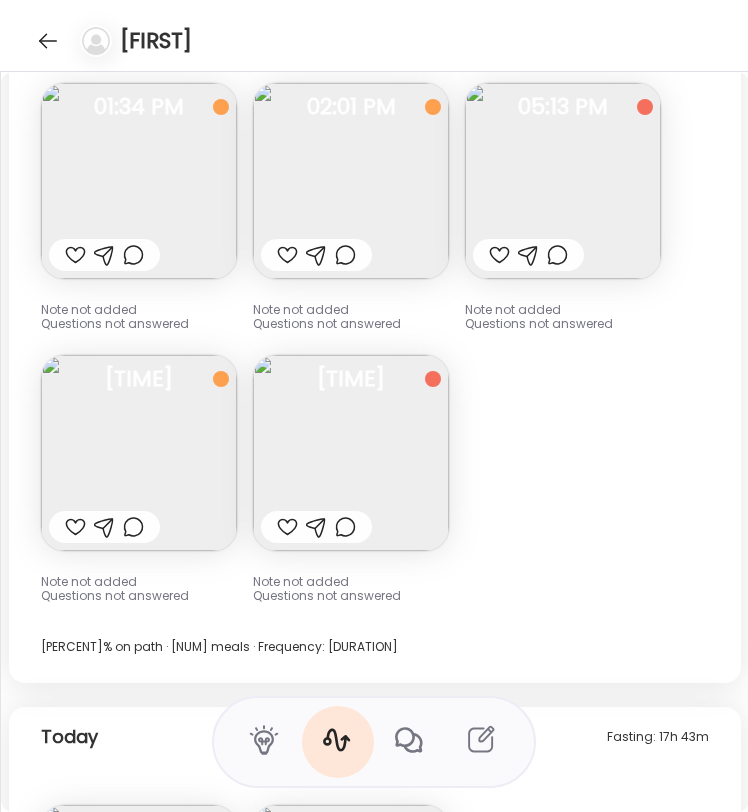 scroll, scrollTop: 17065, scrollLeft: 0, axis: vertical 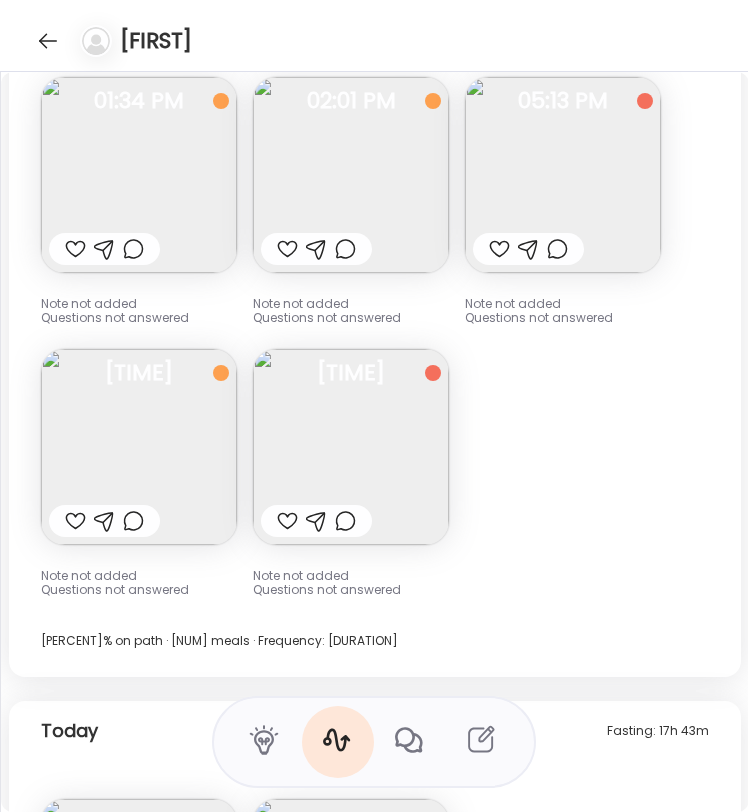 click at bounding box center (139, 447) 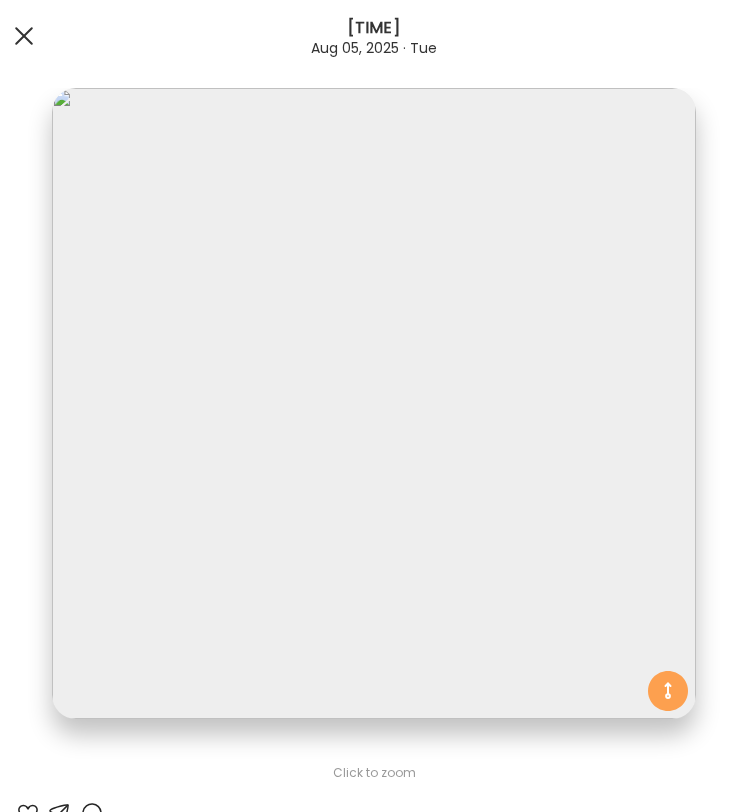 click at bounding box center [24, 36] 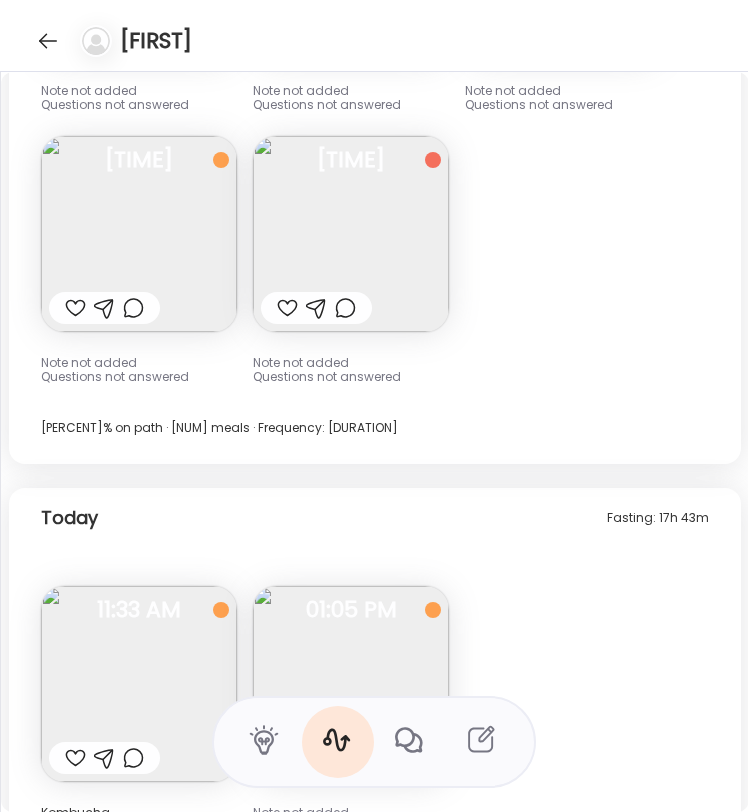 scroll, scrollTop: 17551, scrollLeft: 0, axis: vertical 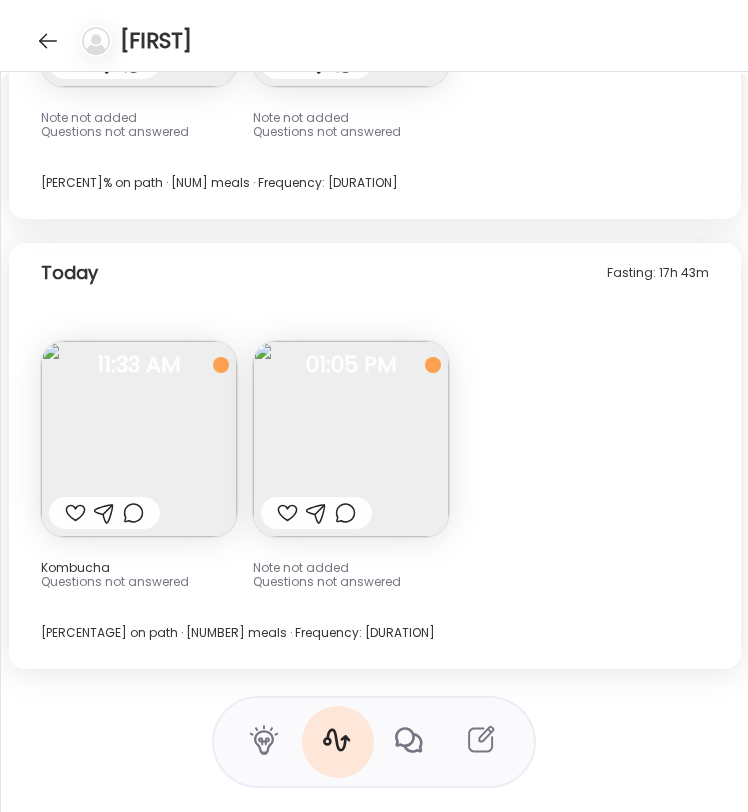 click at bounding box center (351, 439) 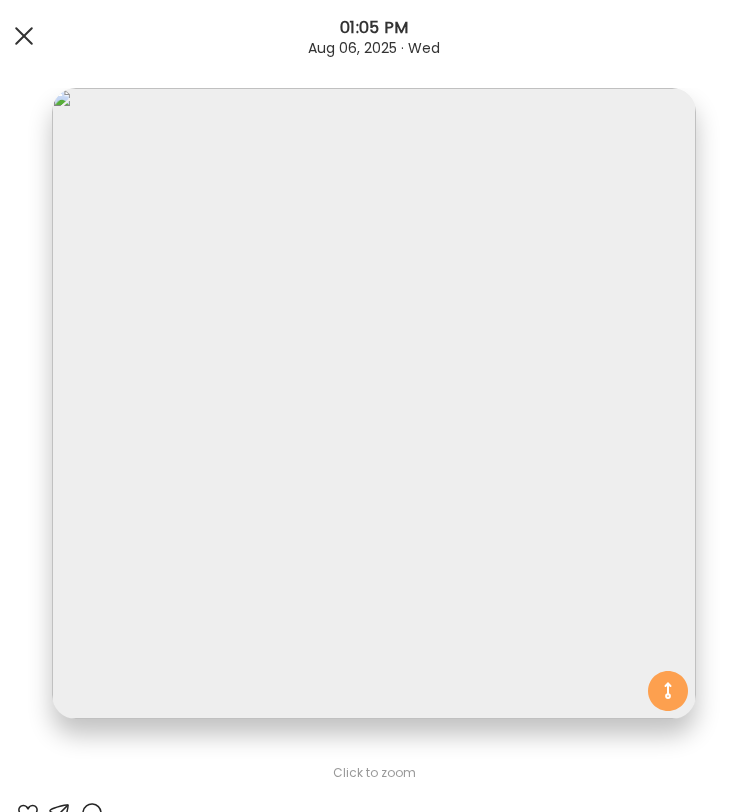 click at bounding box center (24, 36) 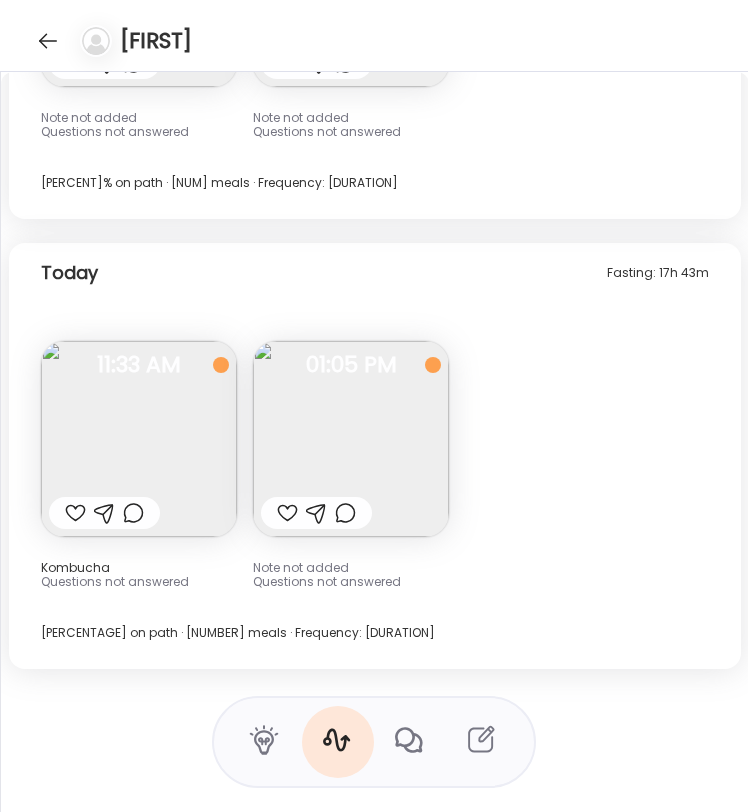 click at bounding box center (351, 439) 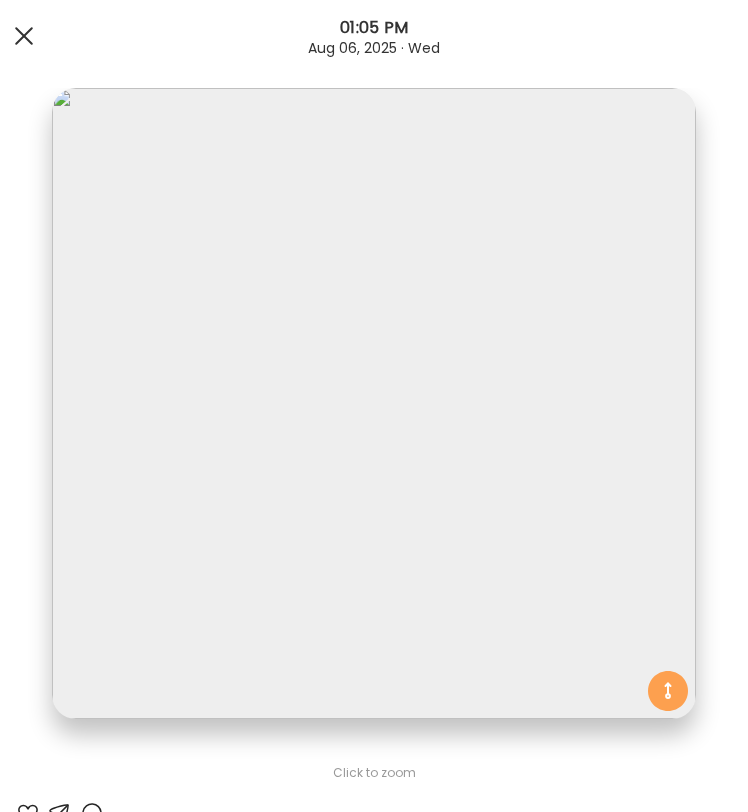 click at bounding box center [24, 36] 